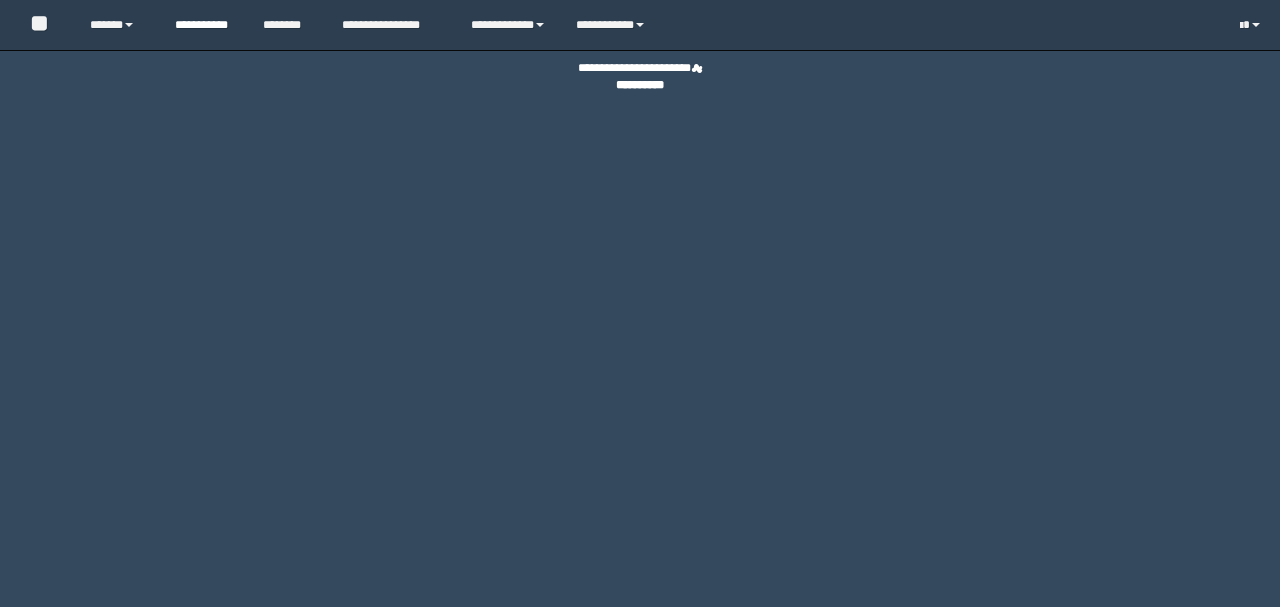 scroll, scrollTop: 0, scrollLeft: 0, axis: both 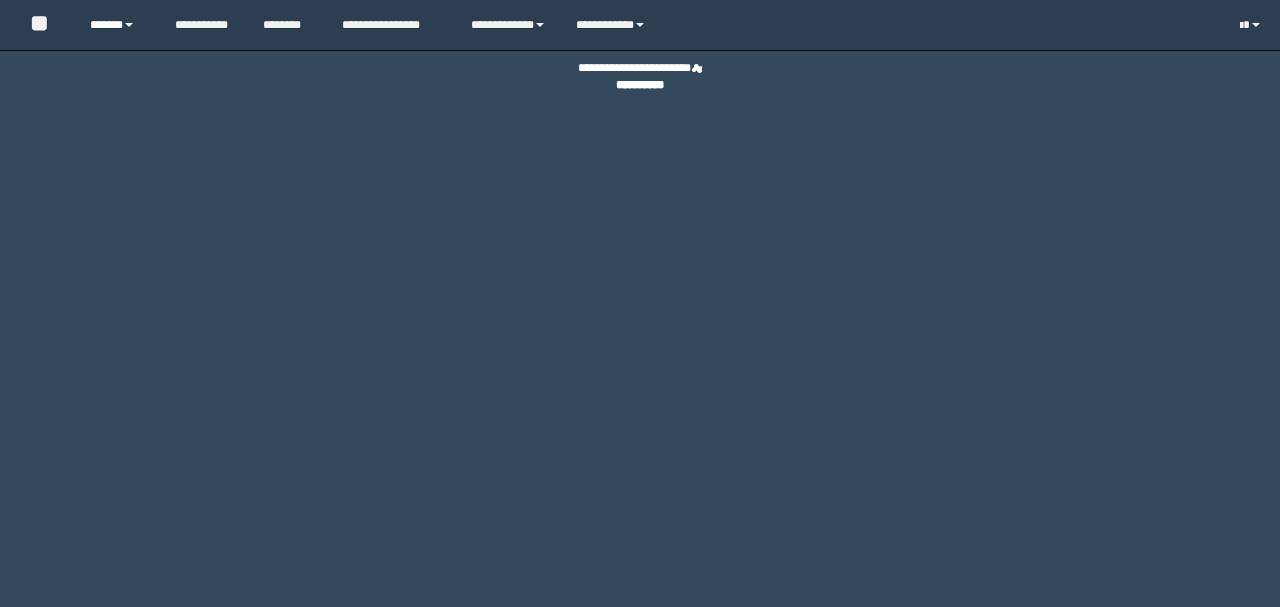 click at bounding box center (129, 25) 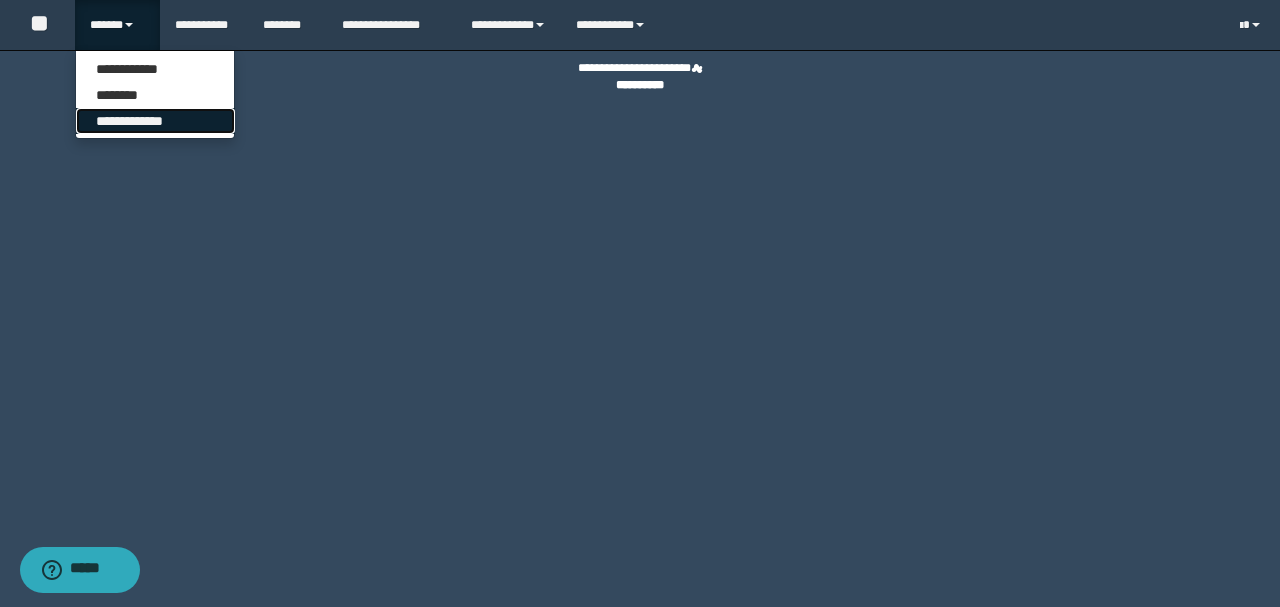 scroll, scrollTop: 0, scrollLeft: 0, axis: both 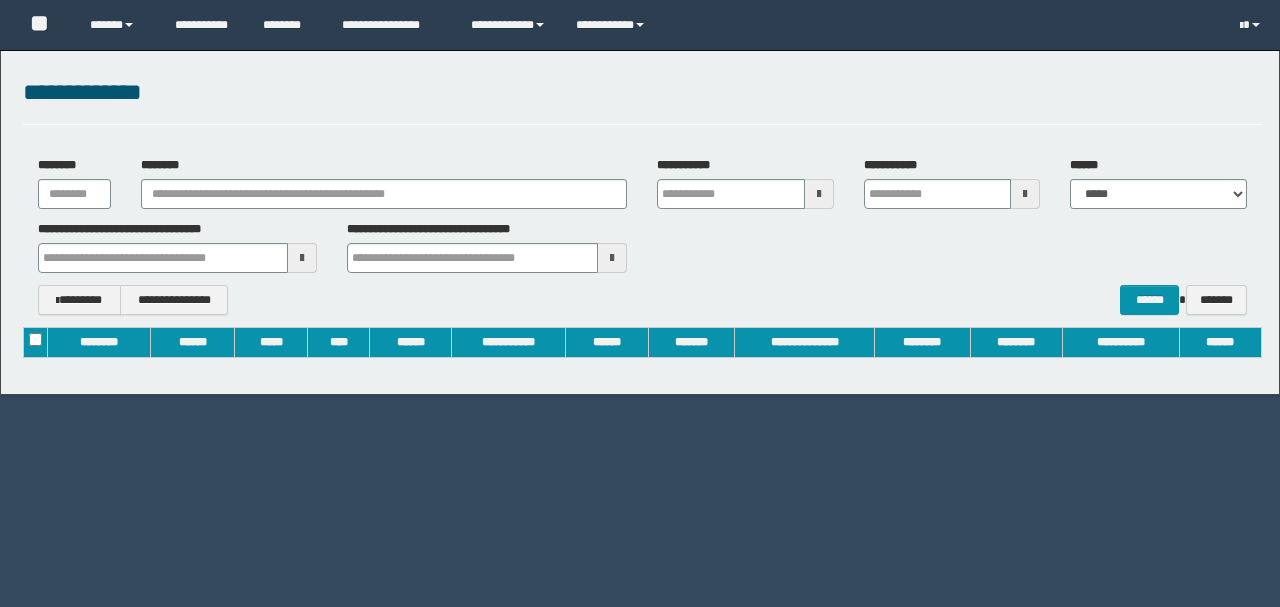 type on "**********" 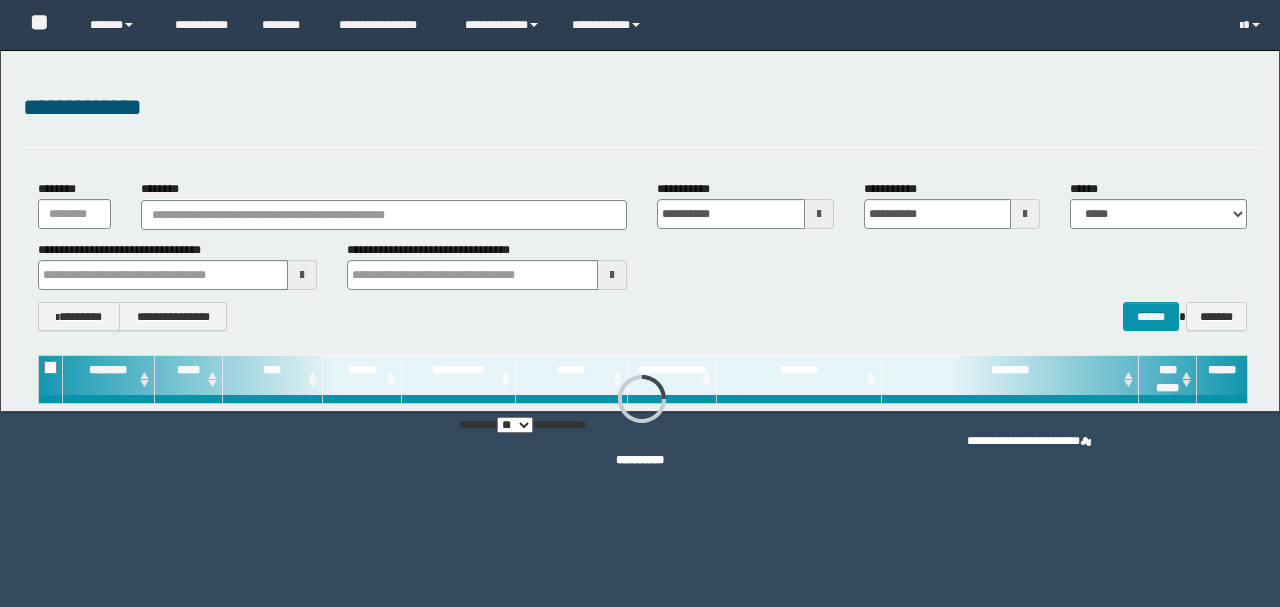 scroll, scrollTop: 0, scrollLeft: 0, axis: both 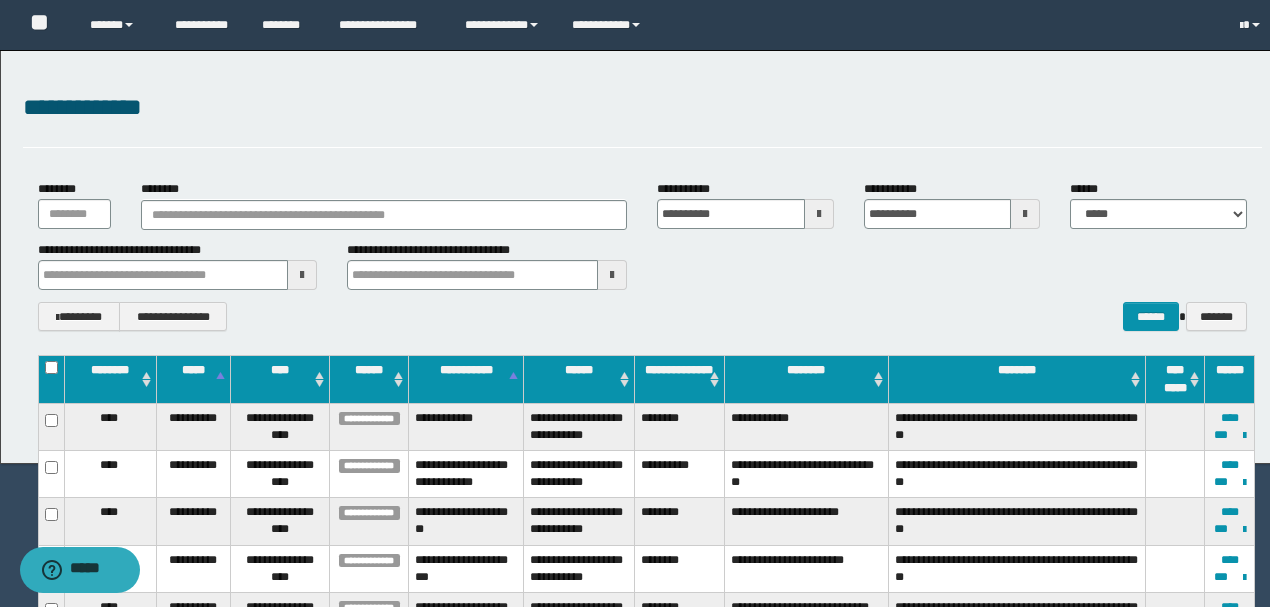 click on "**********" at bounding box center (642, 118) 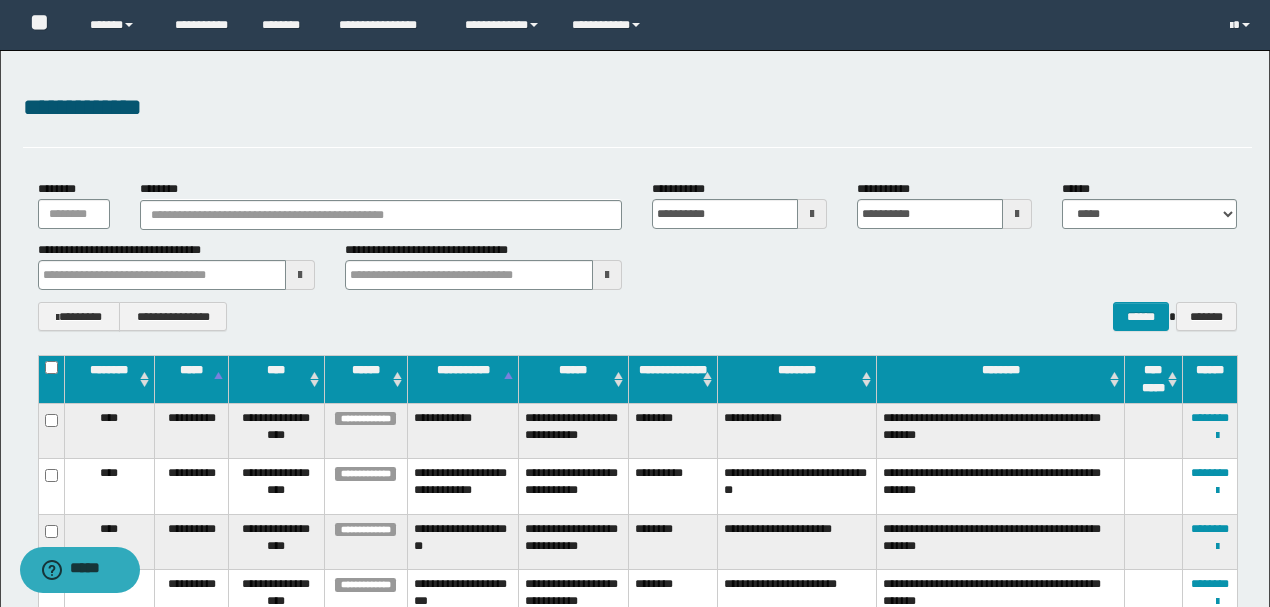 click on "**********" at bounding box center (635, 1653) 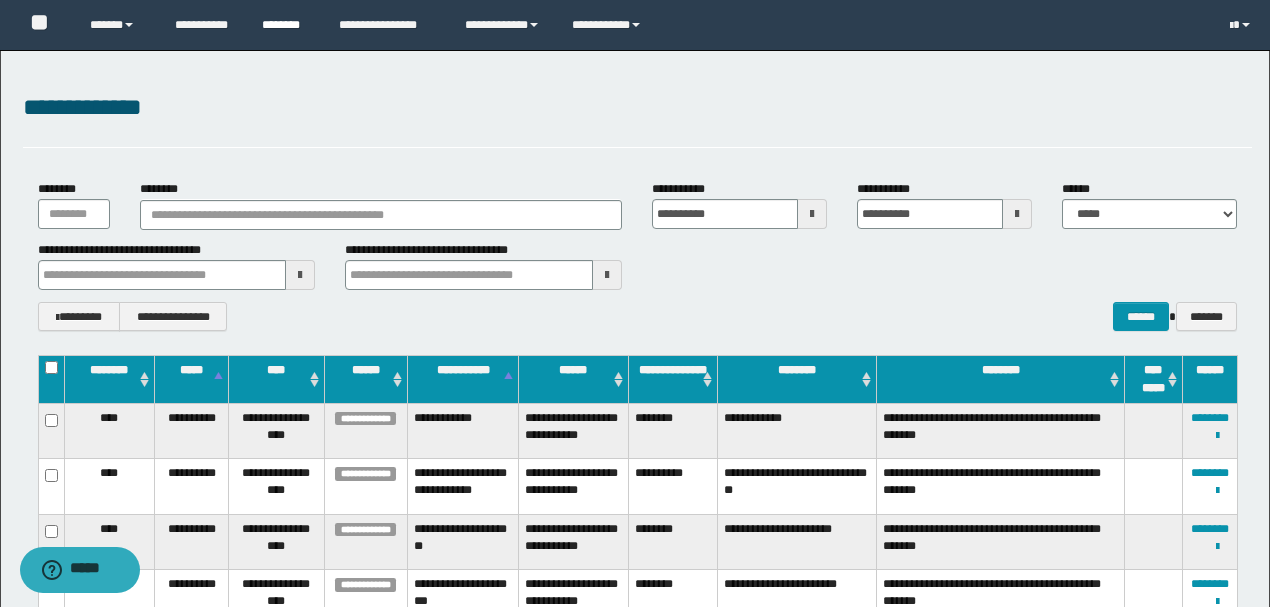 type 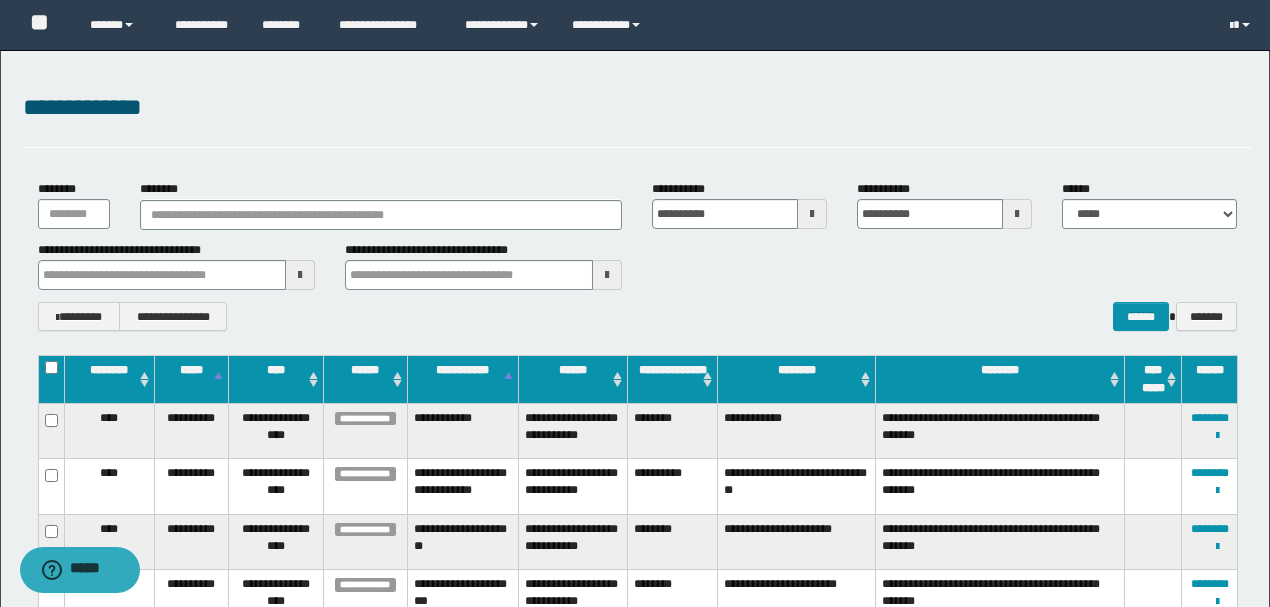 type 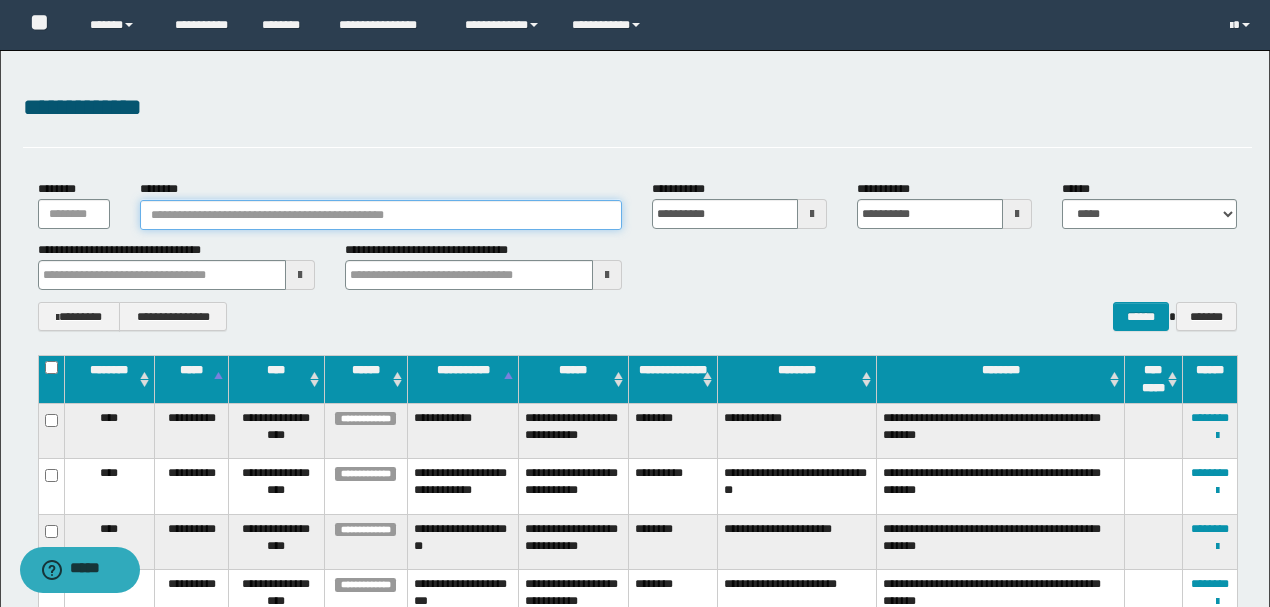 click on "********" at bounding box center [381, 215] 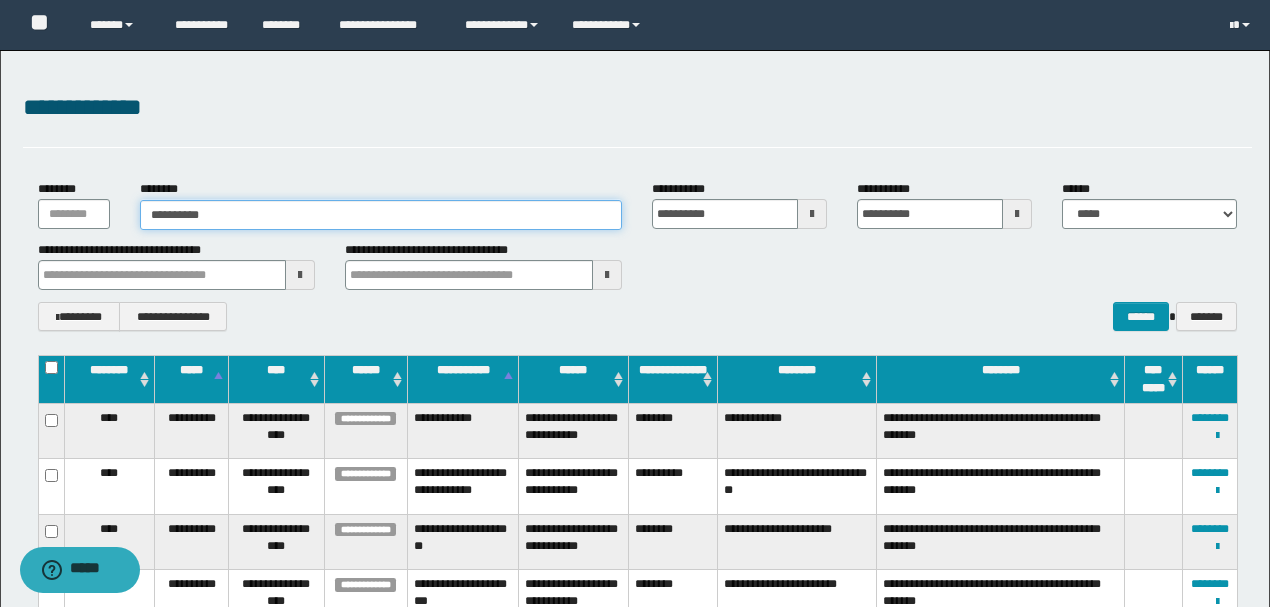 type on "**********" 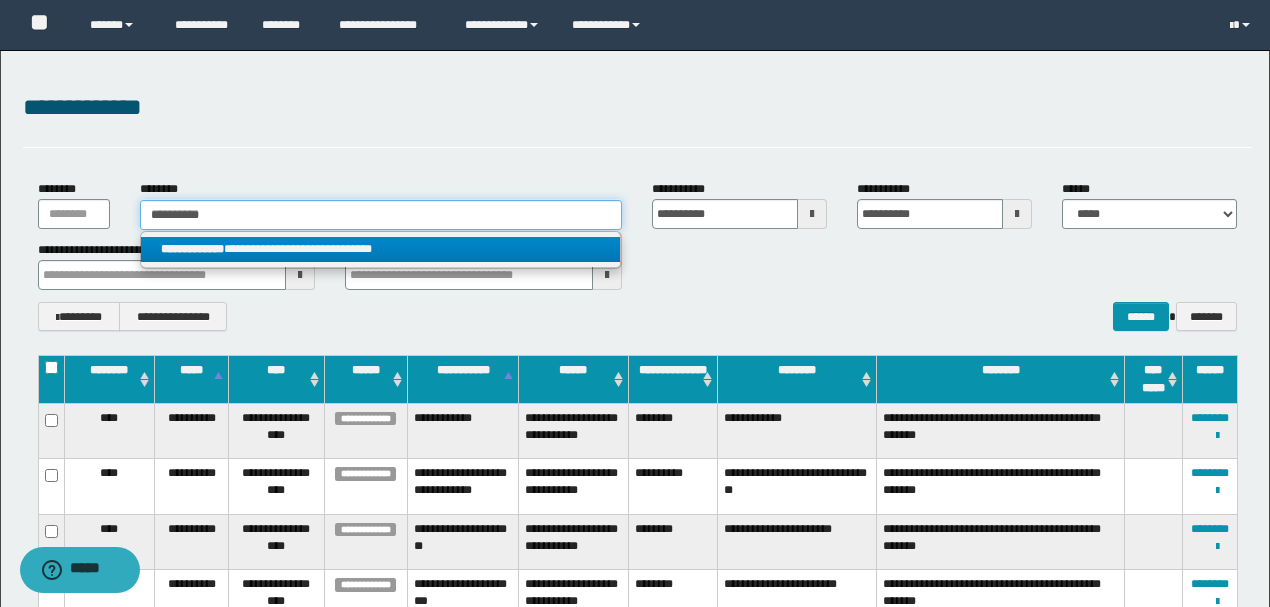 type on "**********" 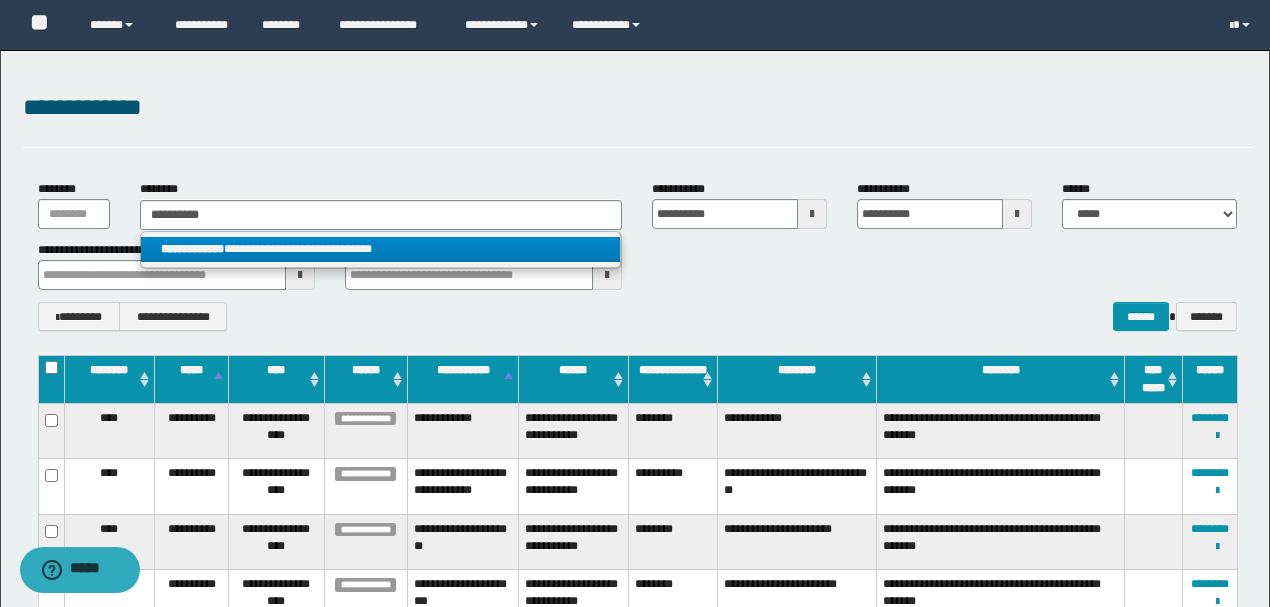 click on "**********" at bounding box center [380, 249] 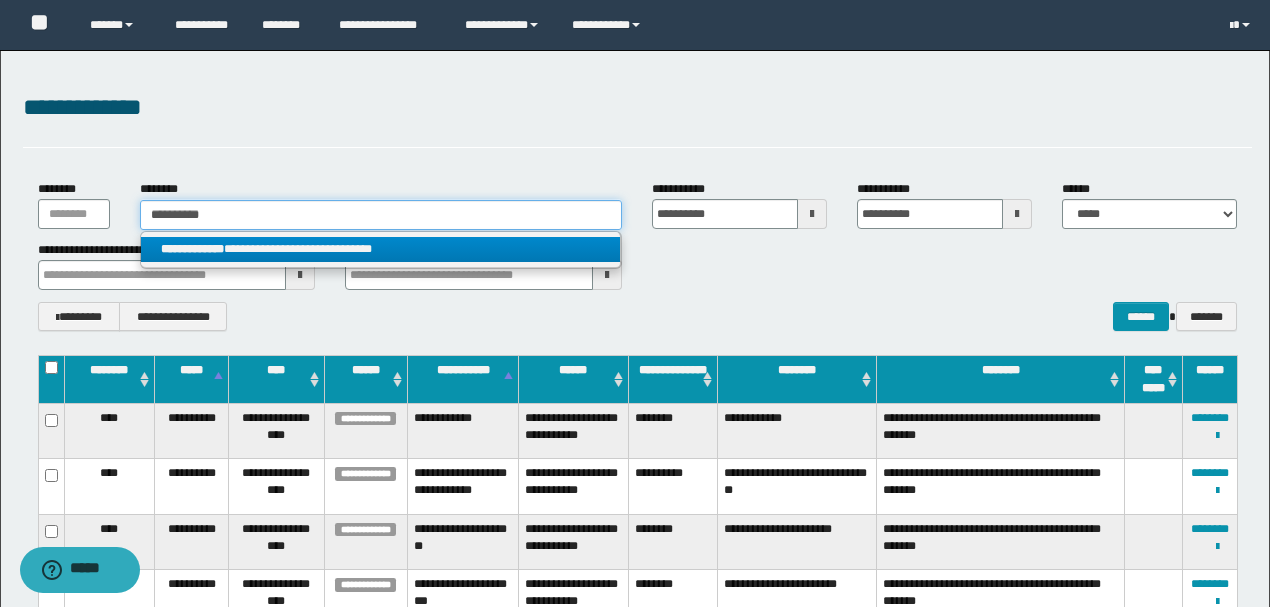 type 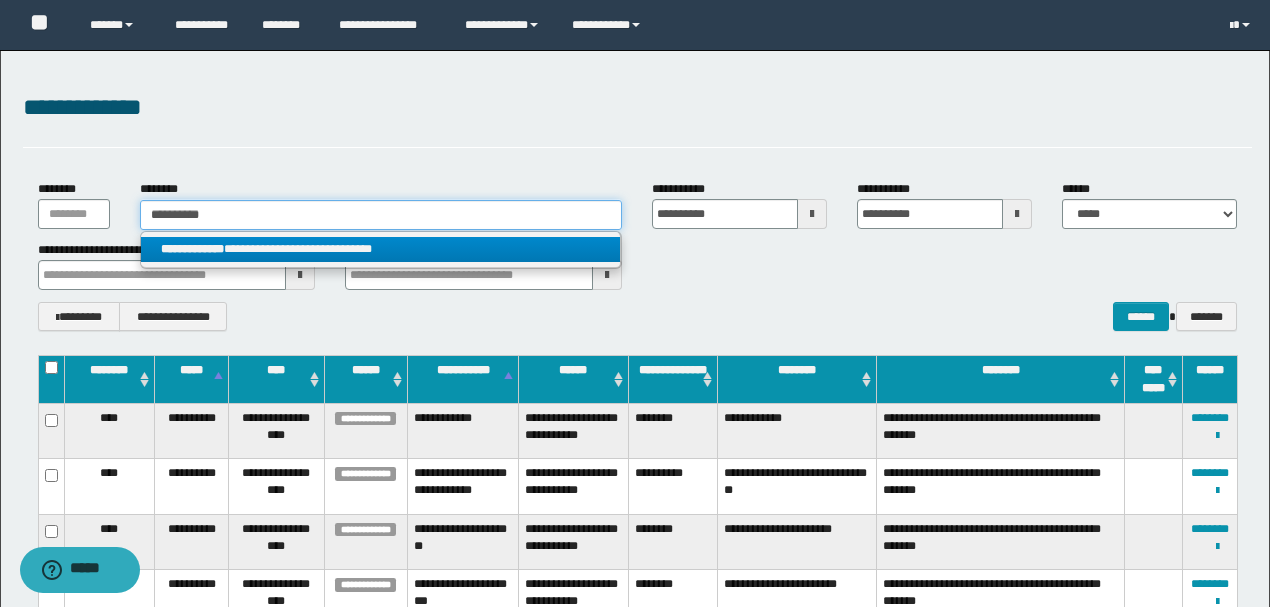 type 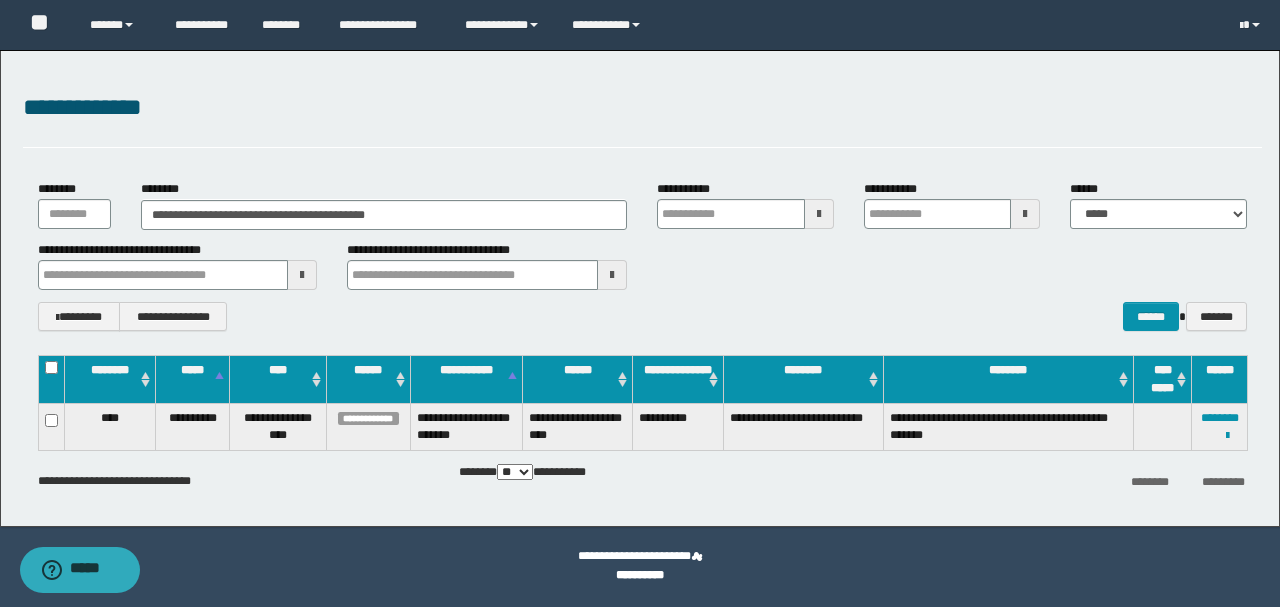 click on "**********" at bounding box center [642, 255] 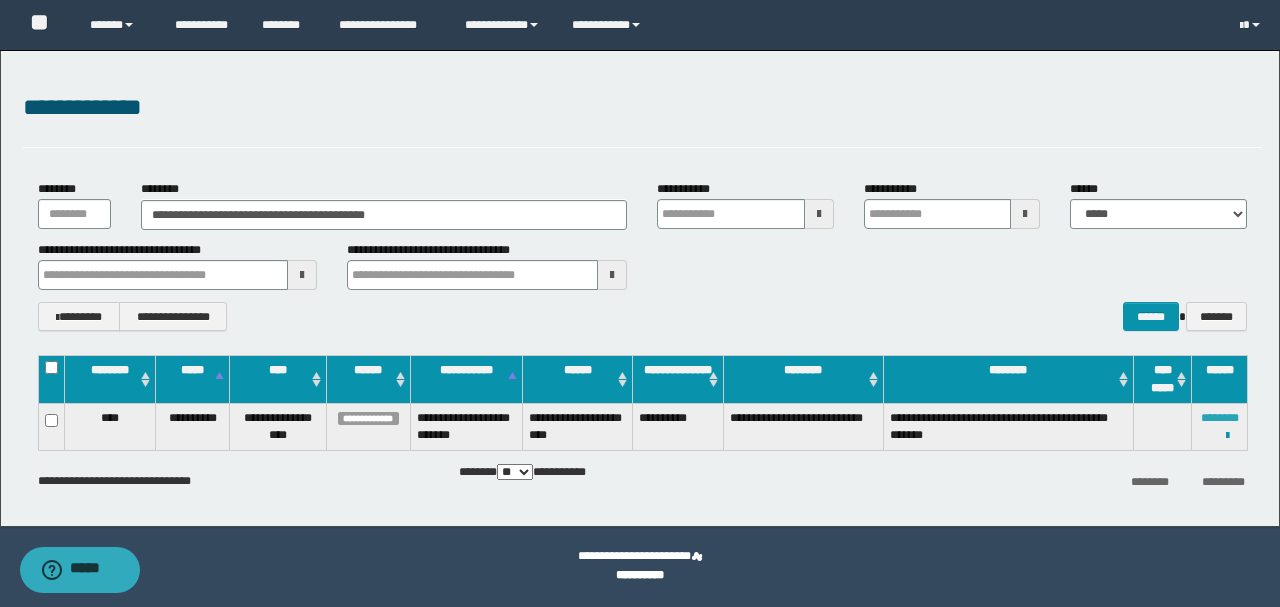 click on "********" at bounding box center (1220, 418) 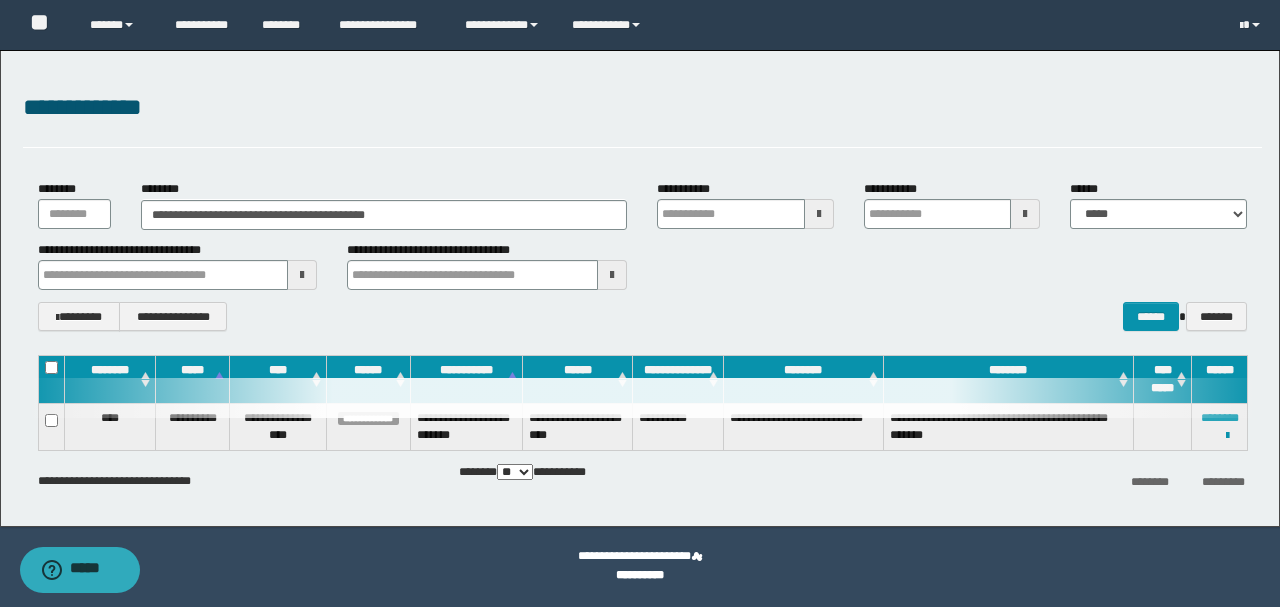 type 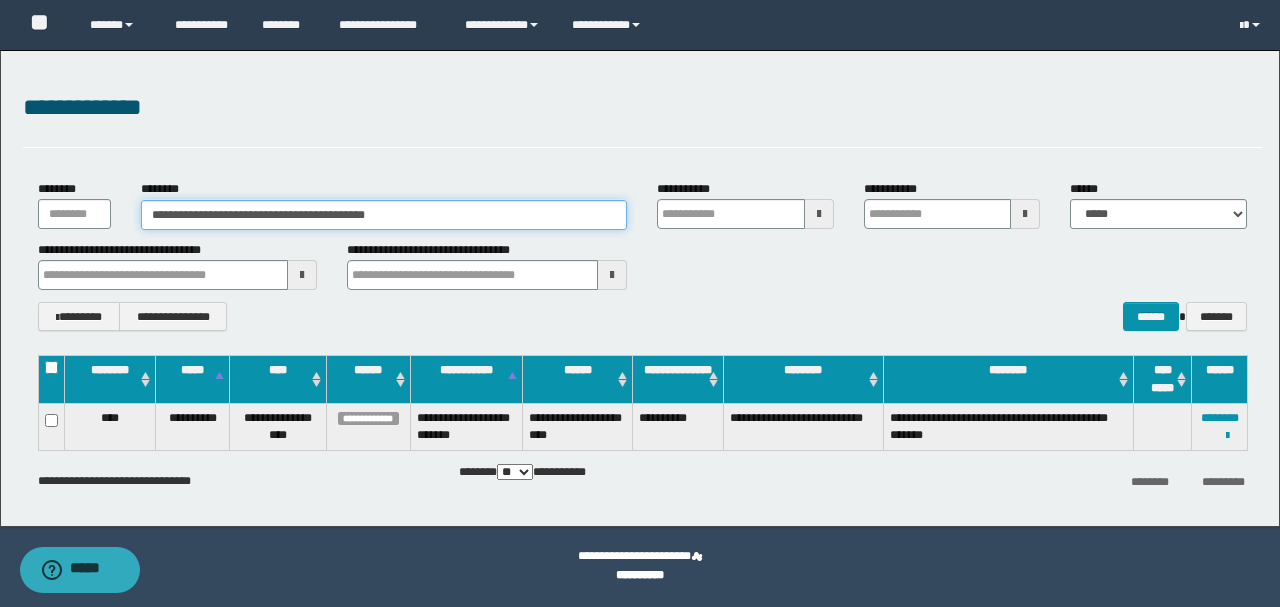 click on "**********" at bounding box center [384, 215] 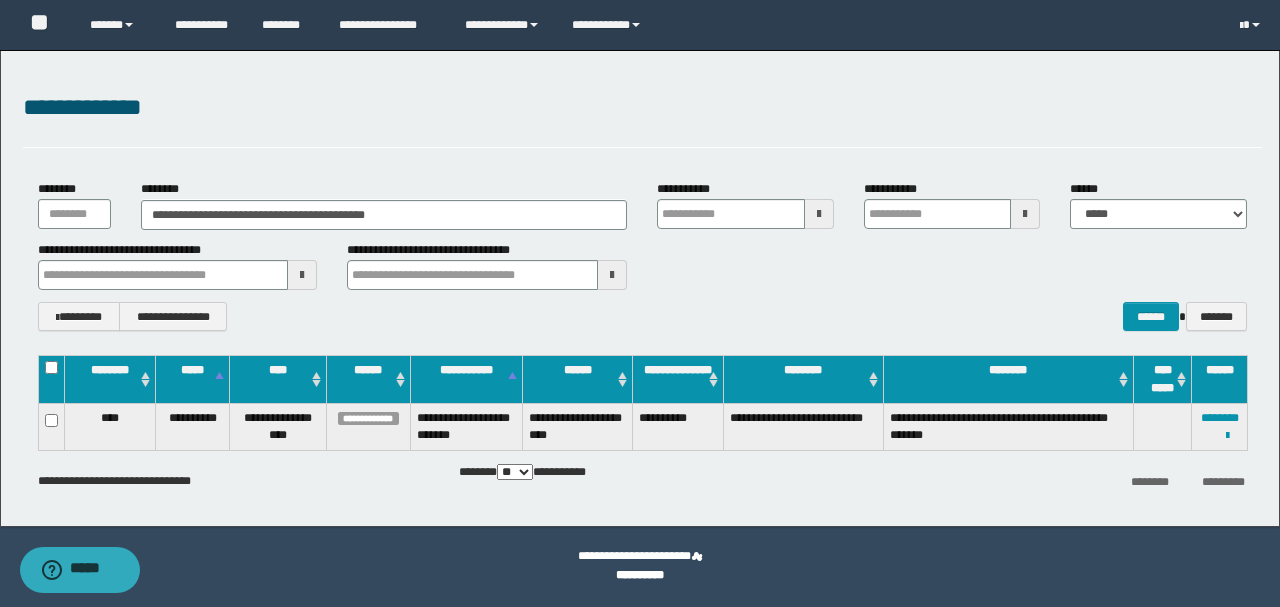 click on "**********" at bounding box center [642, 118] 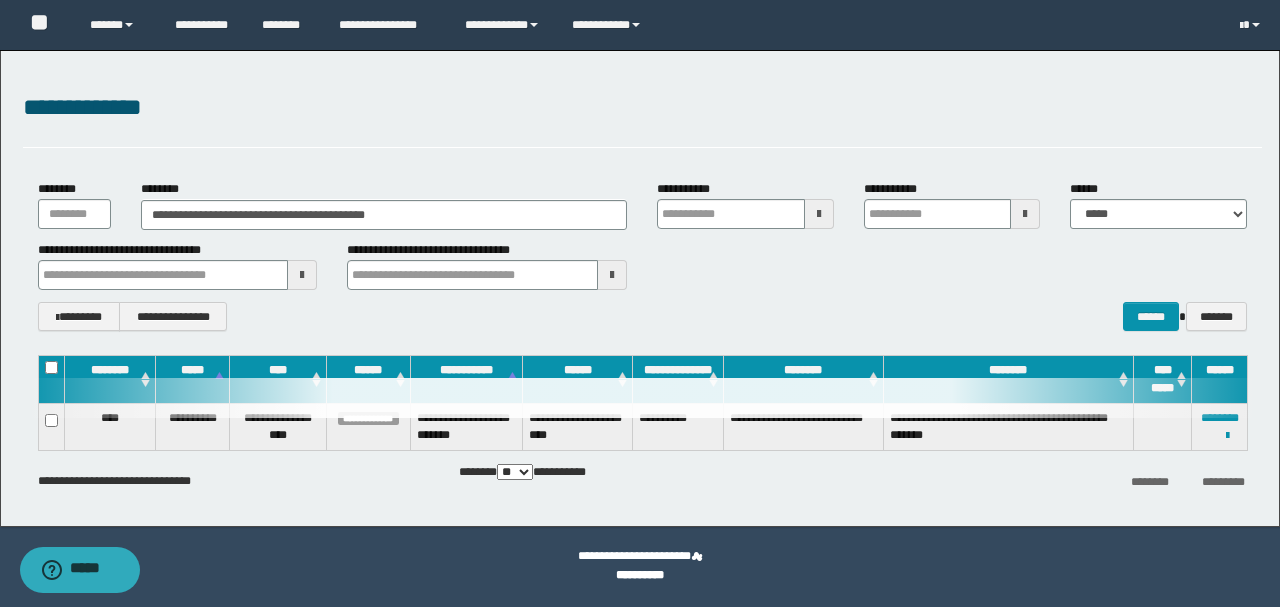 type 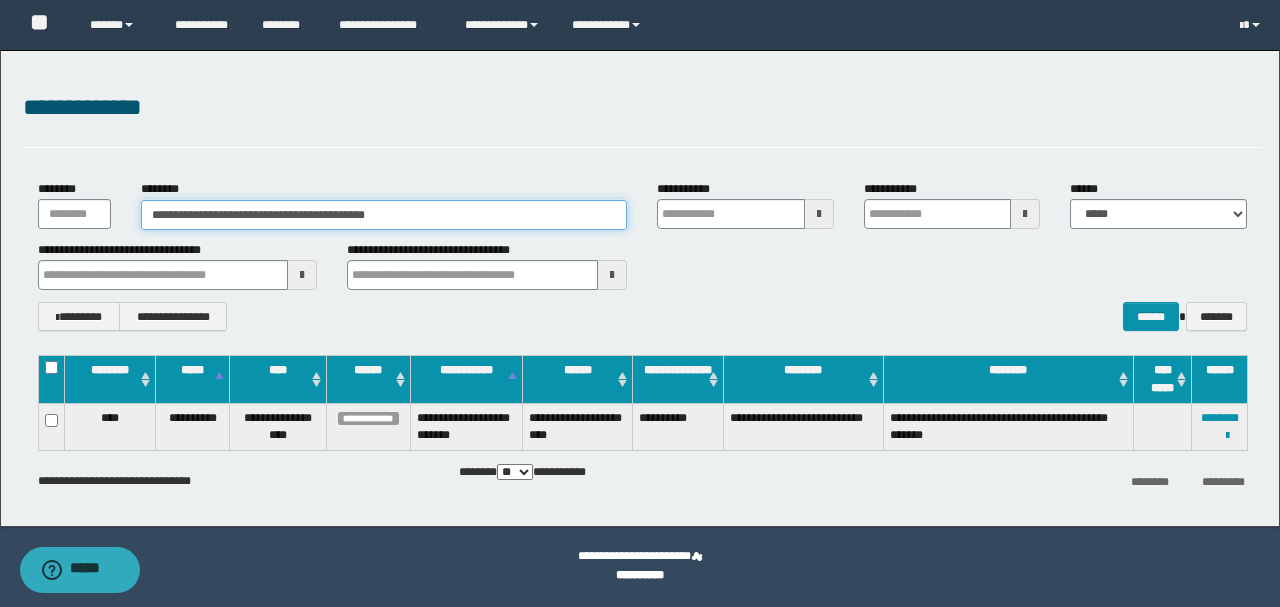 drag, startPoint x: 449, startPoint y: 218, endPoint x: 4, endPoint y: 215, distance: 445.0101 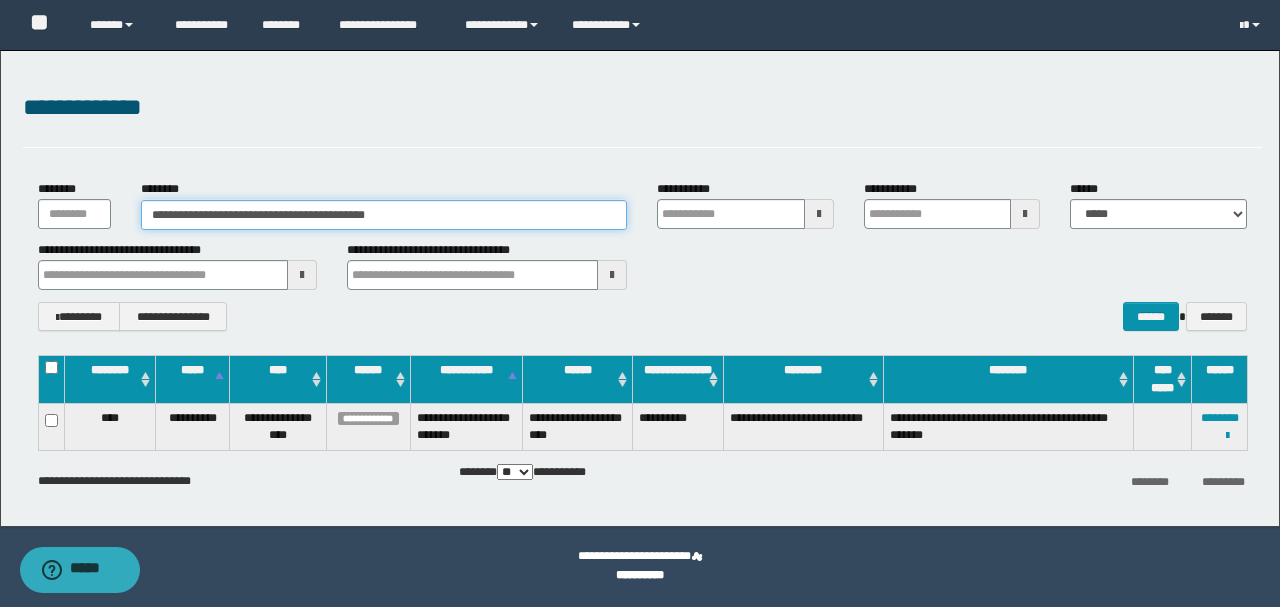 paste 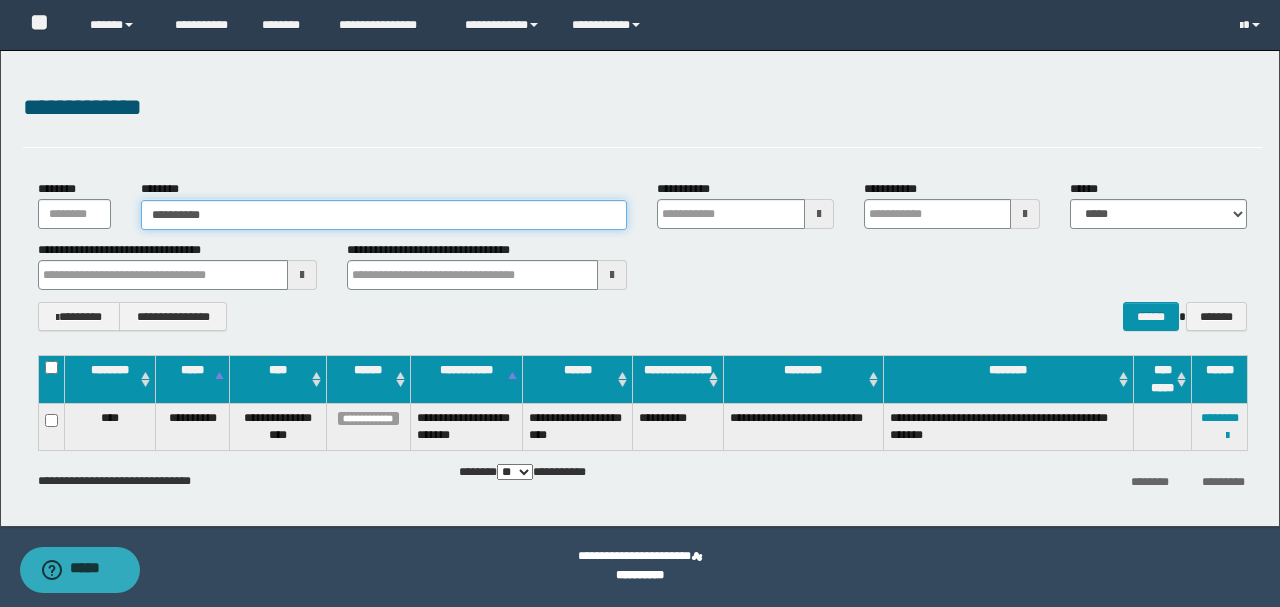 type on "**********" 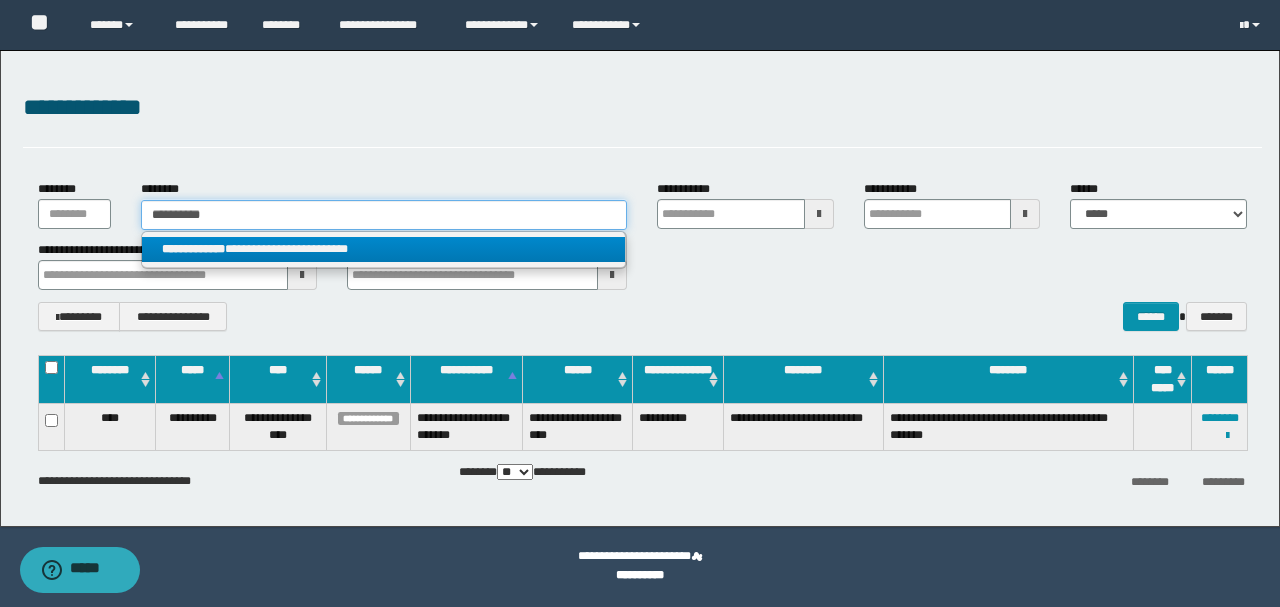 type on "**********" 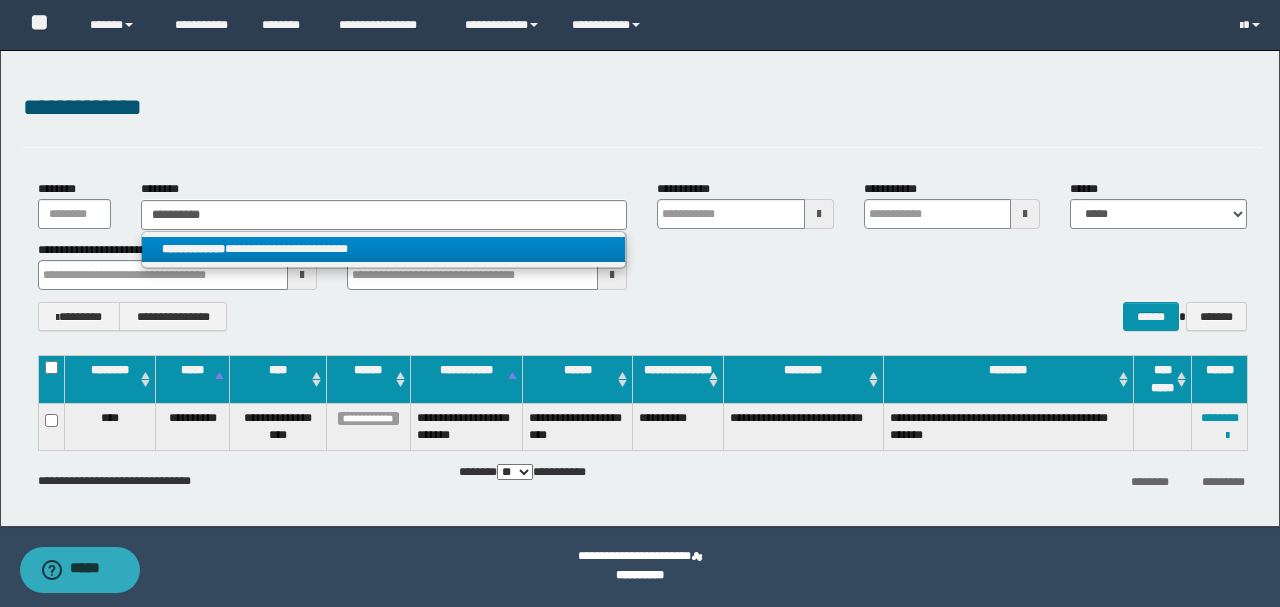 click on "**********" at bounding box center (384, 249) 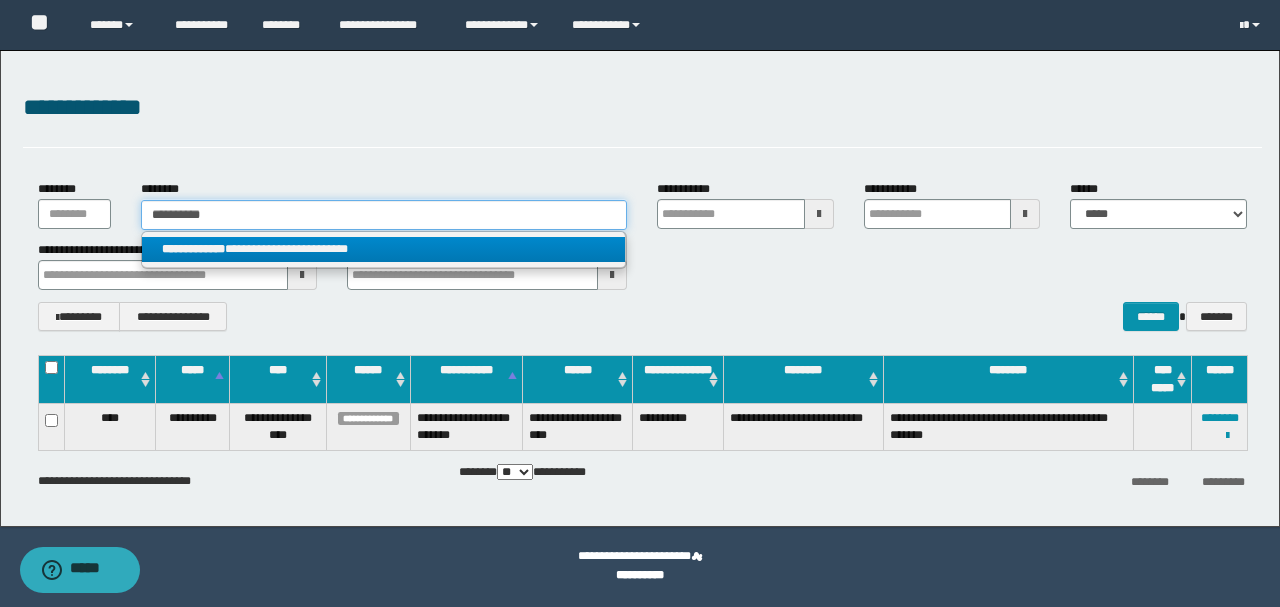 type 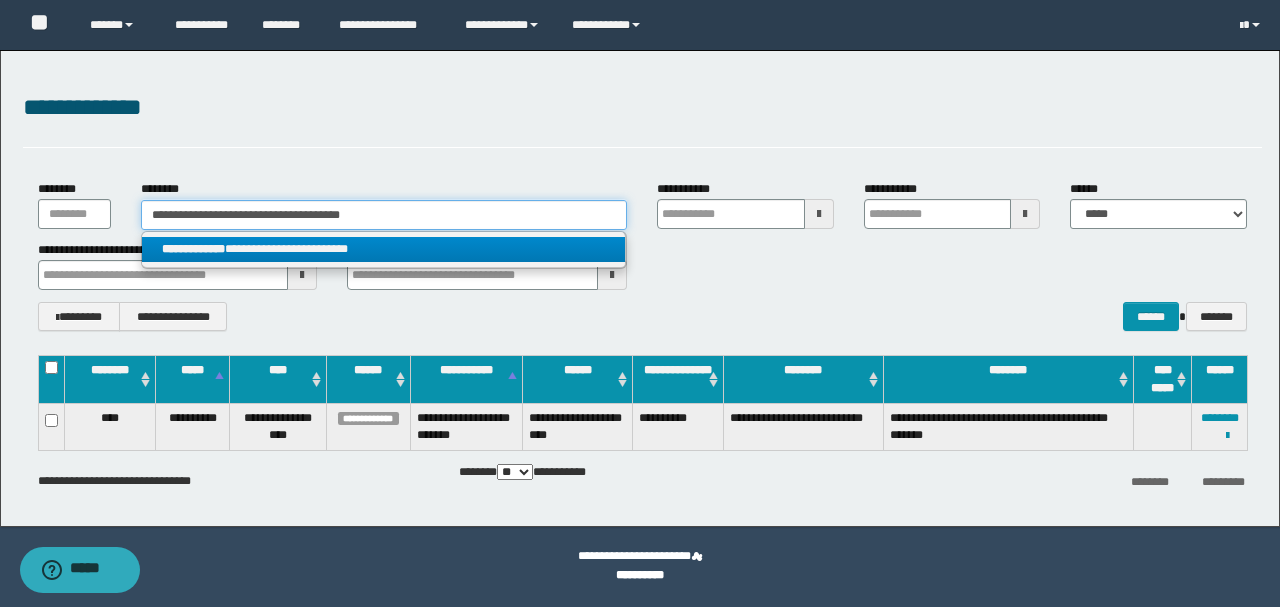 type 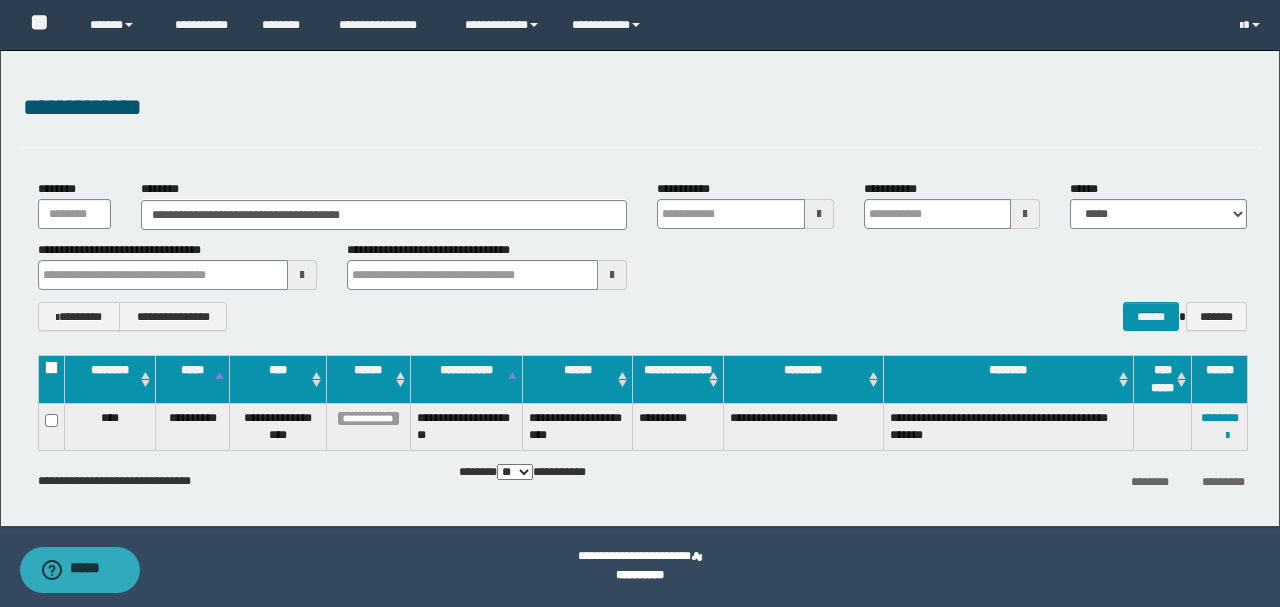 type 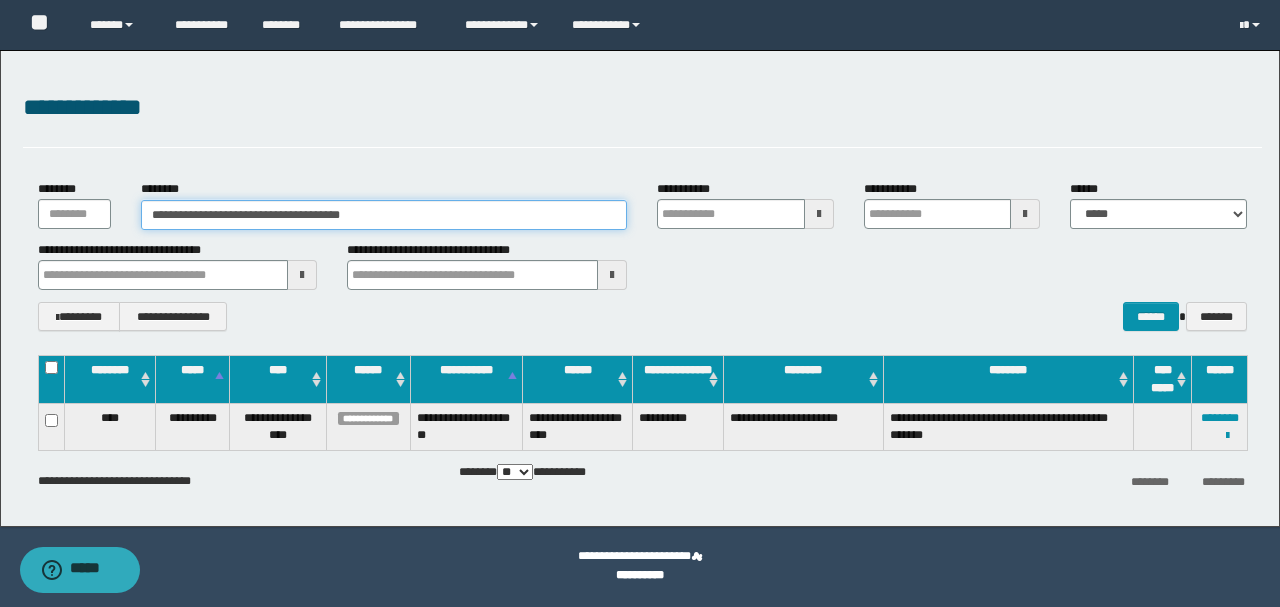type 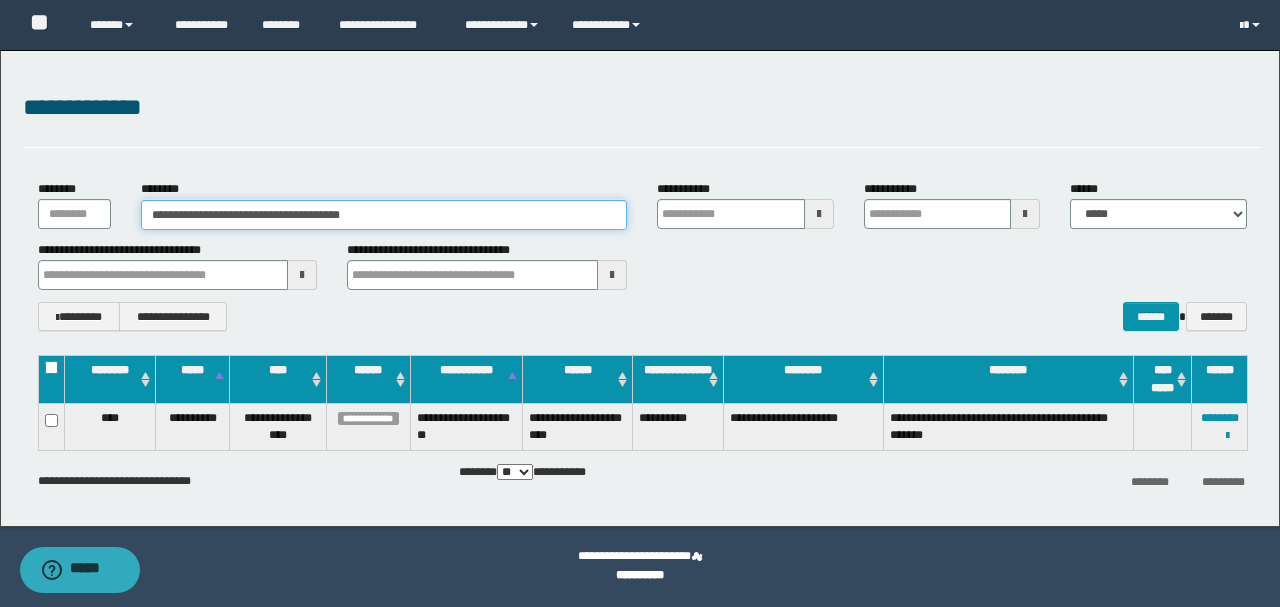 drag, startPoint x: 326, startPoint y: 214, endPoint x: 0, endPoint y: 210, distance: 326.02454 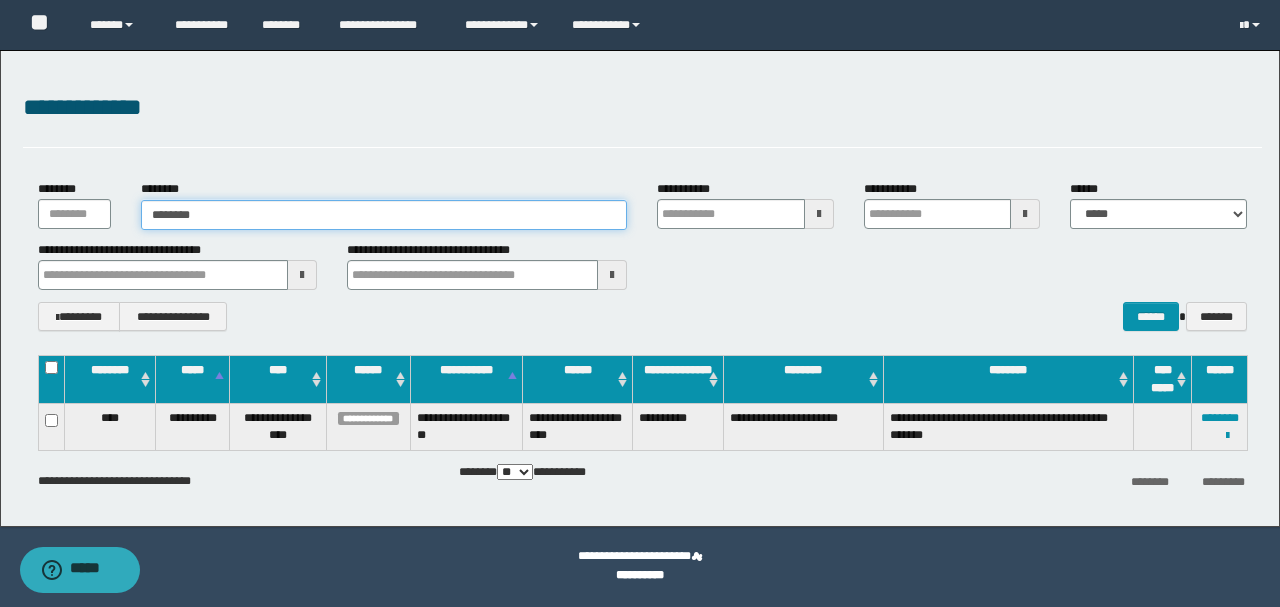 type on "********" 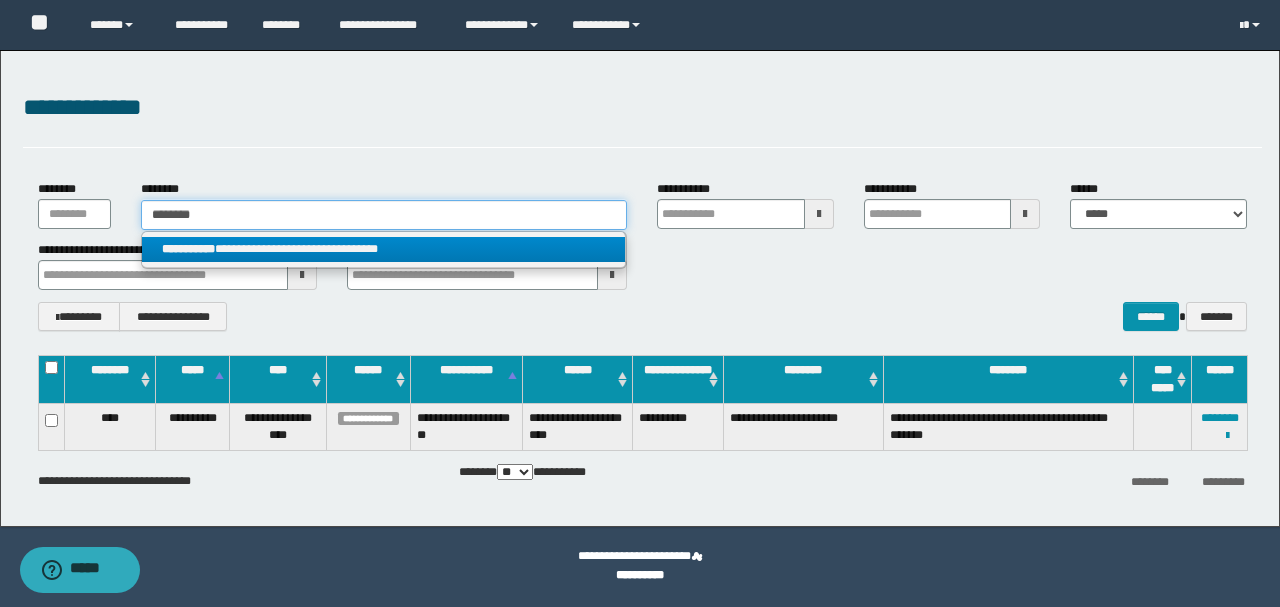 type on "********" 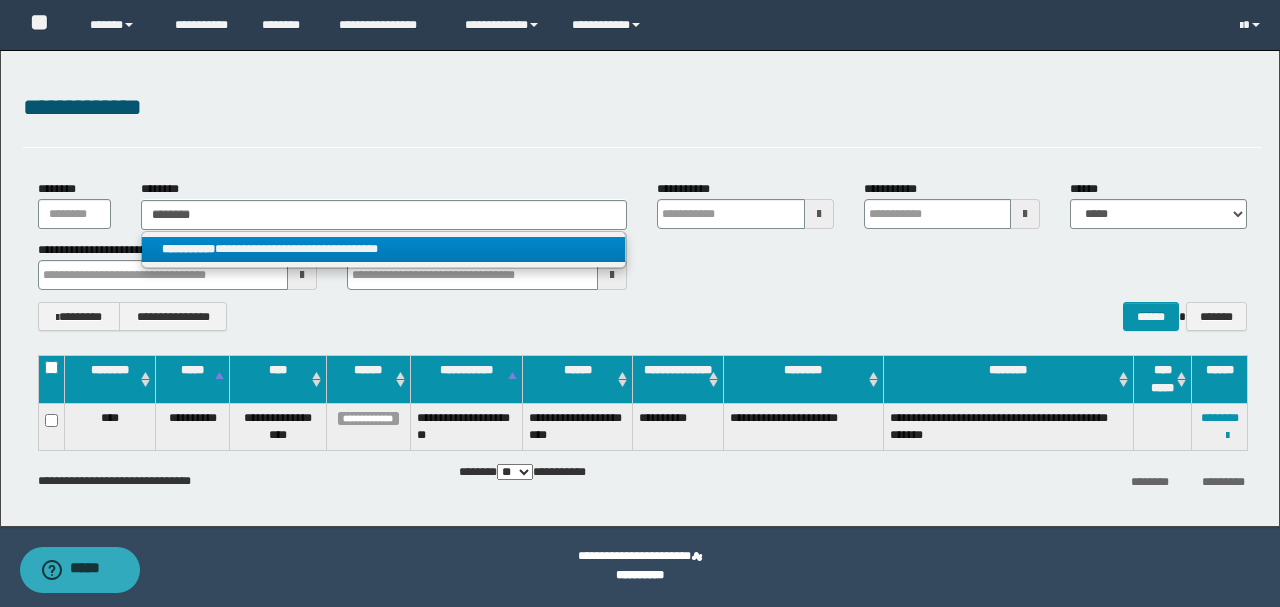 click on "**********" at bounding box center [384, 249] 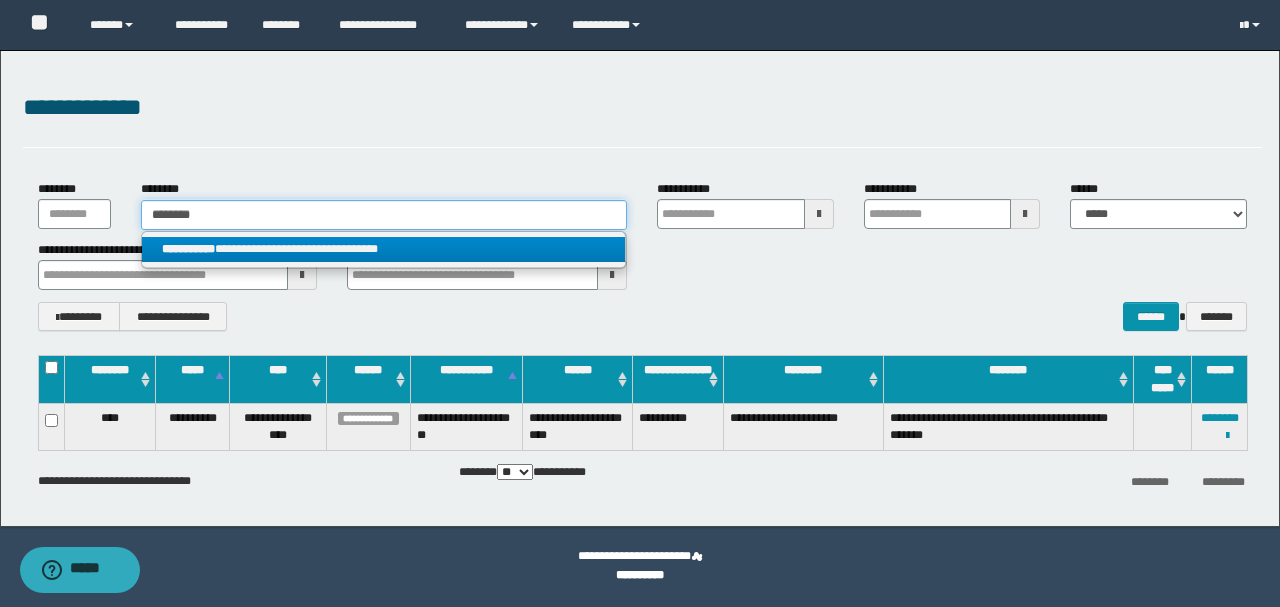 type 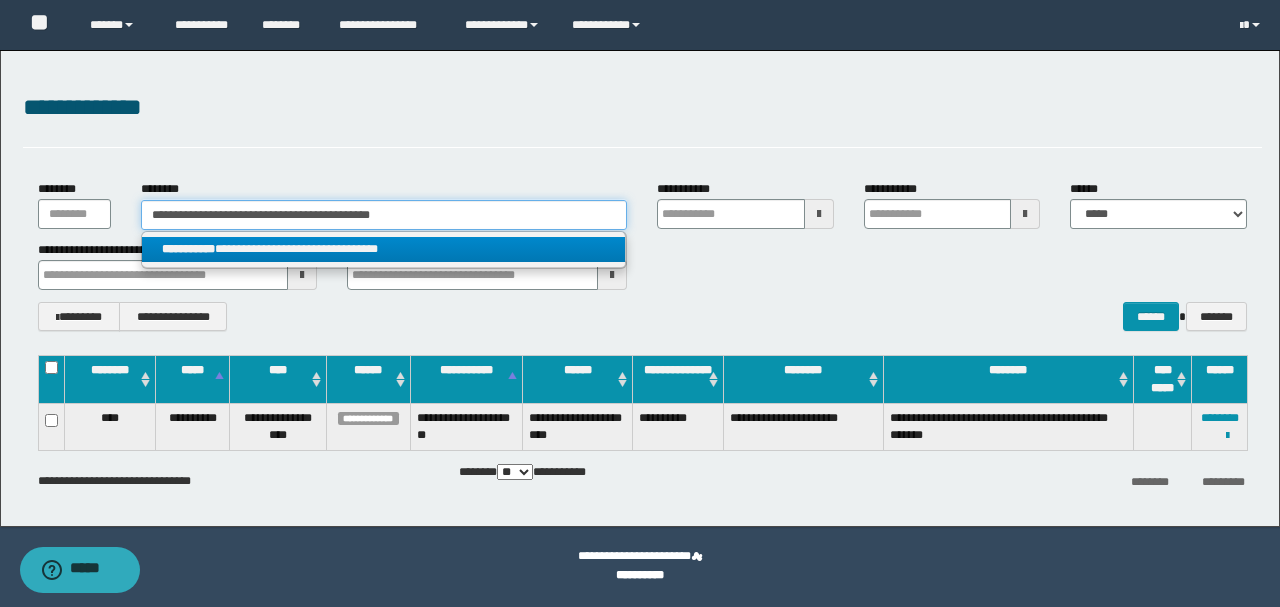 type 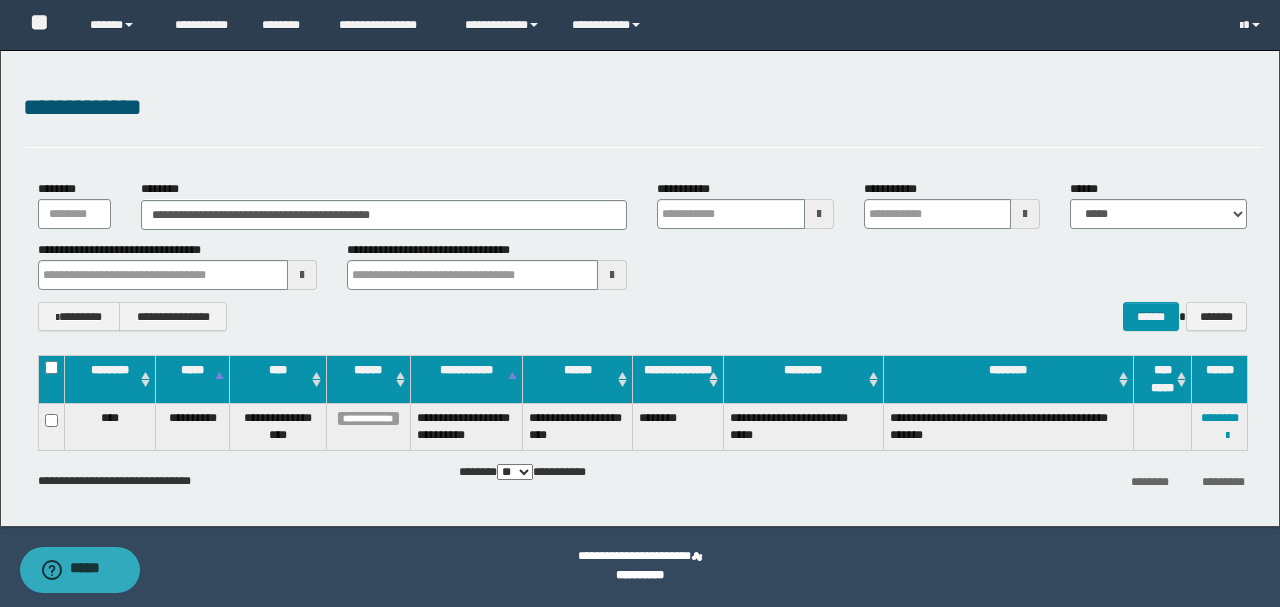 click on "**********" at bounding box center [642, 316] 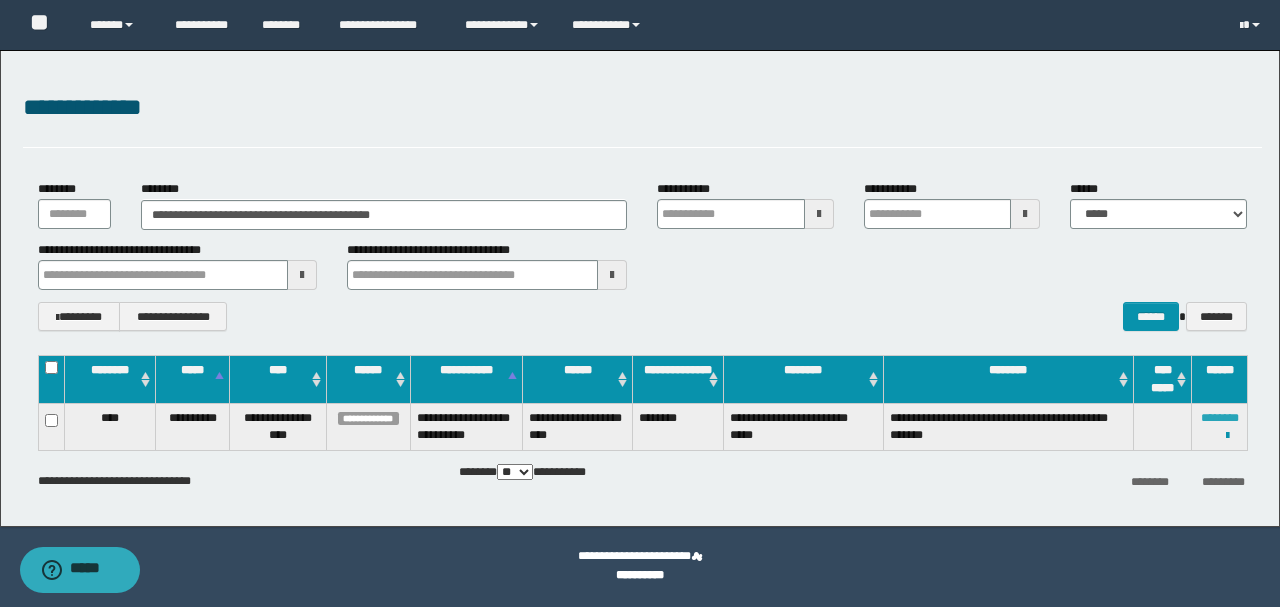 click on "********" at bounding box center [1220, 418] 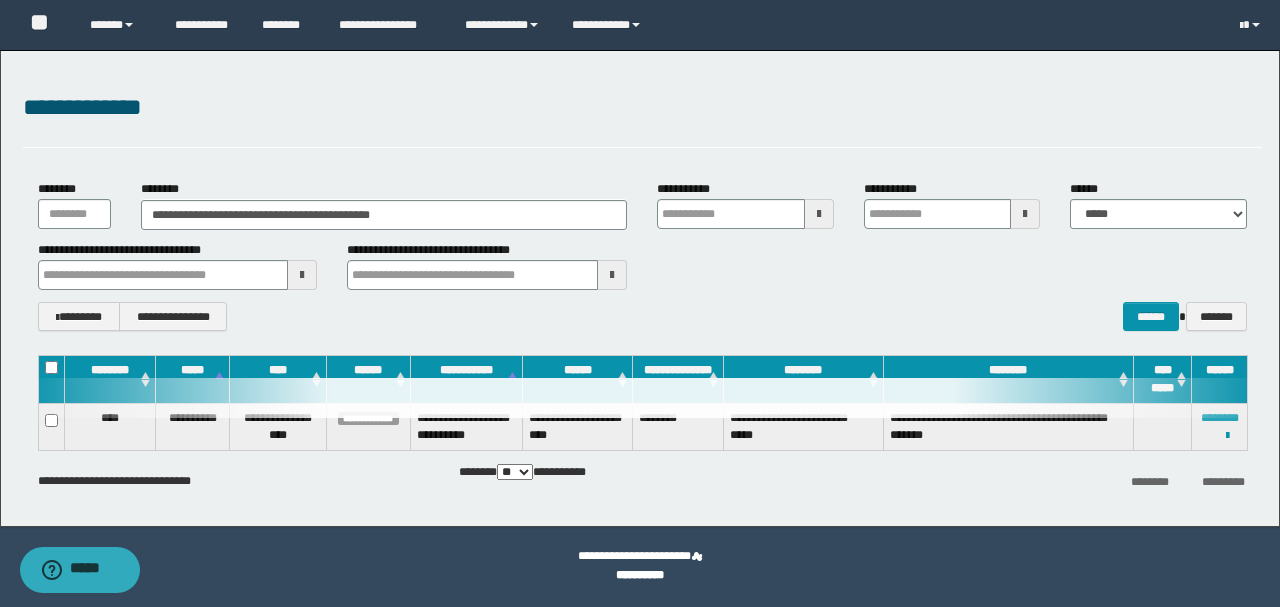 type 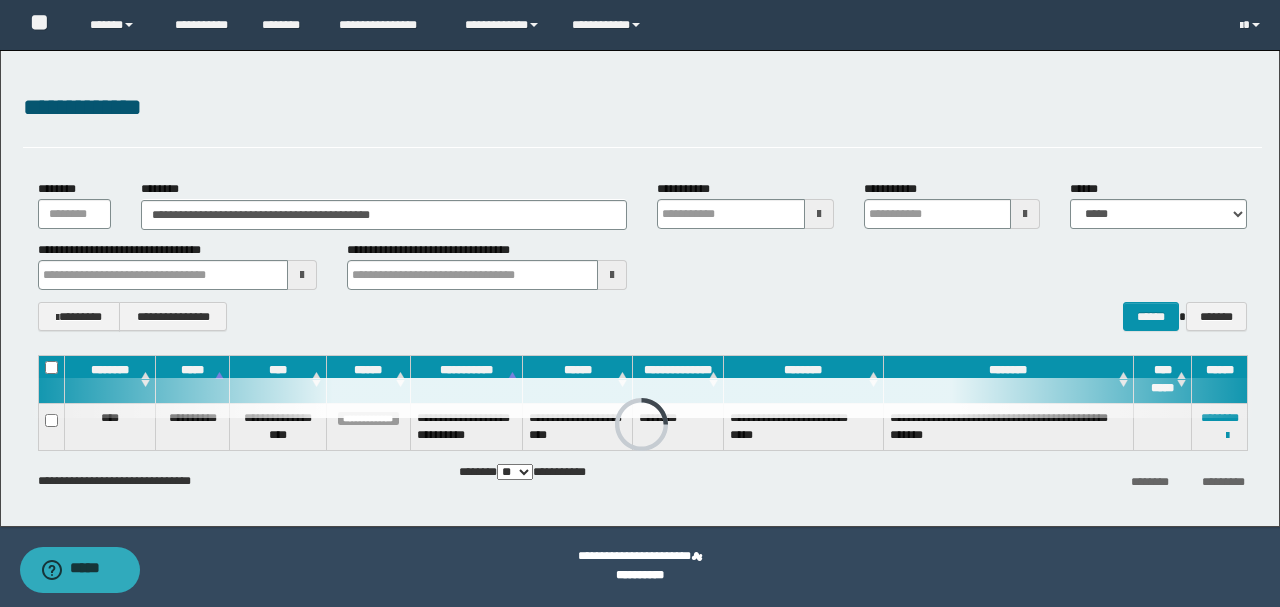 click on "**********" at bounding box center [642, 118] 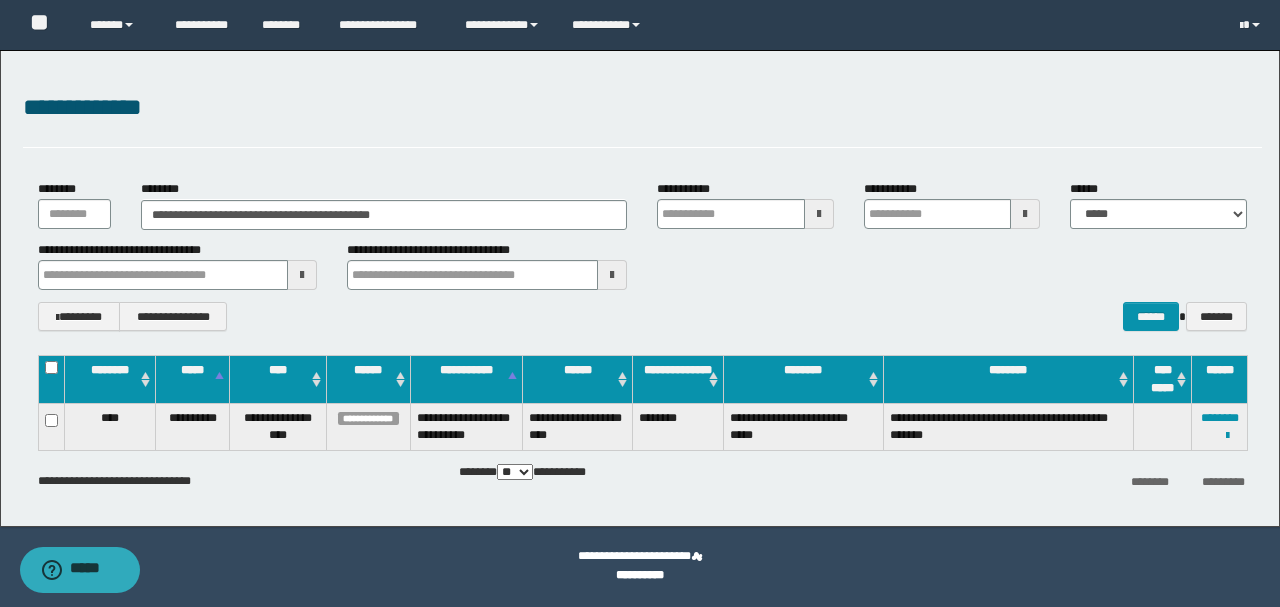 type 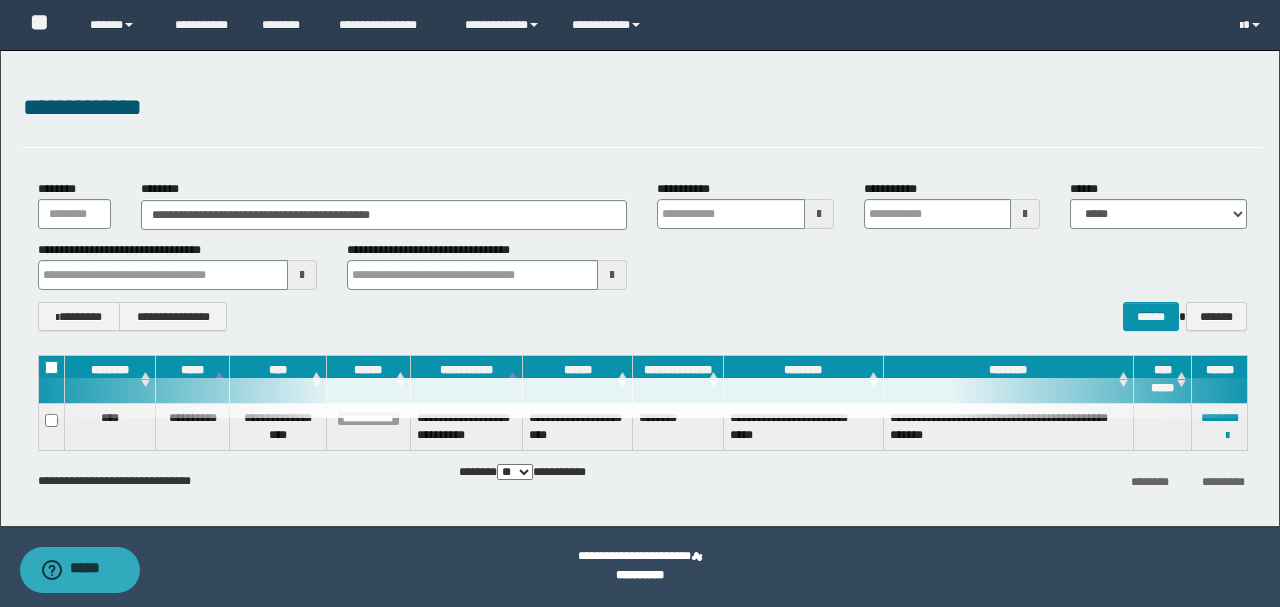 type 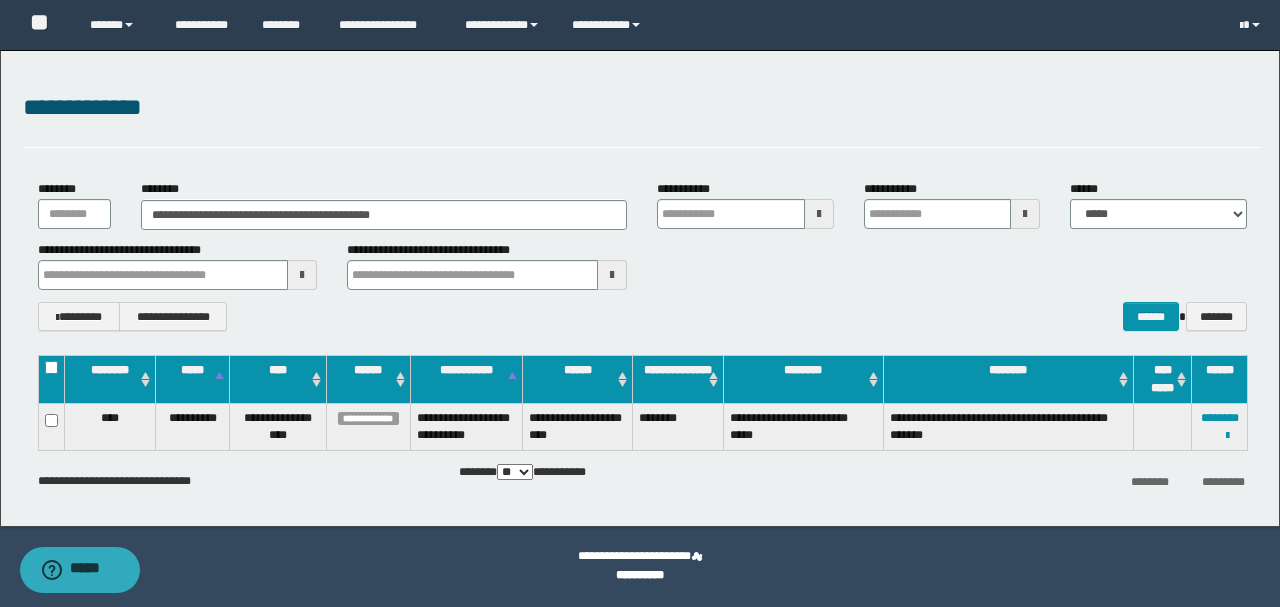 click on "**********" at bounding box center [642, 118] 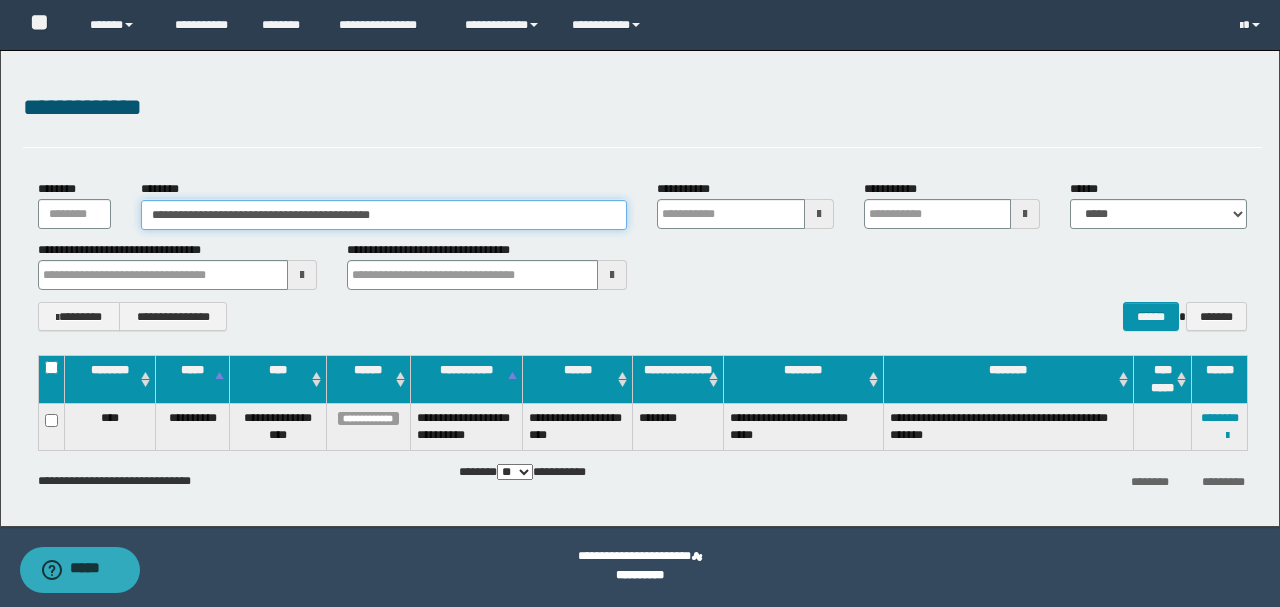 drag, startPoint x: 494, startPoint y: 217, endPoint x: 0, endPoint y: 226, distance: 494.08197 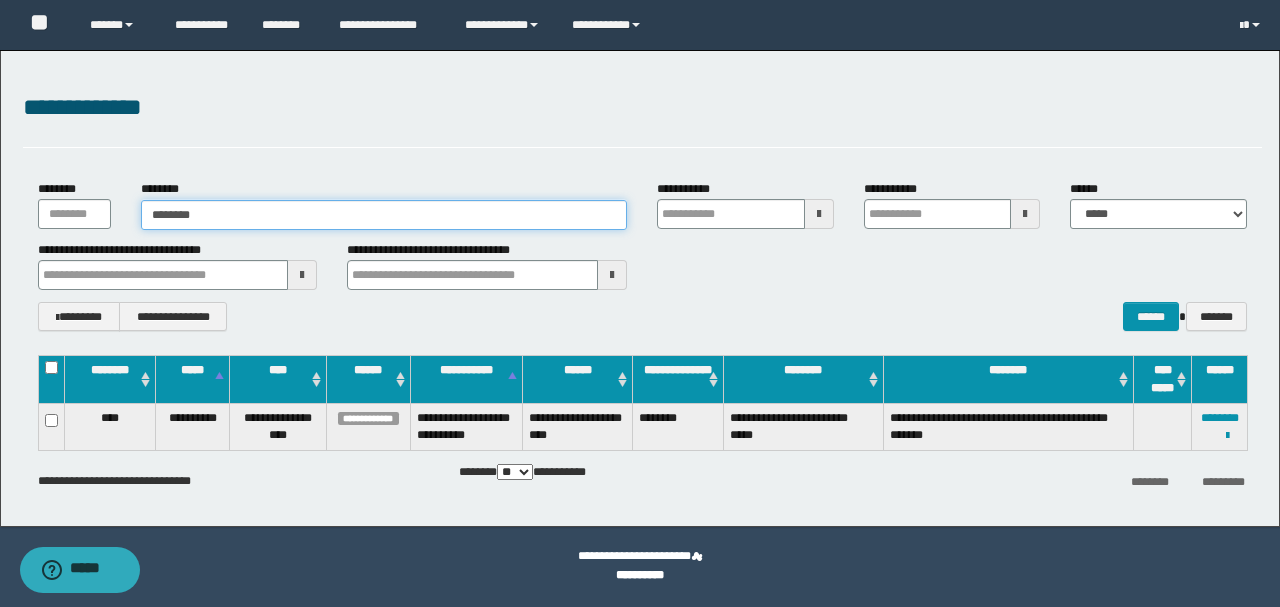 type on "********" 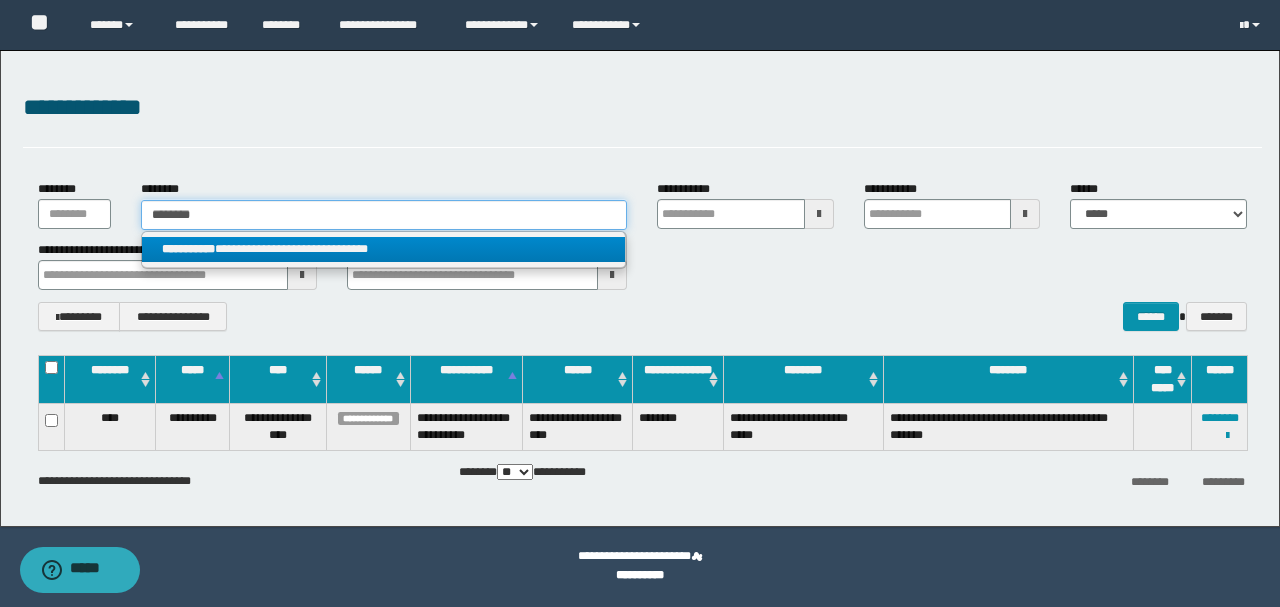 type on "********" 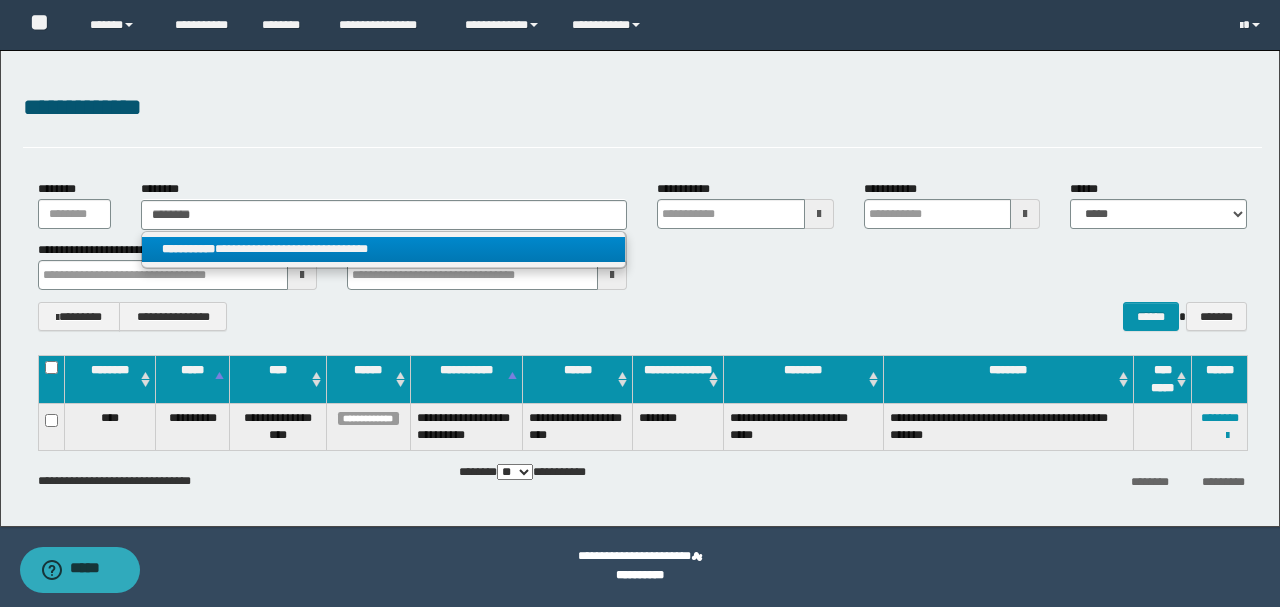 click on "**********" at bounding box center [384, 249] 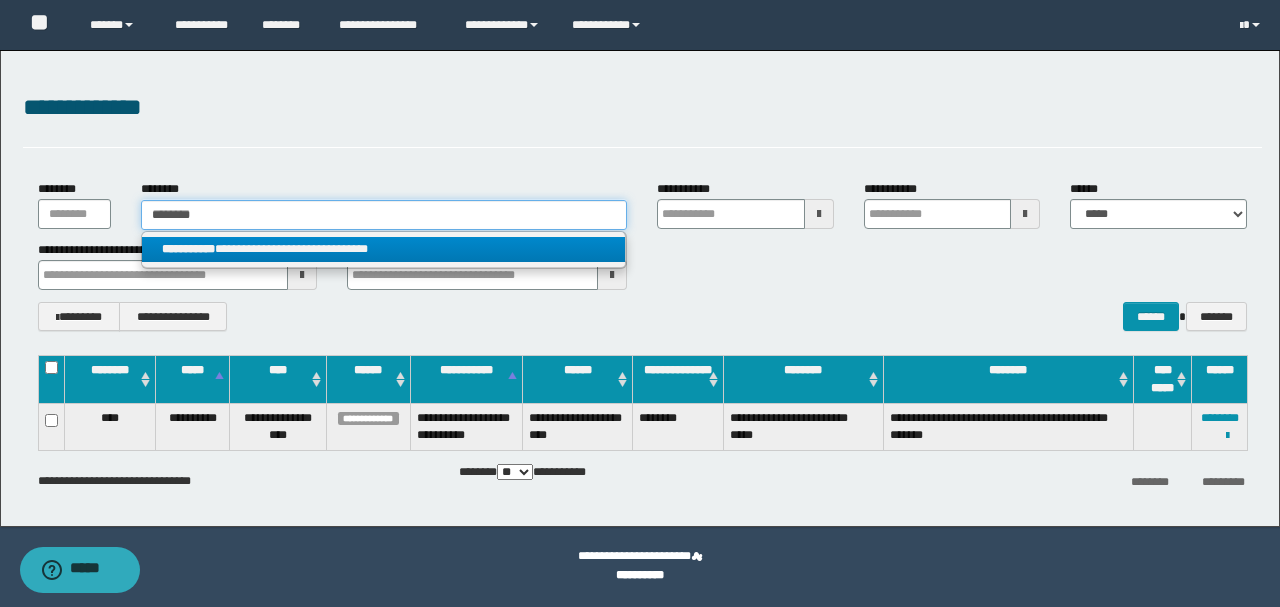 type 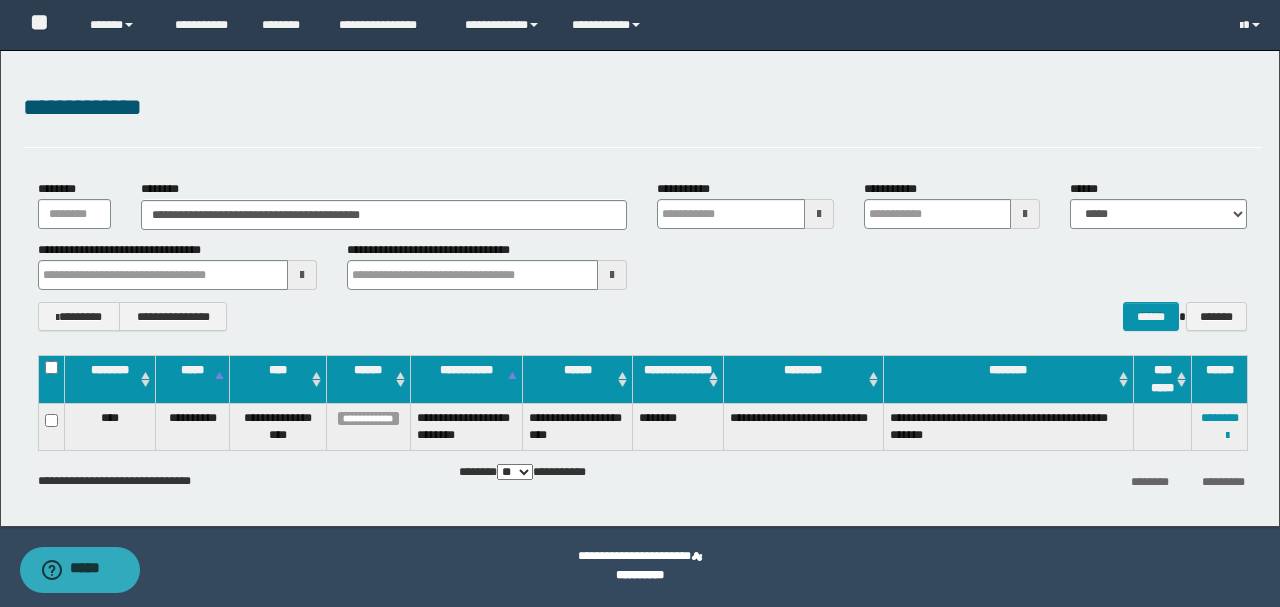 click on "**********" at bounding box center (642, 316) 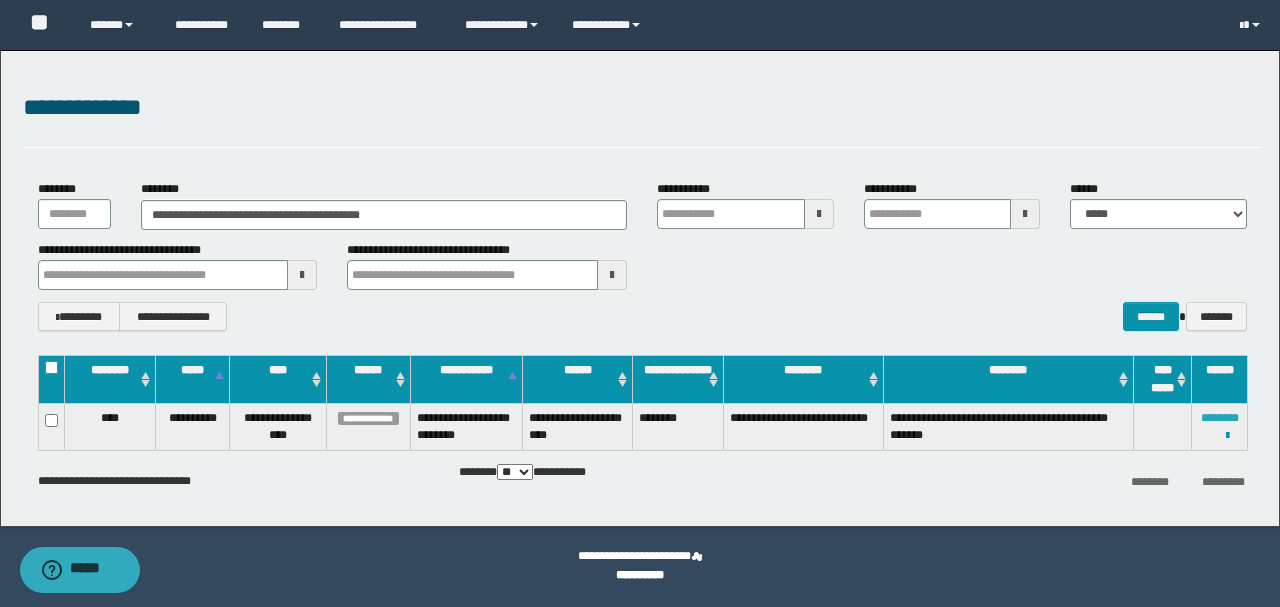 click on "********" at bounding box center [1220, 418] 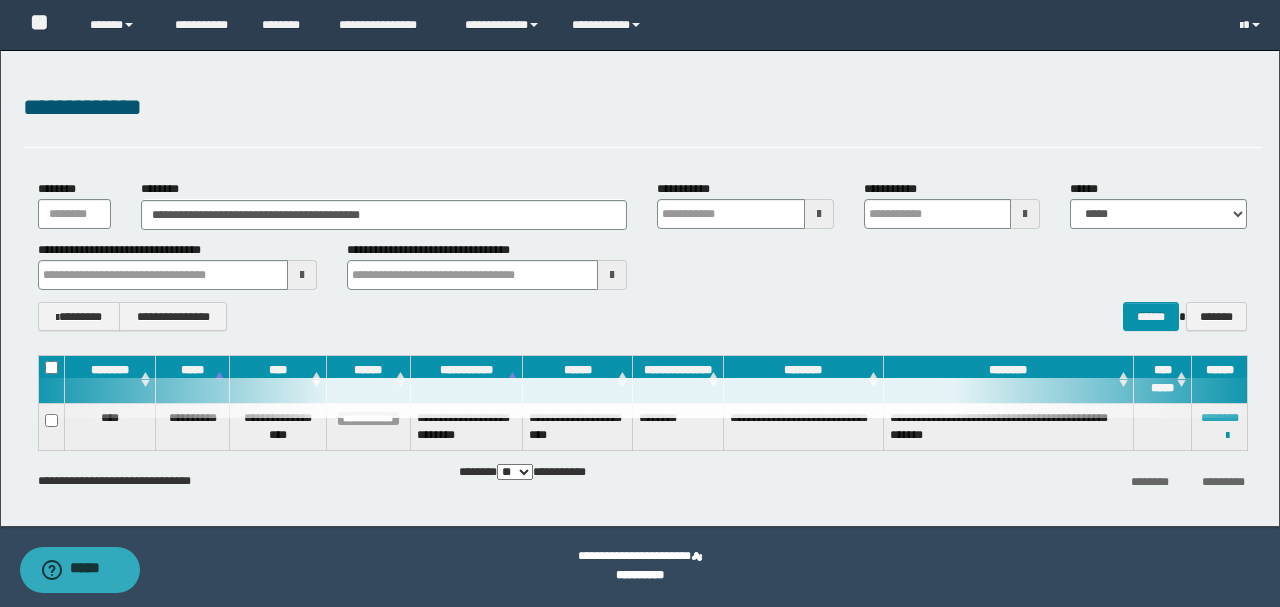 type 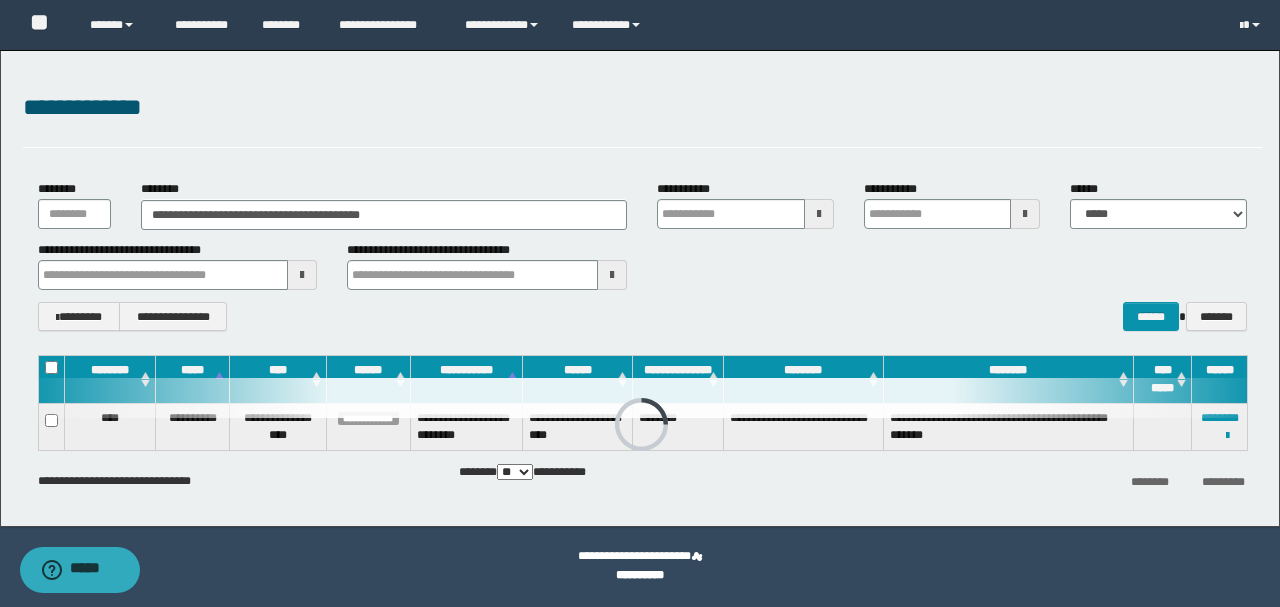 click on "**********" at bounding box center [642, 255] 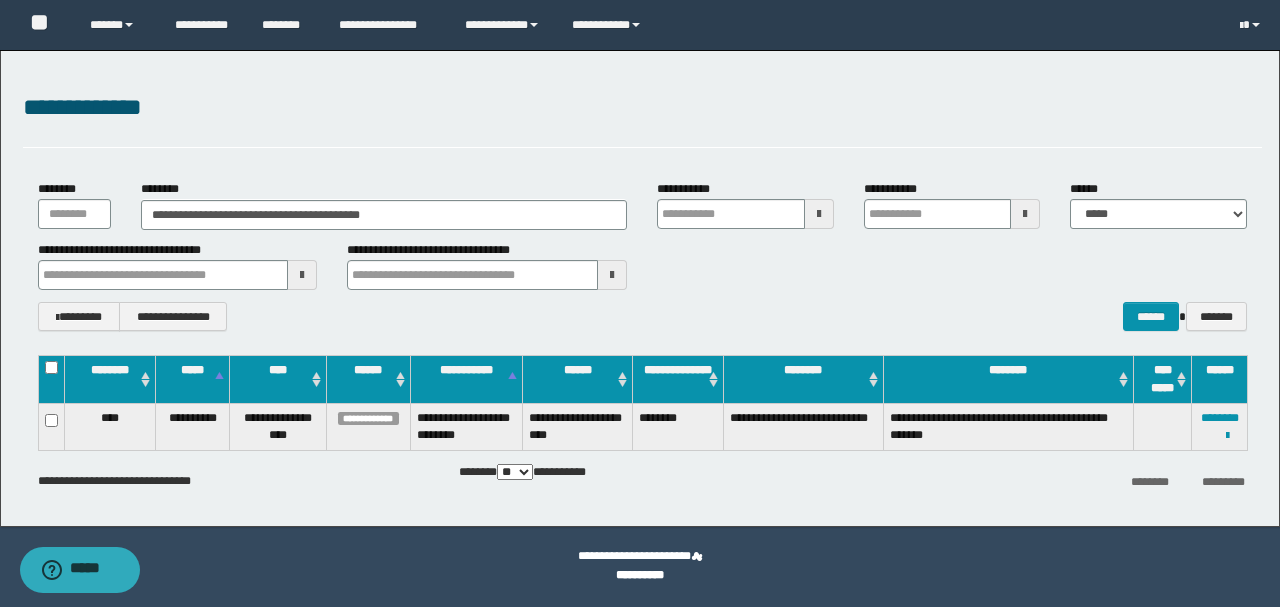 type 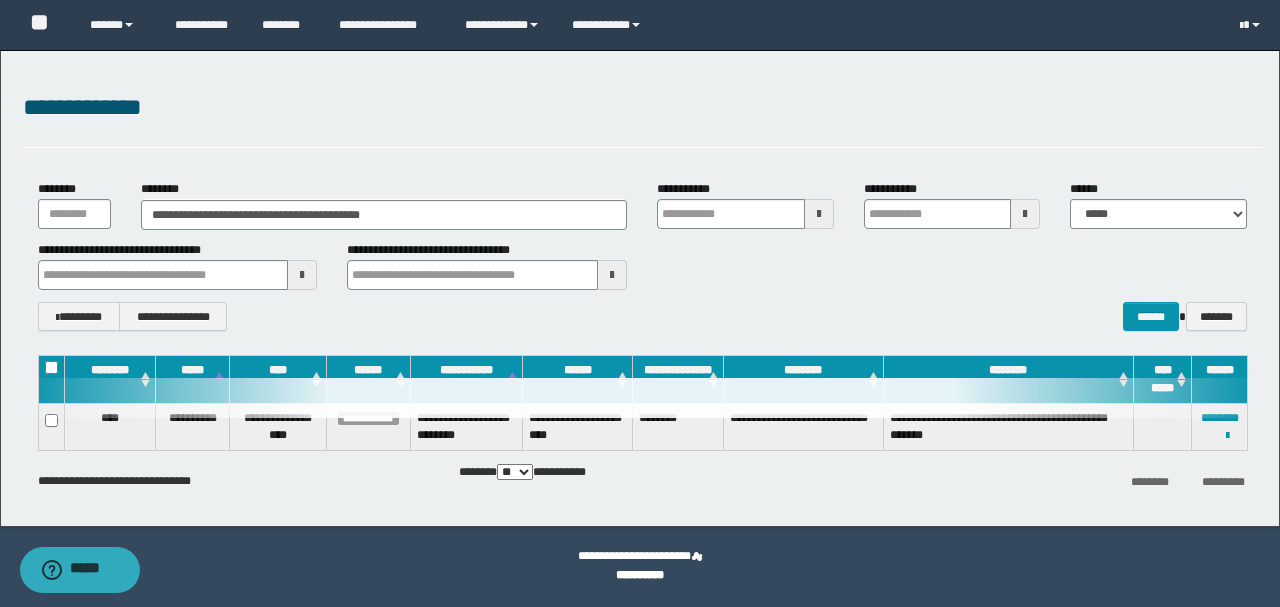 type 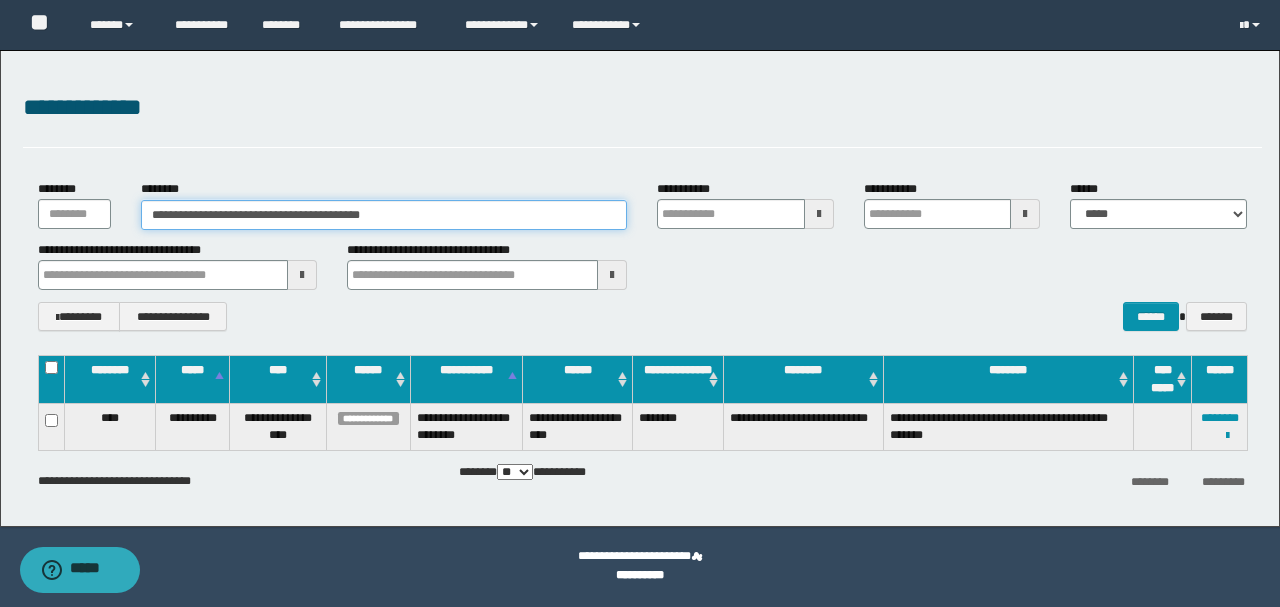 drag, startPoint x: 430, startPoint y: 220, endPoint x: 0, endPoint y: 207, distance: 430.19647 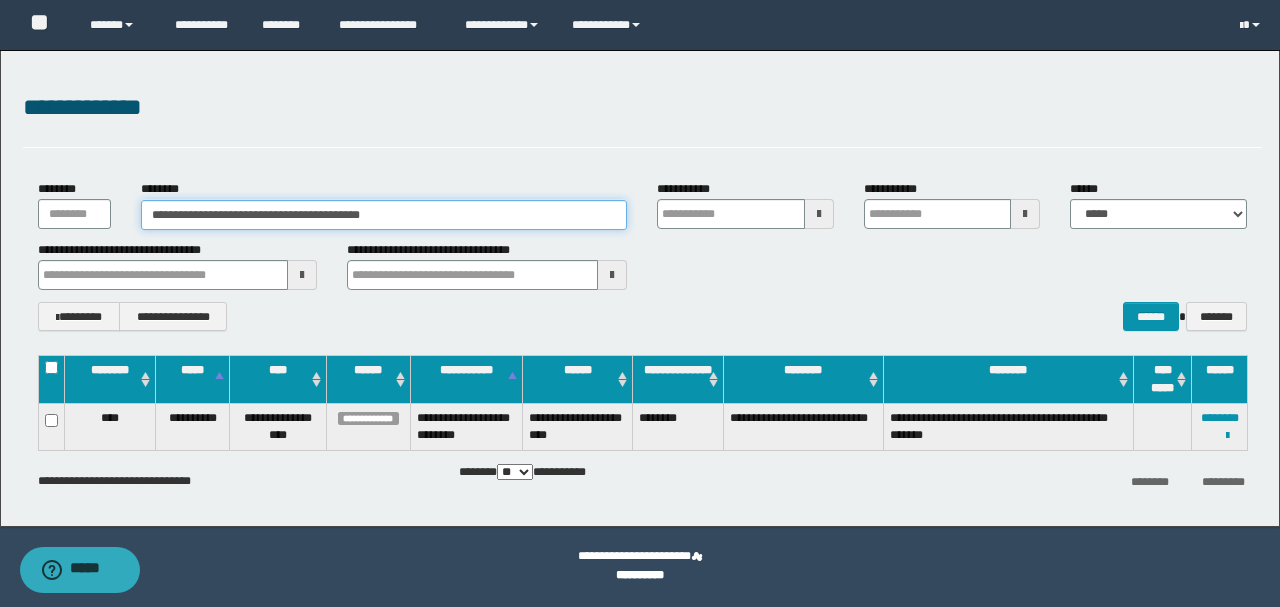 paste 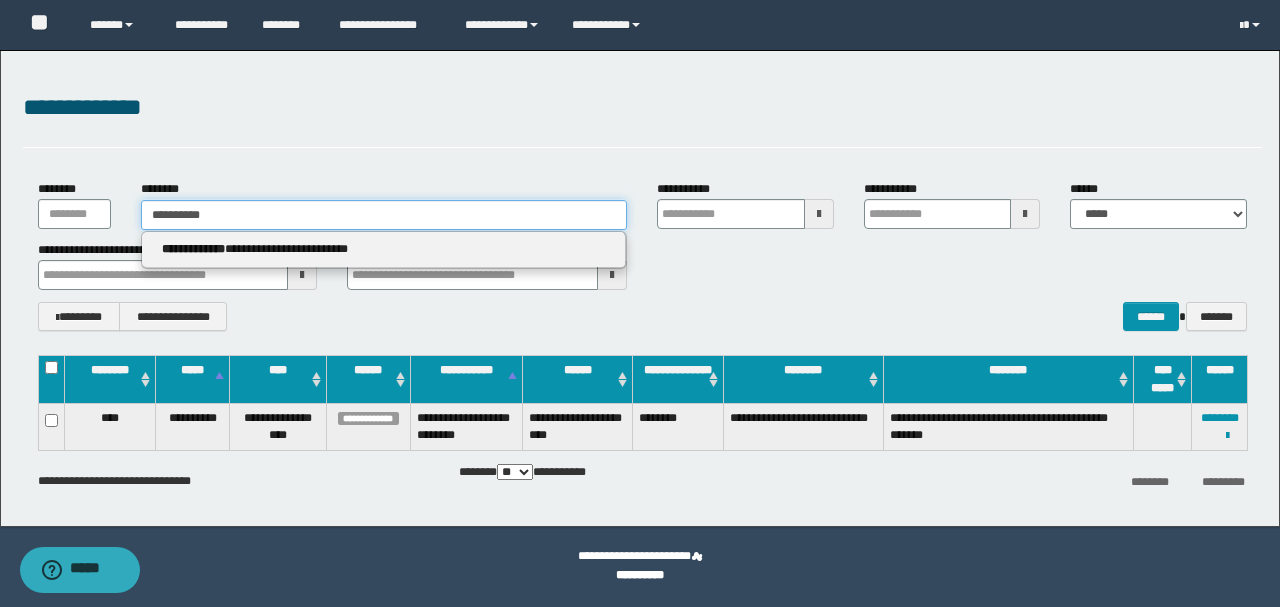 type on "**********" 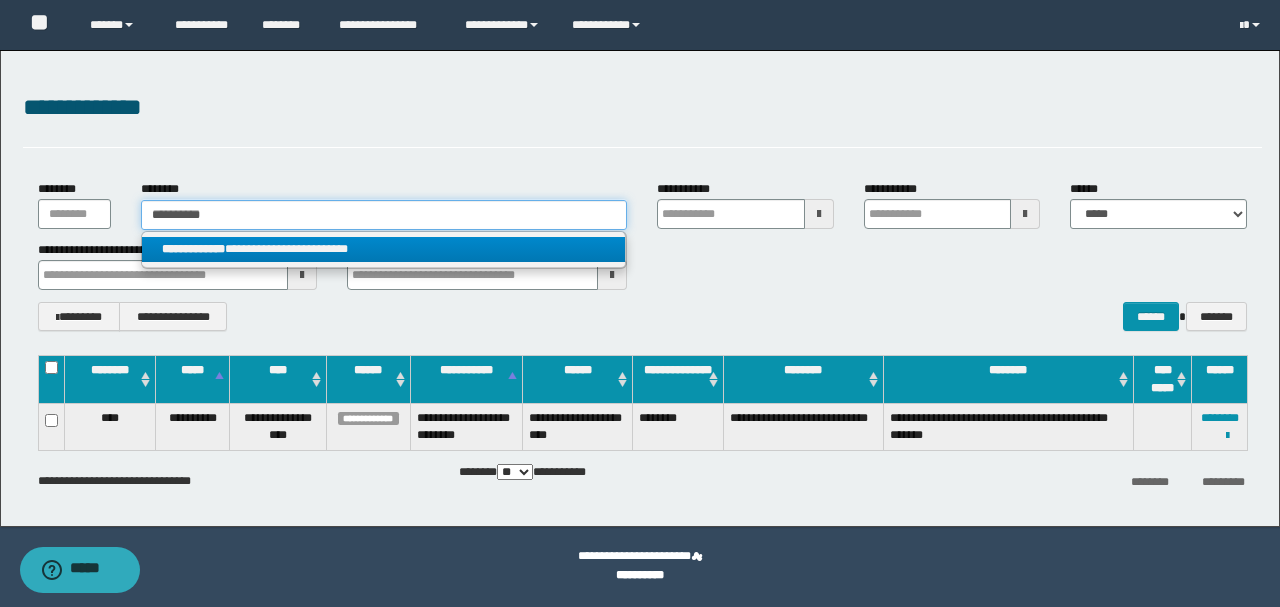 type on "**********" 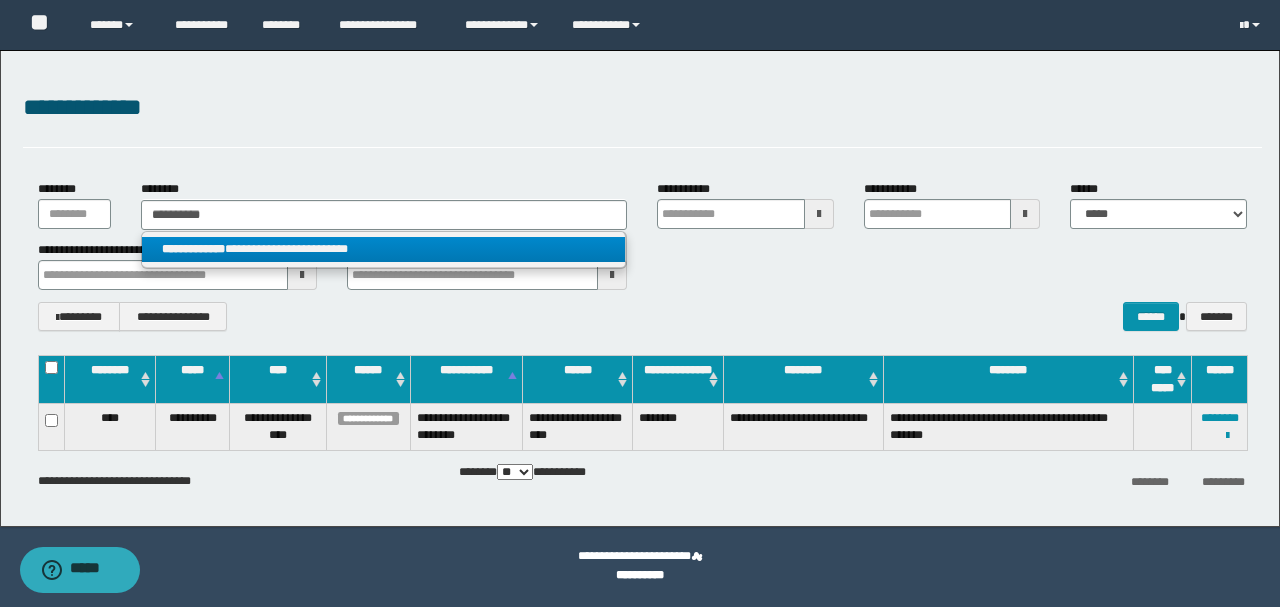 click on "**********" at bounding box center (384, 249) 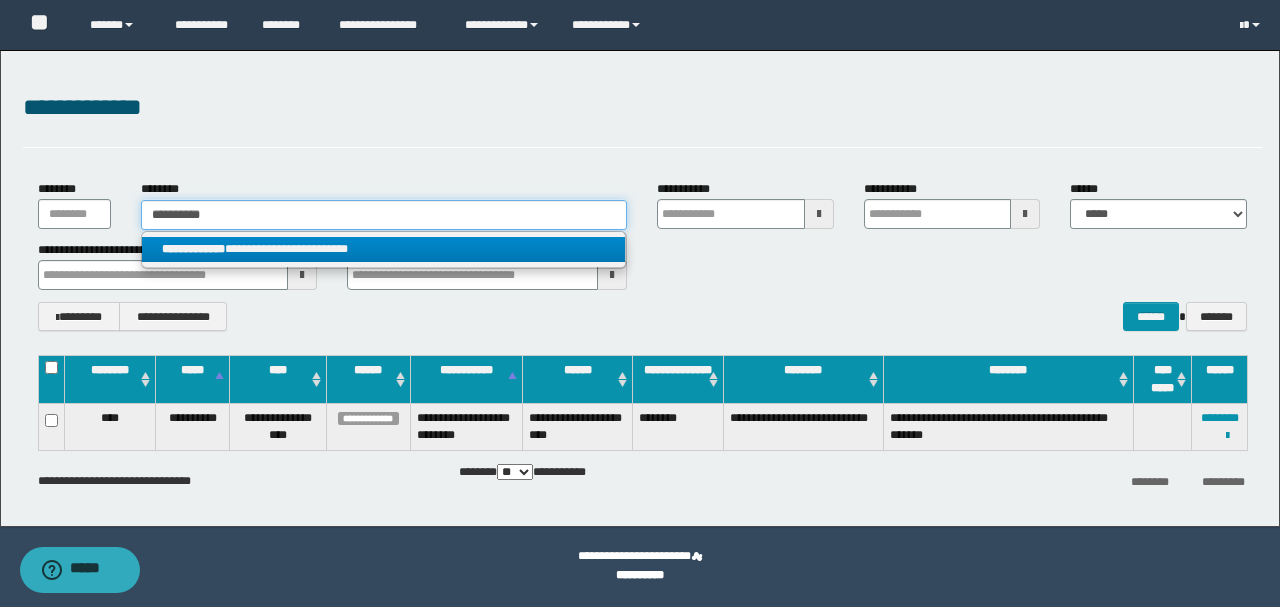 type 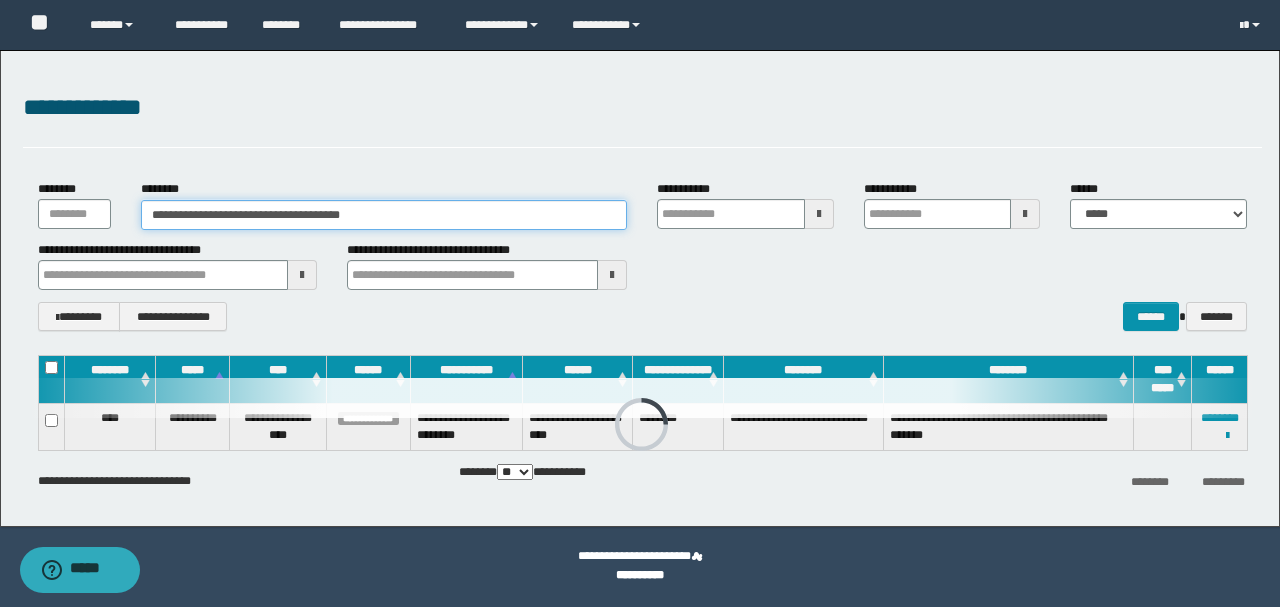 type 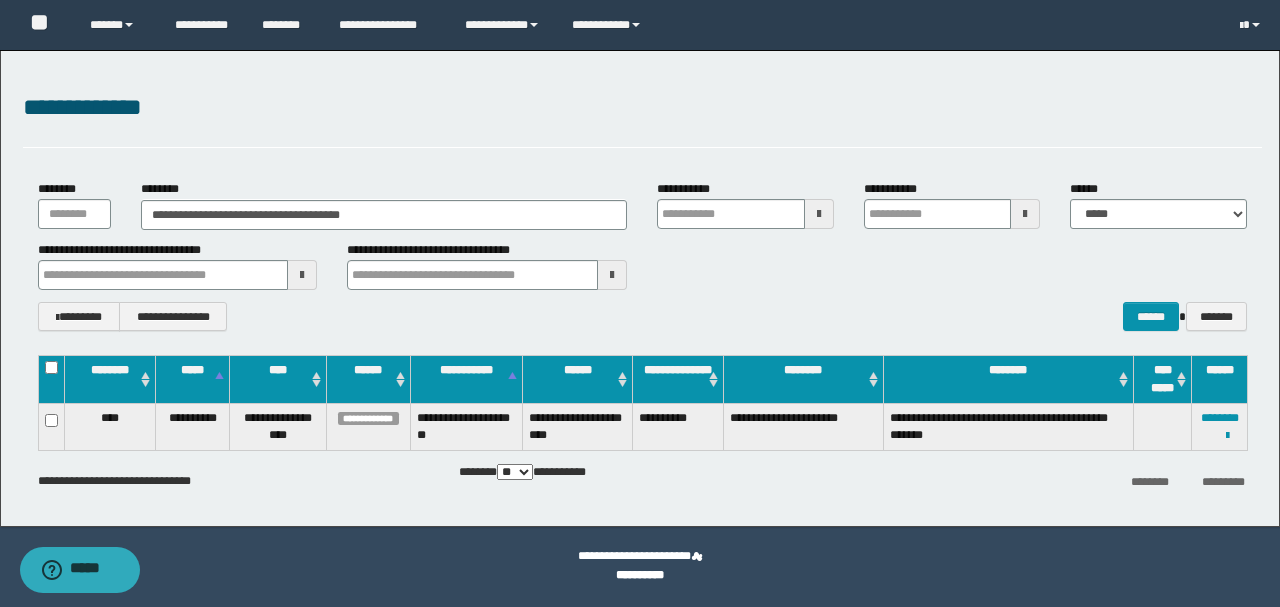 drag, startPoint x: 734, startPoint y: 322, endPoint x: 1272, endPoint y: 389, distance: 542.1559 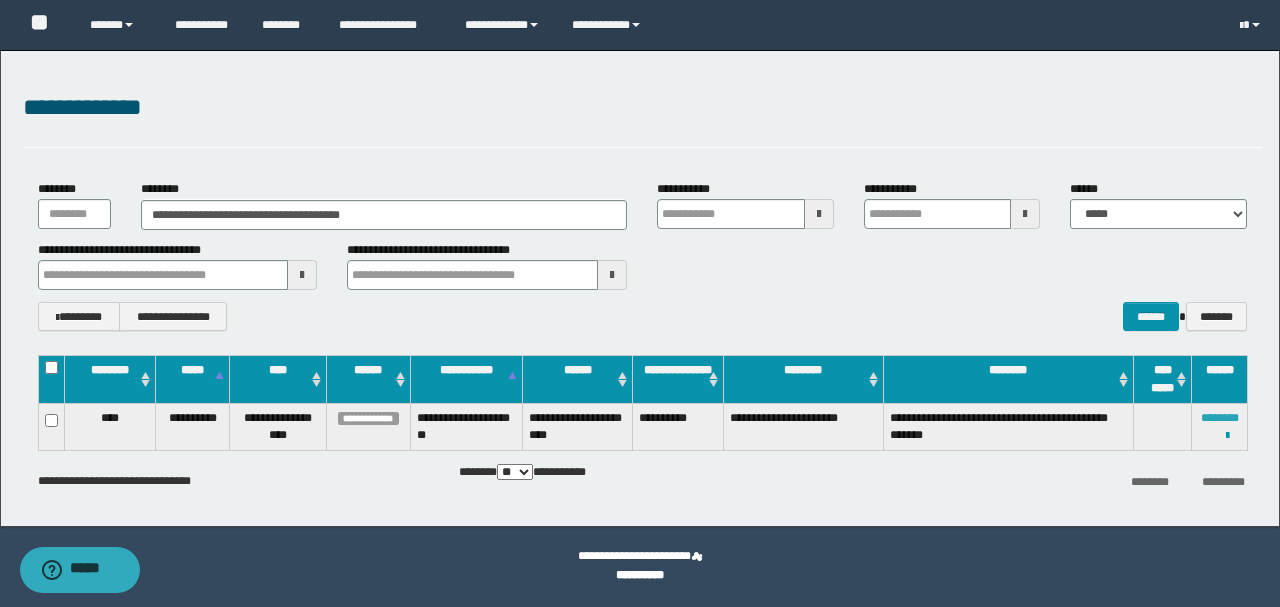 click on "********" at bounding box center (1220, 418) 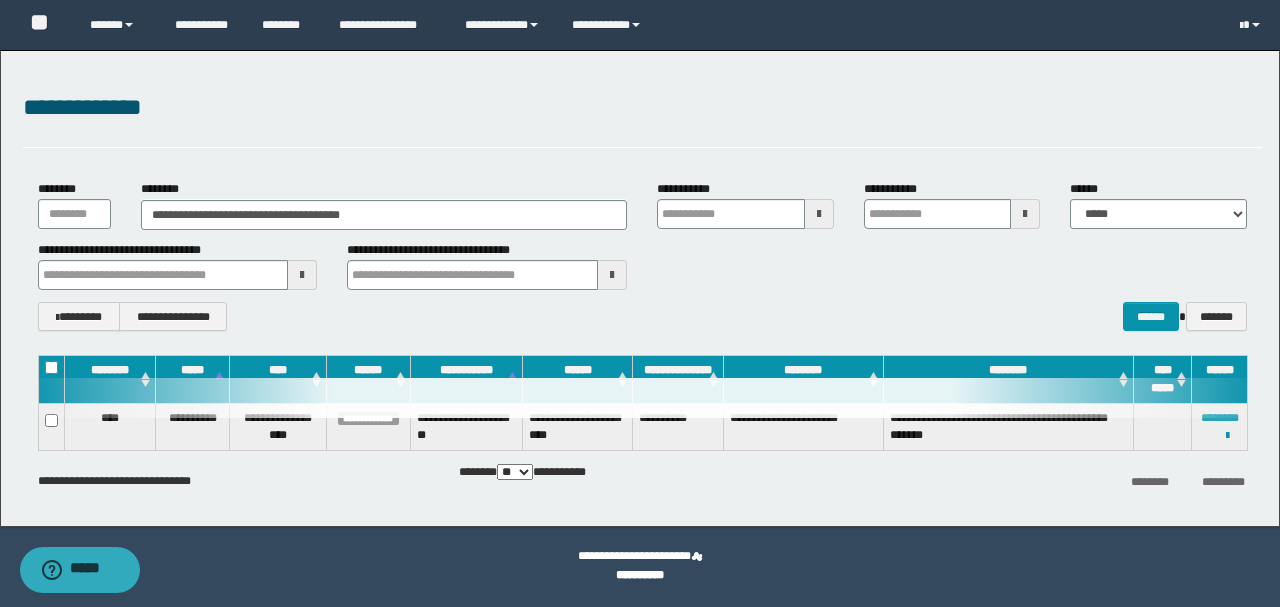 type 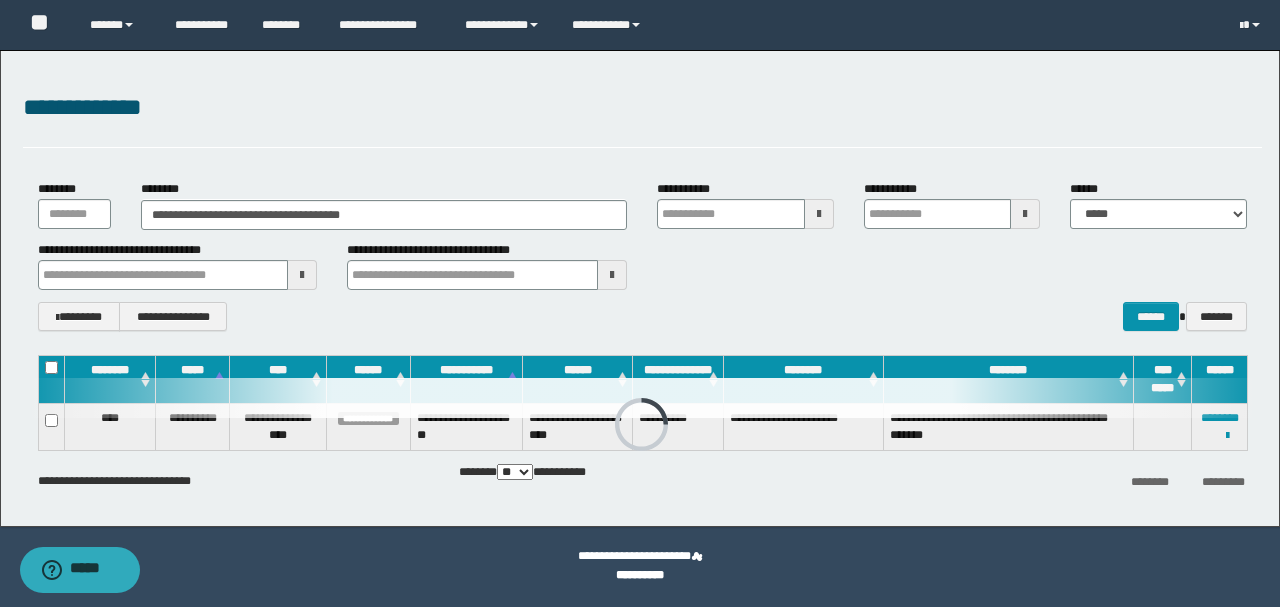 click on "**********" at bounding box center (642, 118) 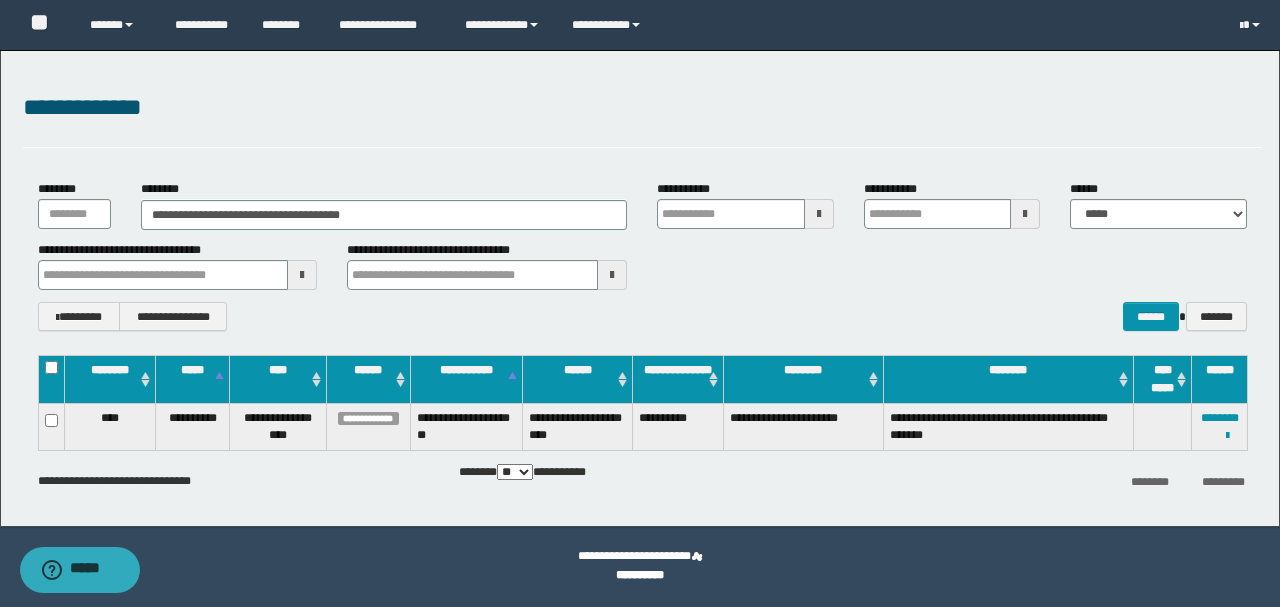 type 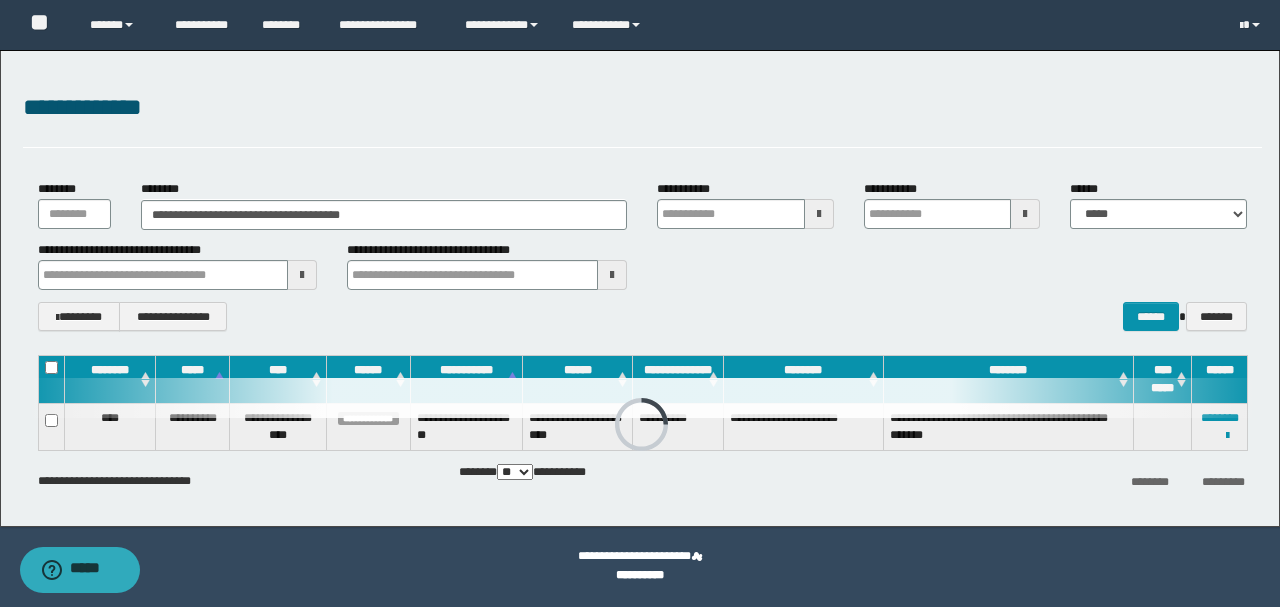 type 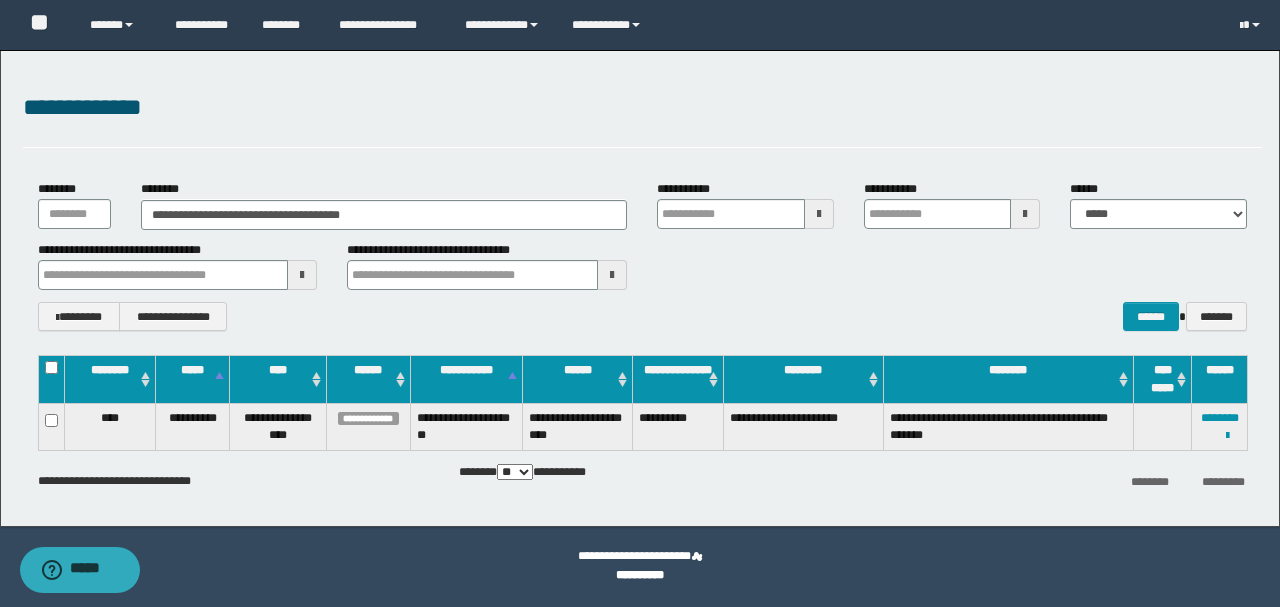 click on "**********" at bounding box center [640, 288] 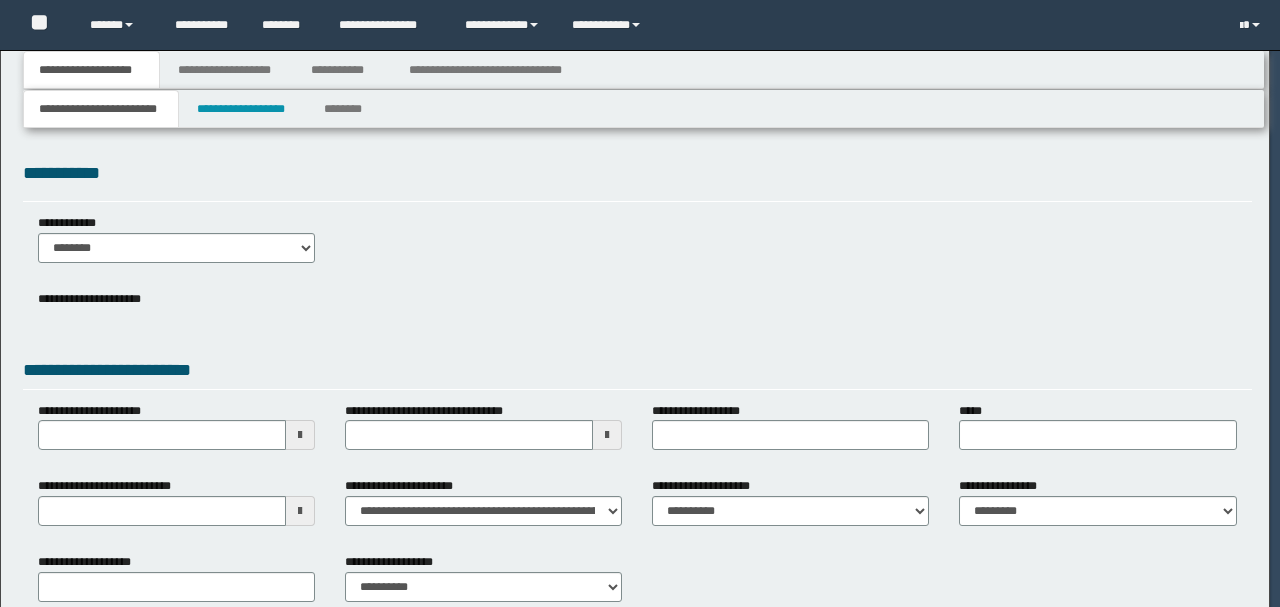 scroll, scrollTop: 0, scrollLeft: 0, axis: both 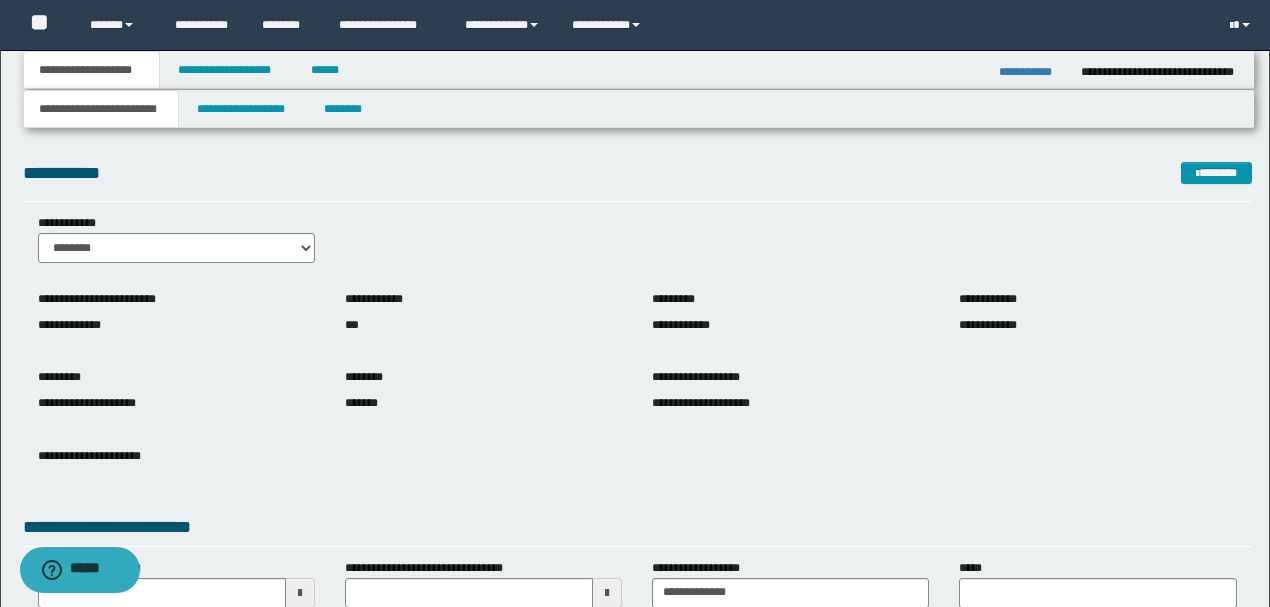 click on "**********" at bounding box center (637, 246) 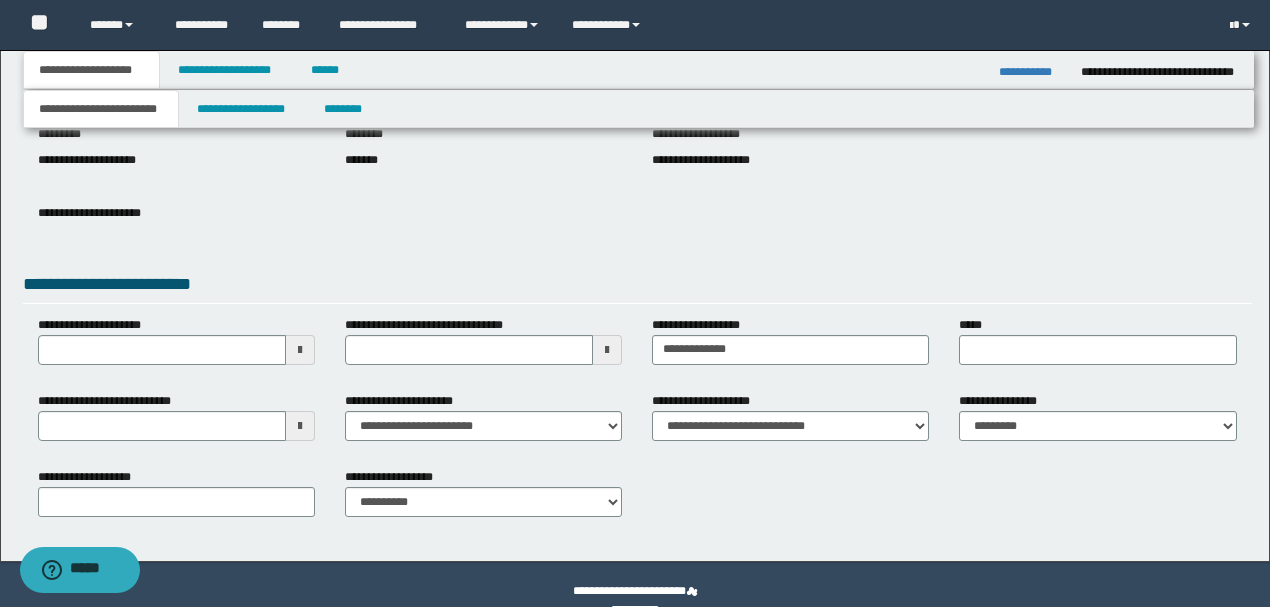 scroll, scrollTop: 266, scrollLeft: 0, axis: vertical 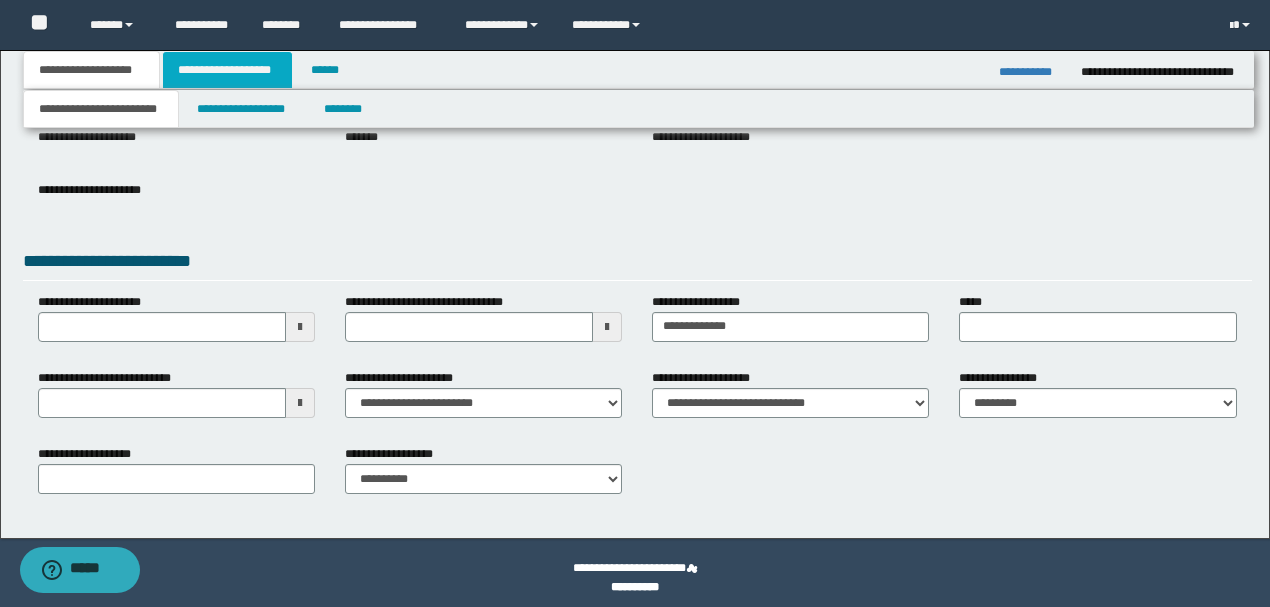 click on "**********" at bounding box center (227, 70) 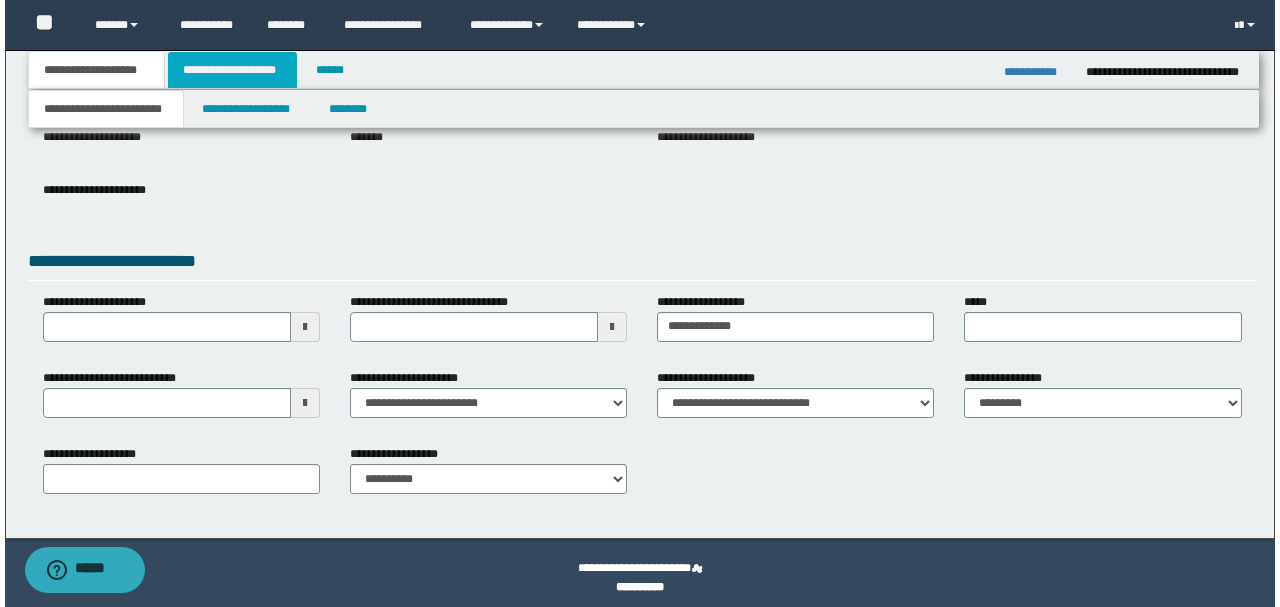 scroll, scrollTop: 0, scrollLeft: 0, axis: both 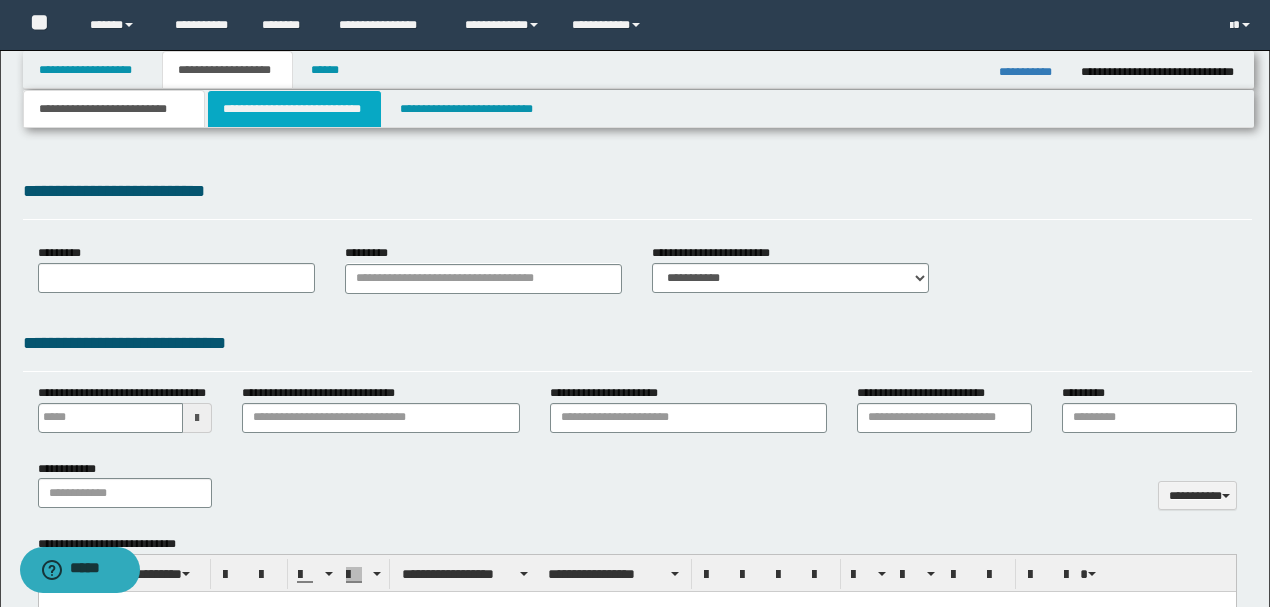 click on "**********" at bounding box center (294, 109) 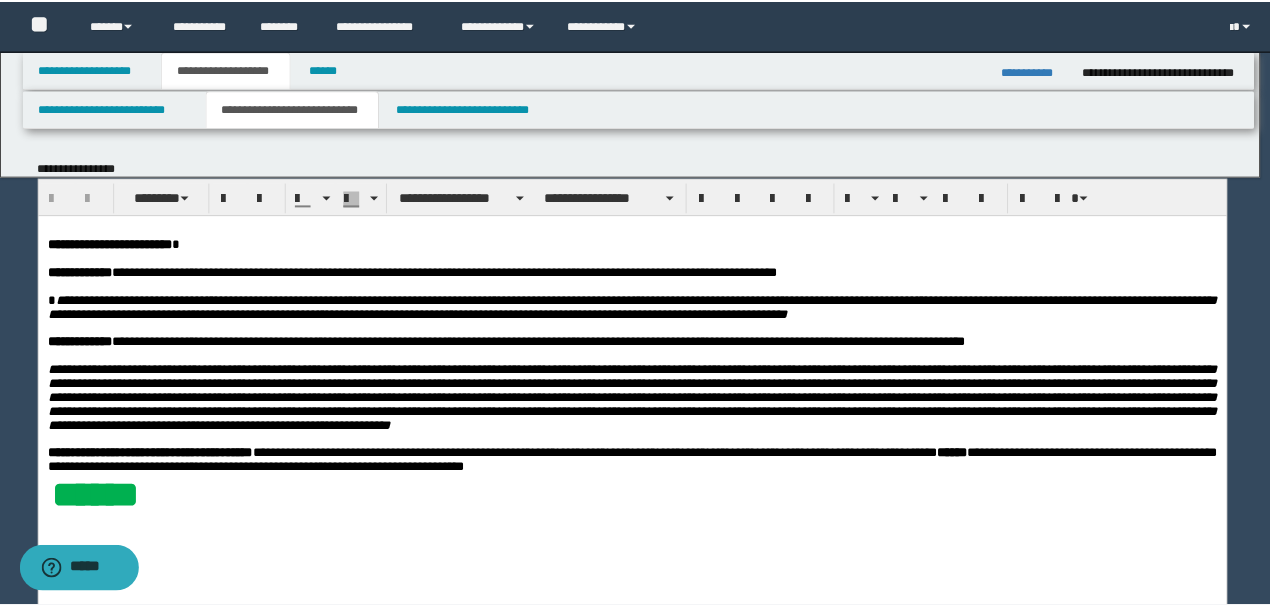 scroll, scrollTop: 0, scrollLeft: 0, axis: both 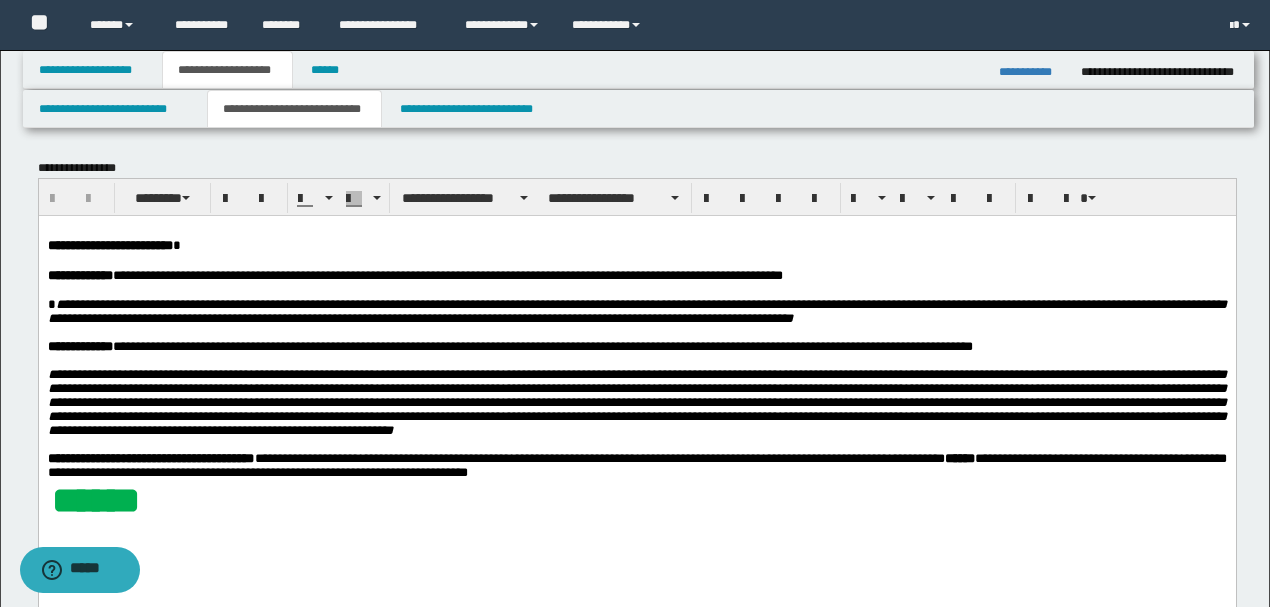 drag, startPoint x: 300, startPoint y: 298, endPoint x: 329, endPoint y: 284, distance: 32.202484 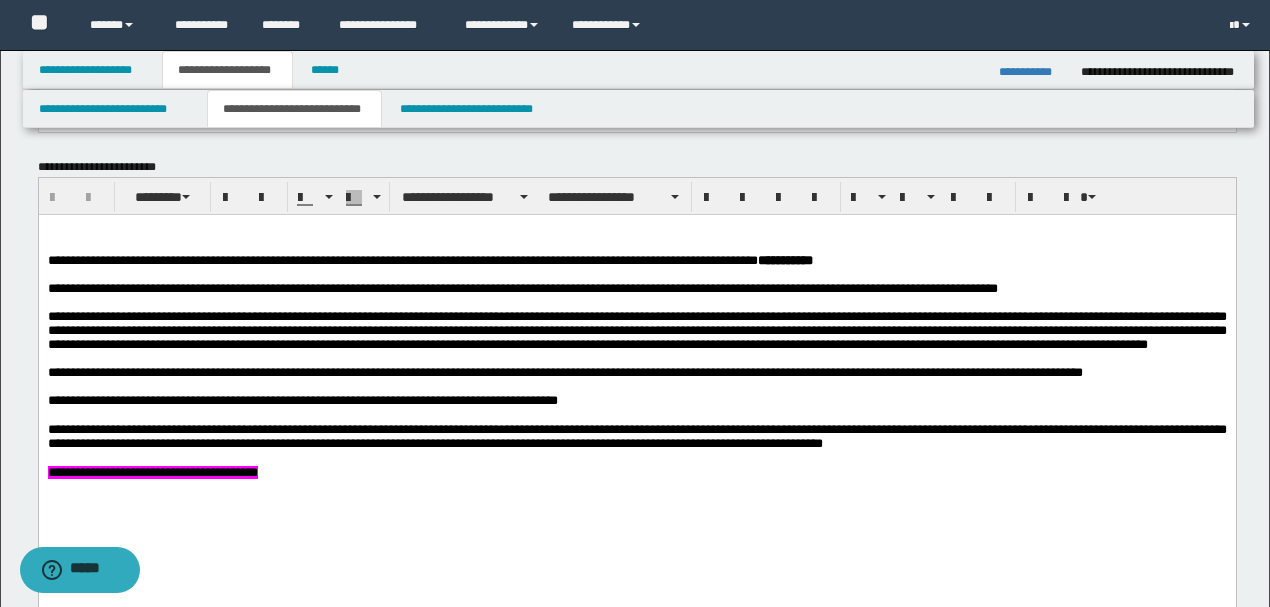 scroll, scrollTop: 733, scrollLeft: 0, axis: vertical 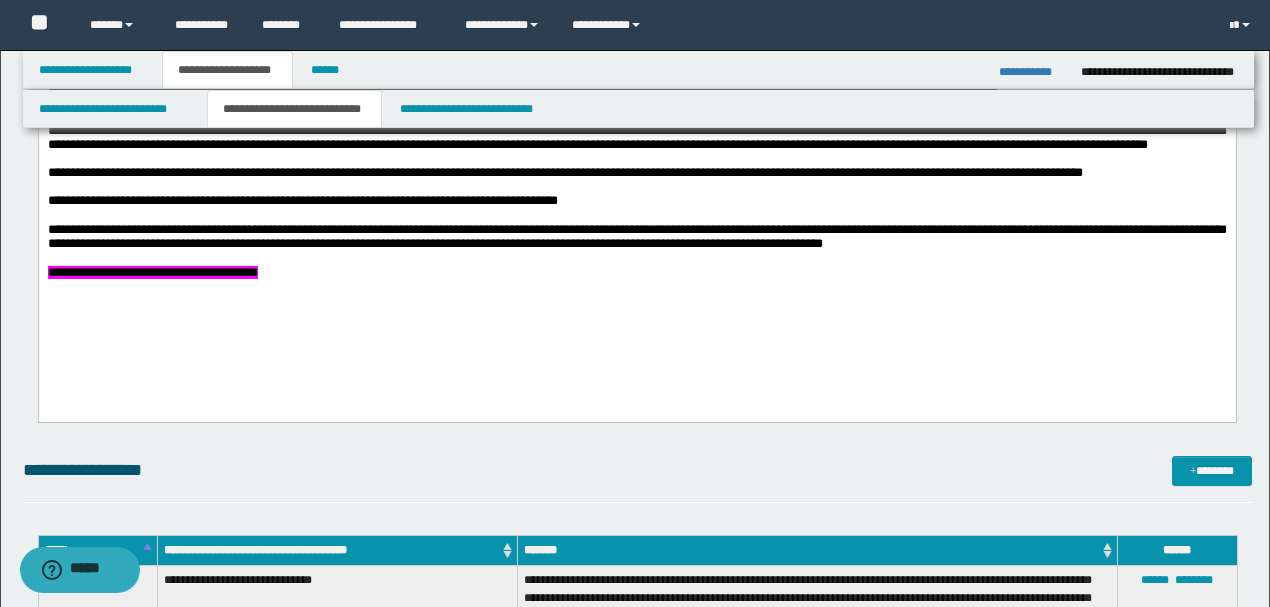 click on "**********" at bounding box center (1032, 72) 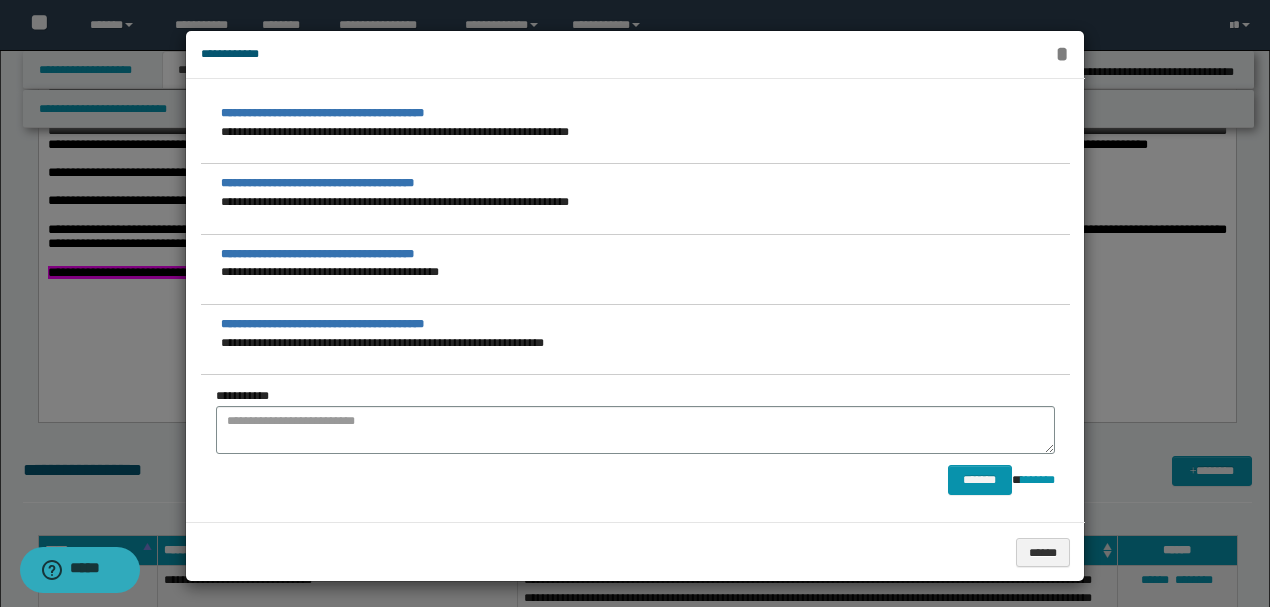 click on "*" at bounding box center [1062, 54] 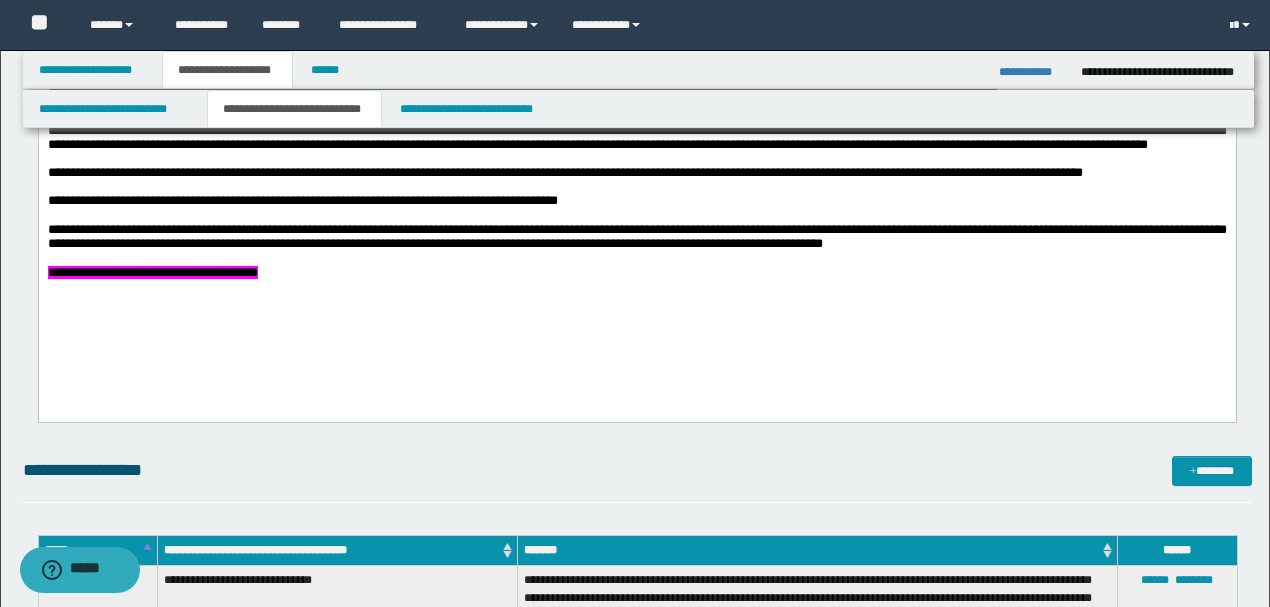 click at bounding box center (637, 215) 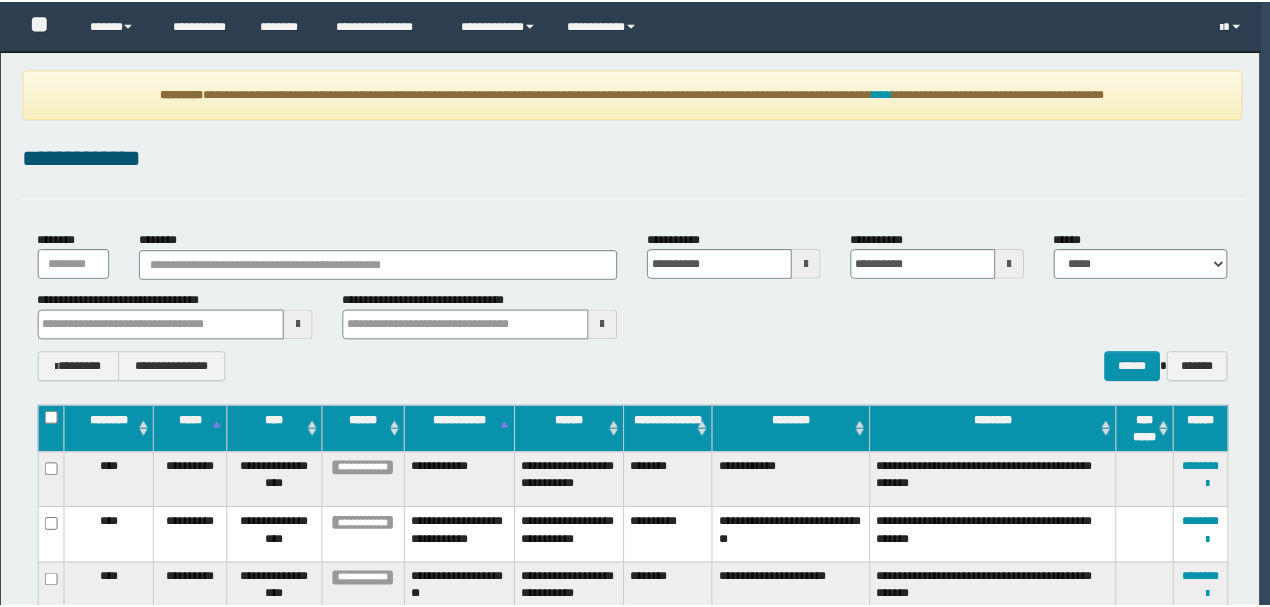 scroll, scrollTop: 0, scrollLeft: 0, axis: both 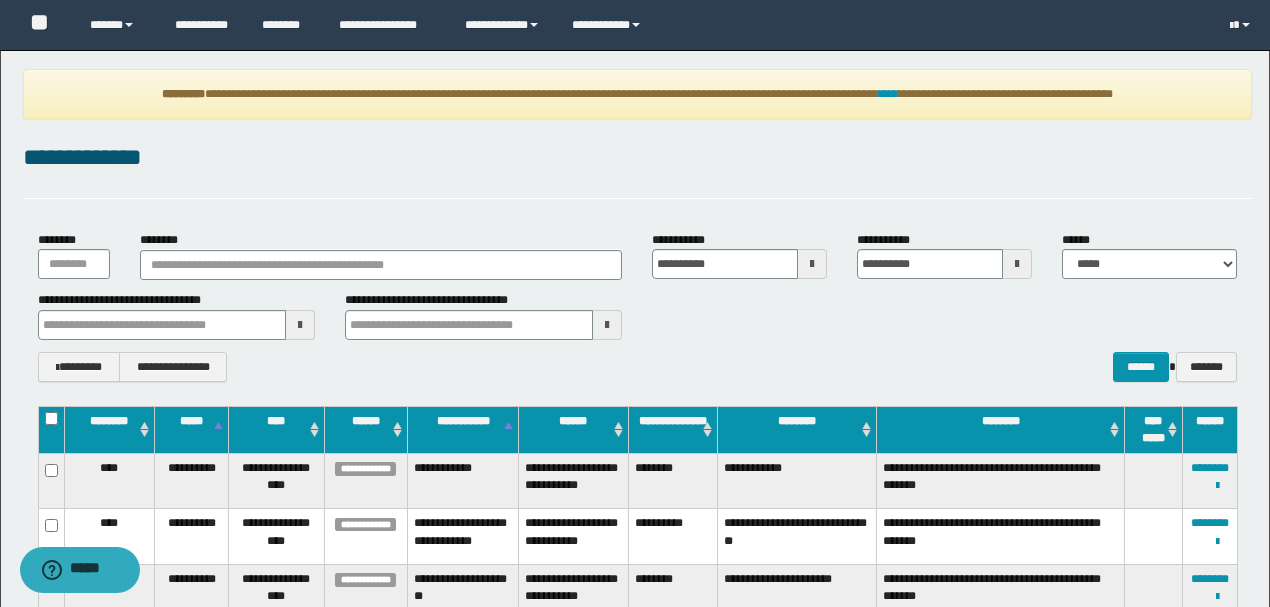 click on "**********" at bounding box center (637, 158) 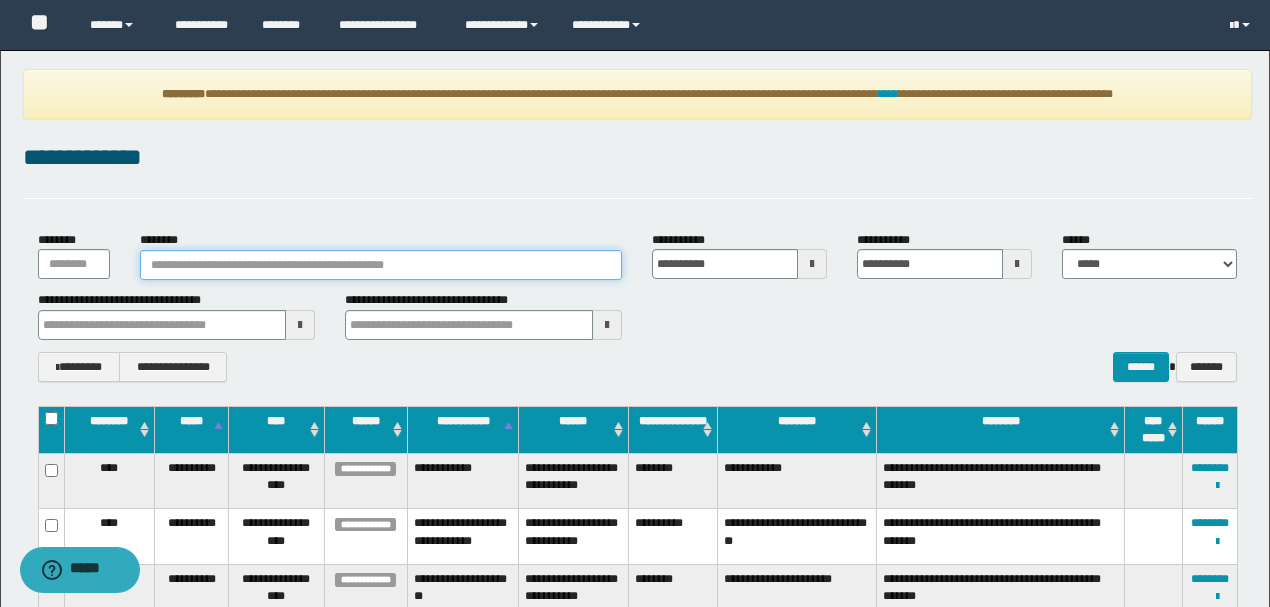 click on "********" at bounding box center [381, 265] 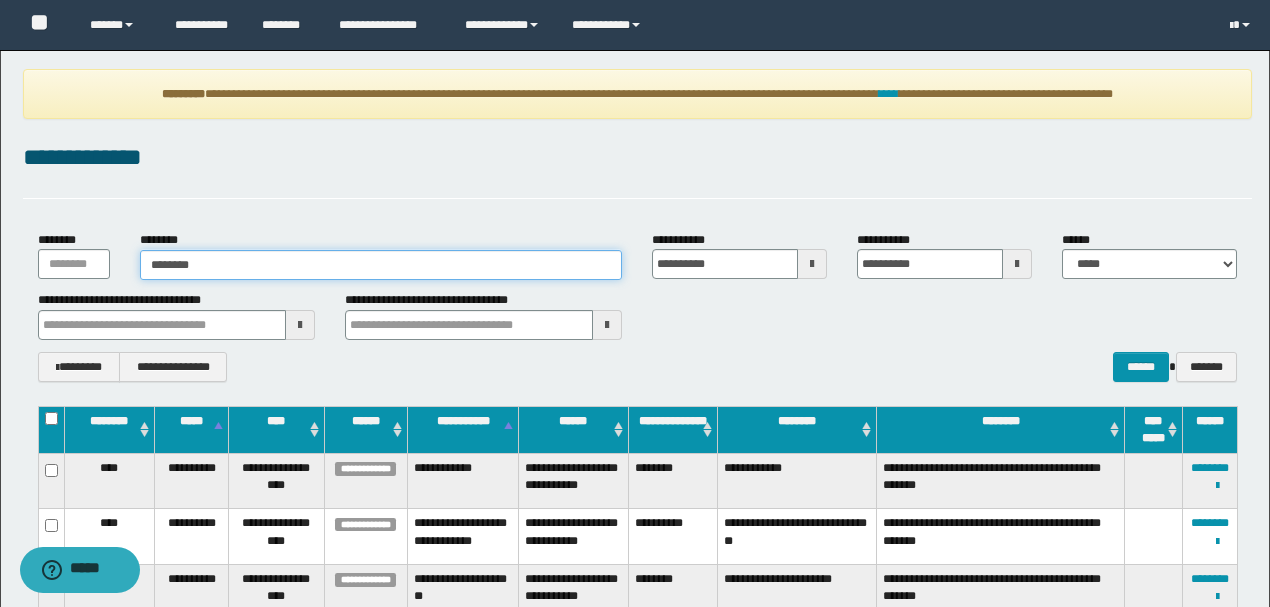 type on "********" 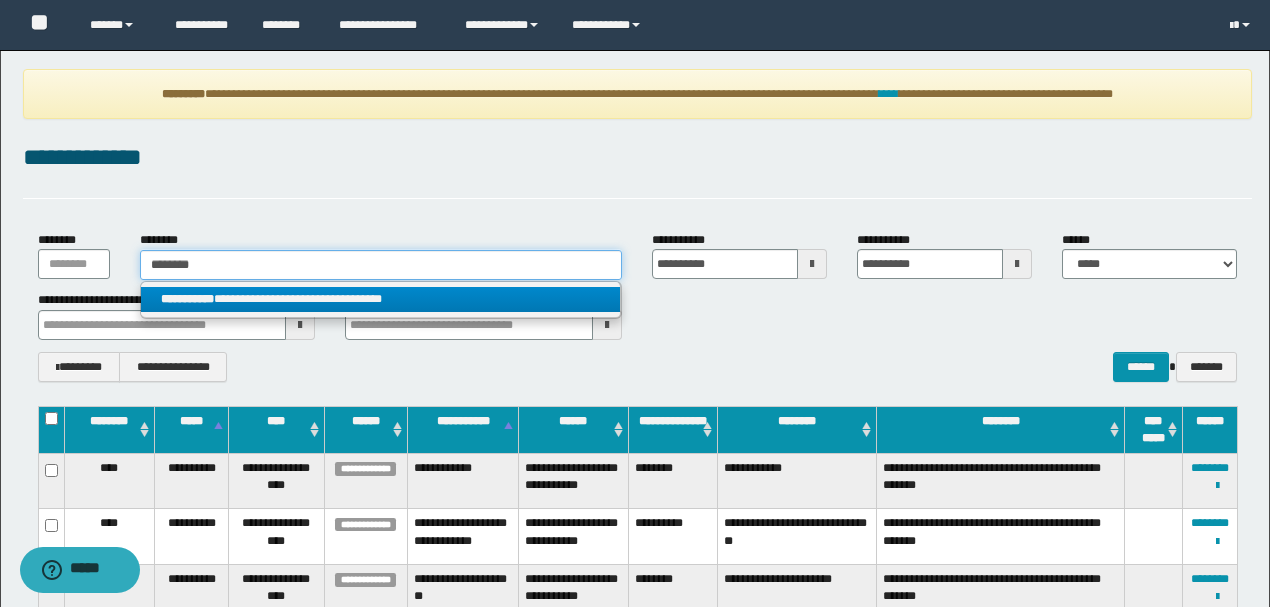 type on "********" 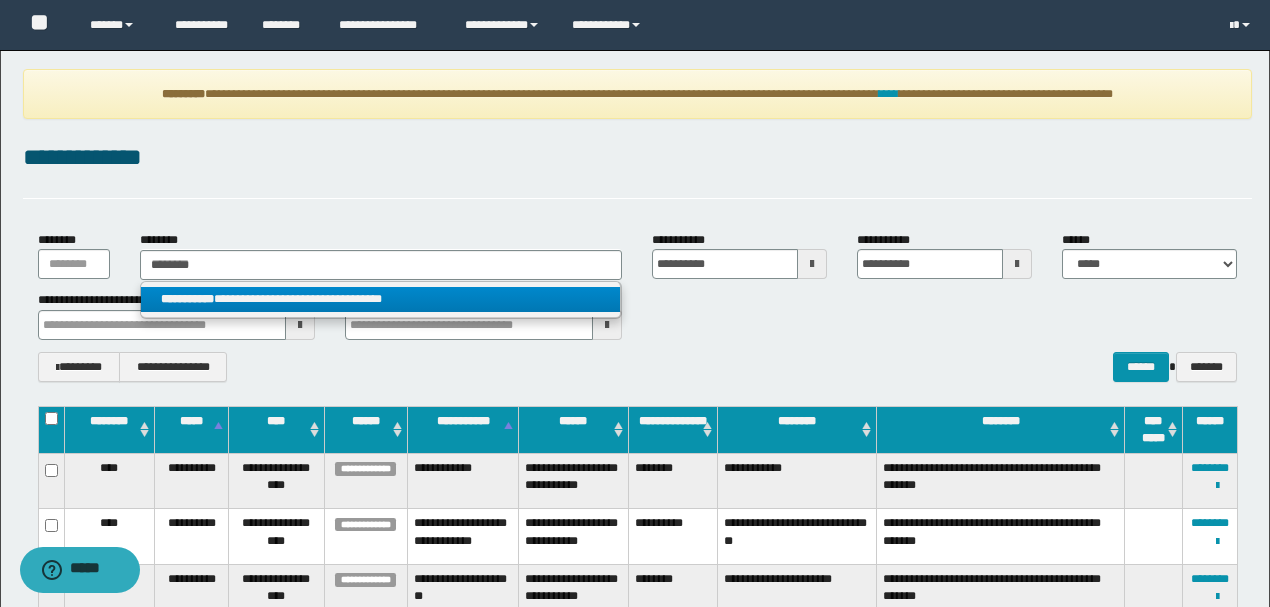 click on "**********" at bounding box center [380, 299] 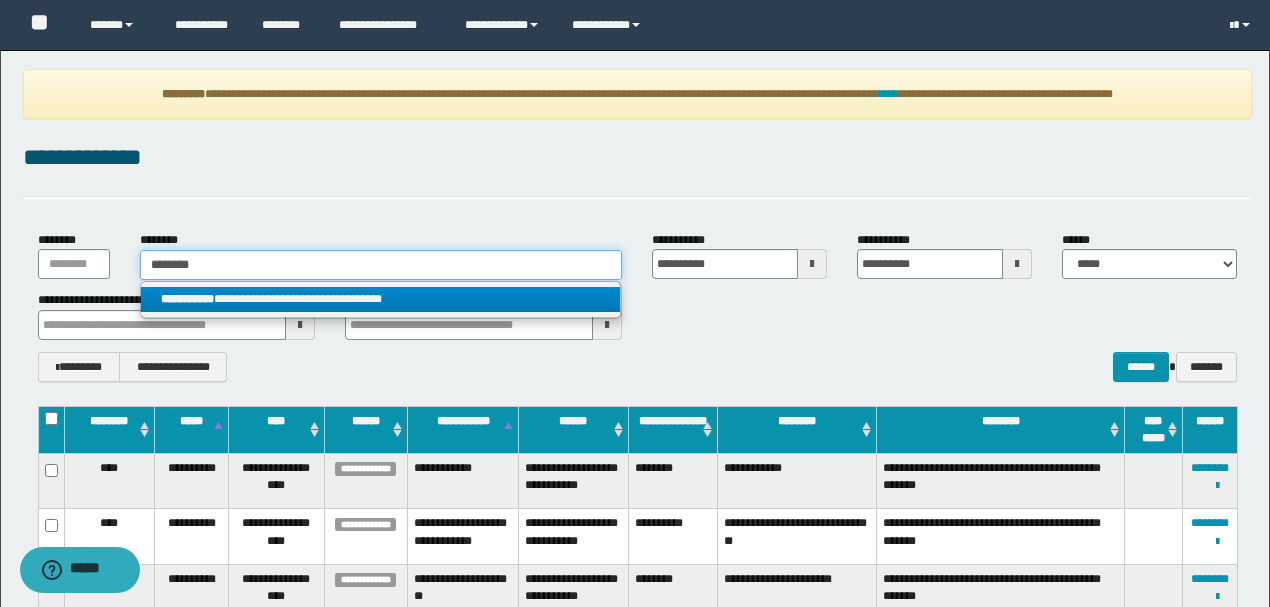 type 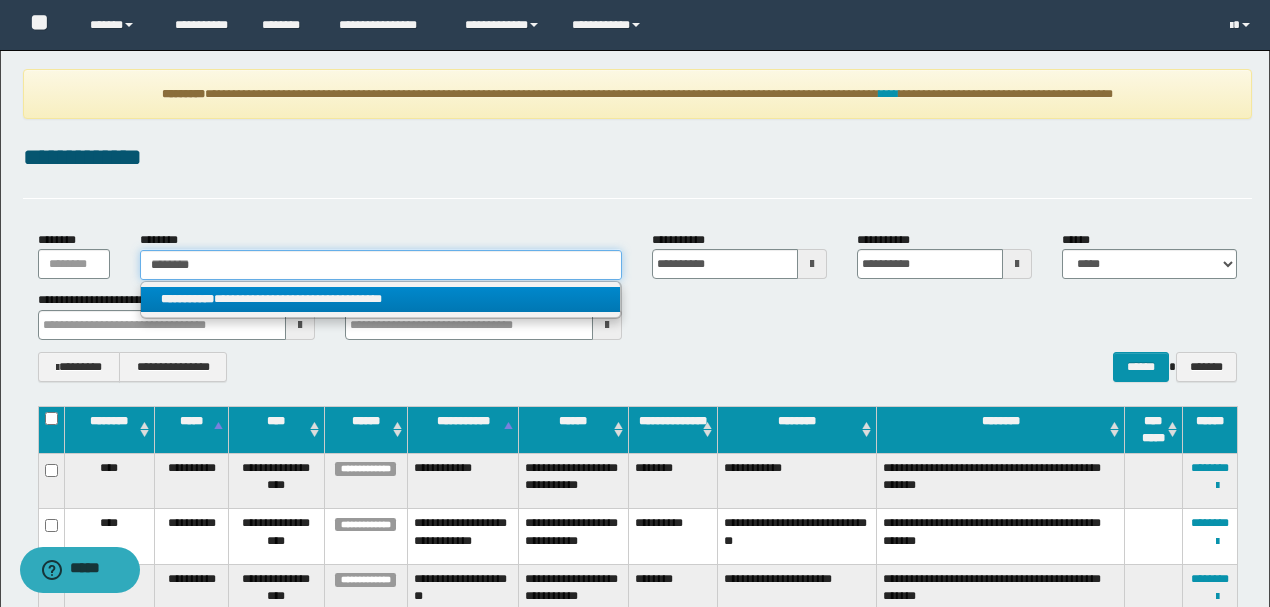 type on "**********" 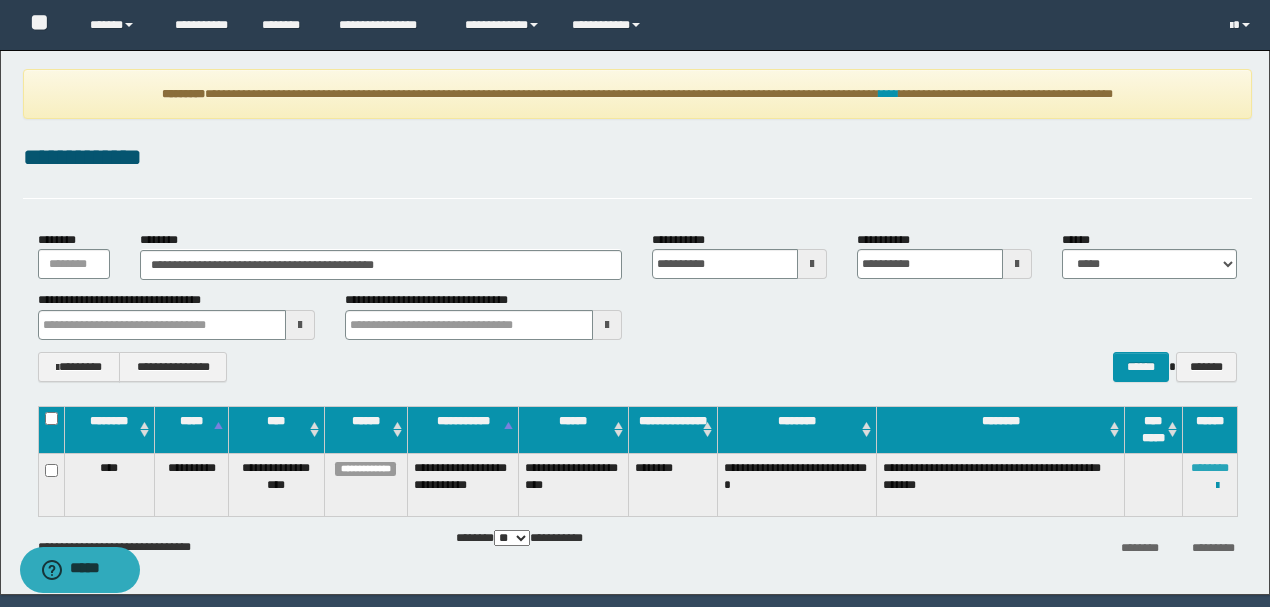 click on "********" at bounding box center (1210, 468) 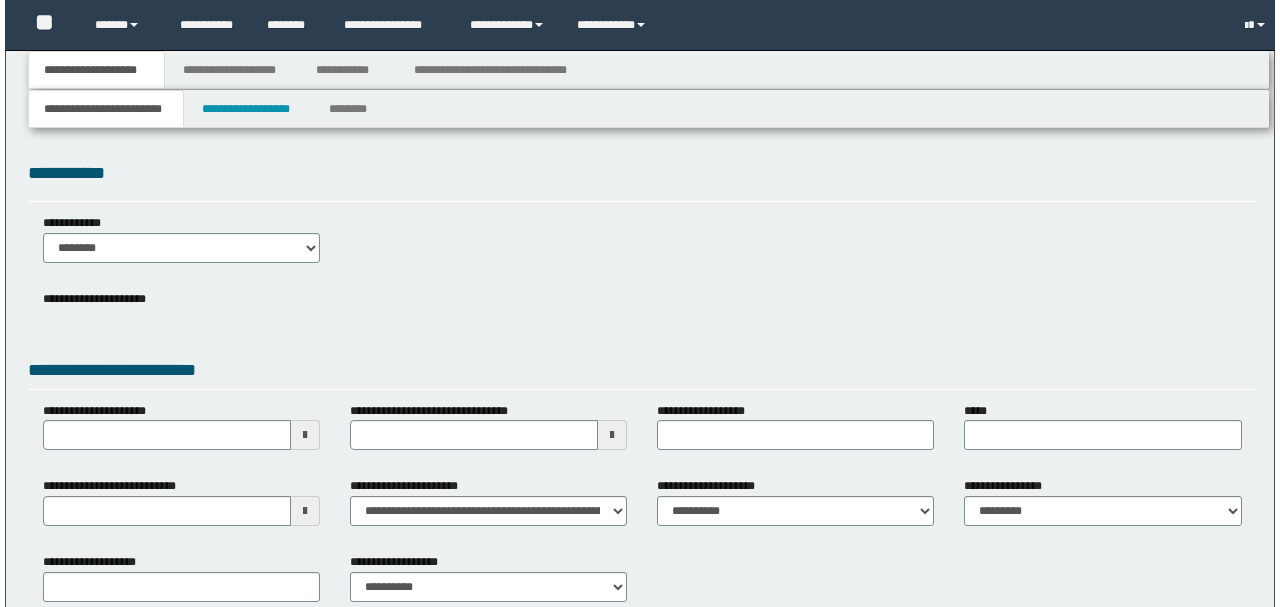 scroll, scrollTop: 0, scrollLeft: 0, axis: both 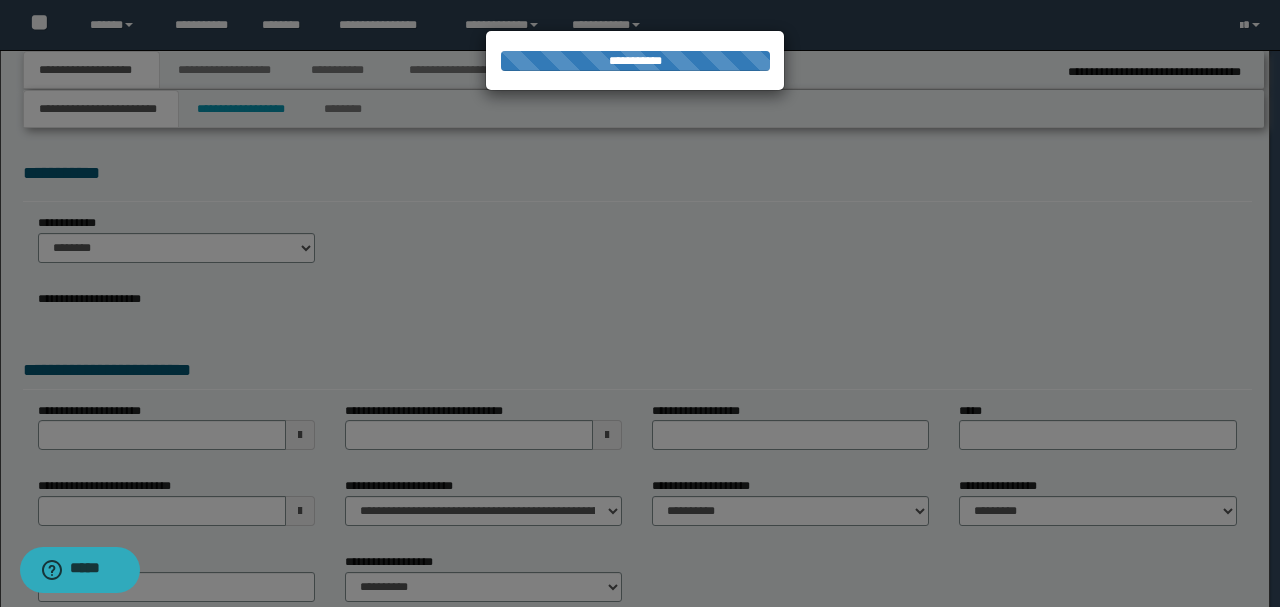 type on "**********" 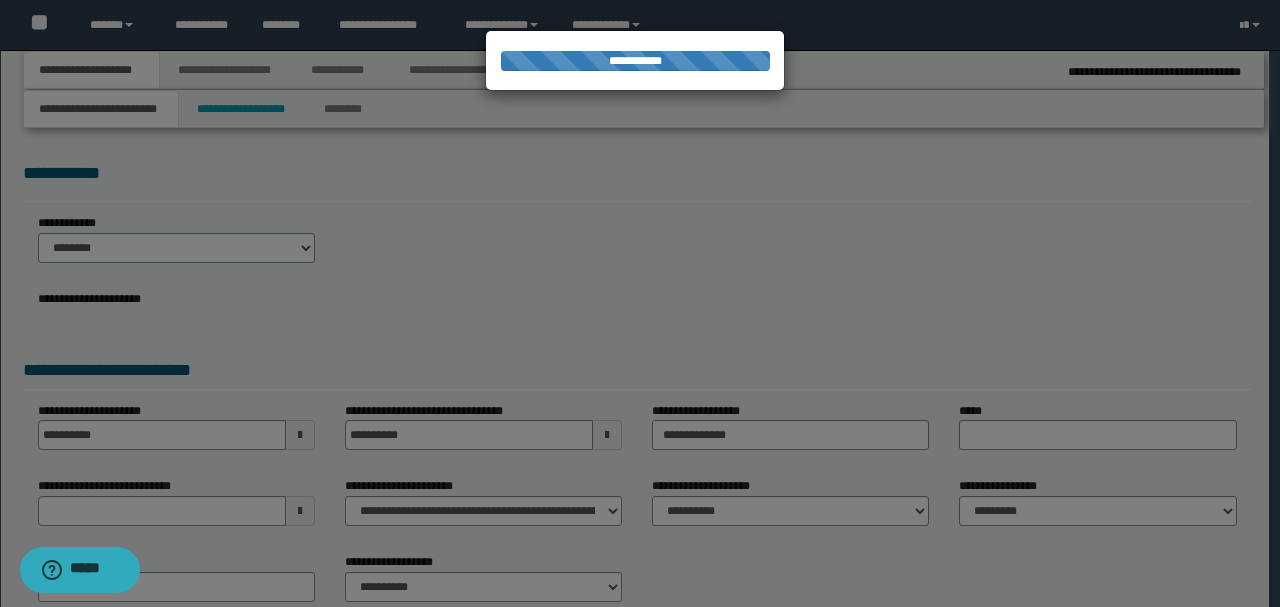 select on "*" 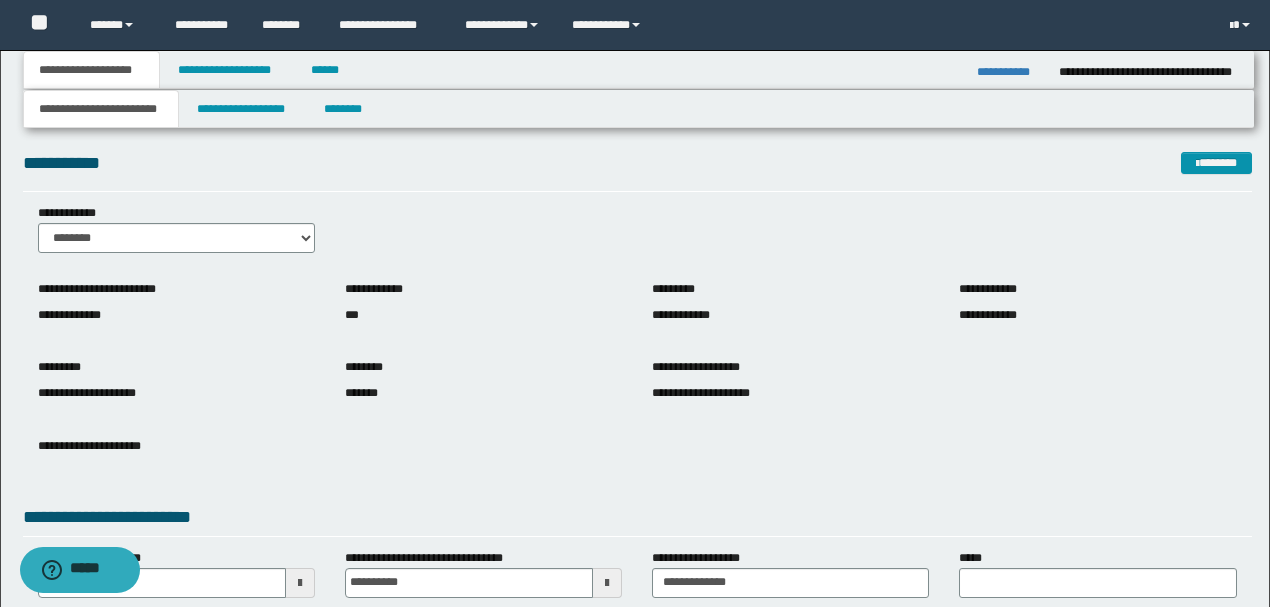 scroll, scrollTop: 275, scrollLeft: 0, axis: vertical 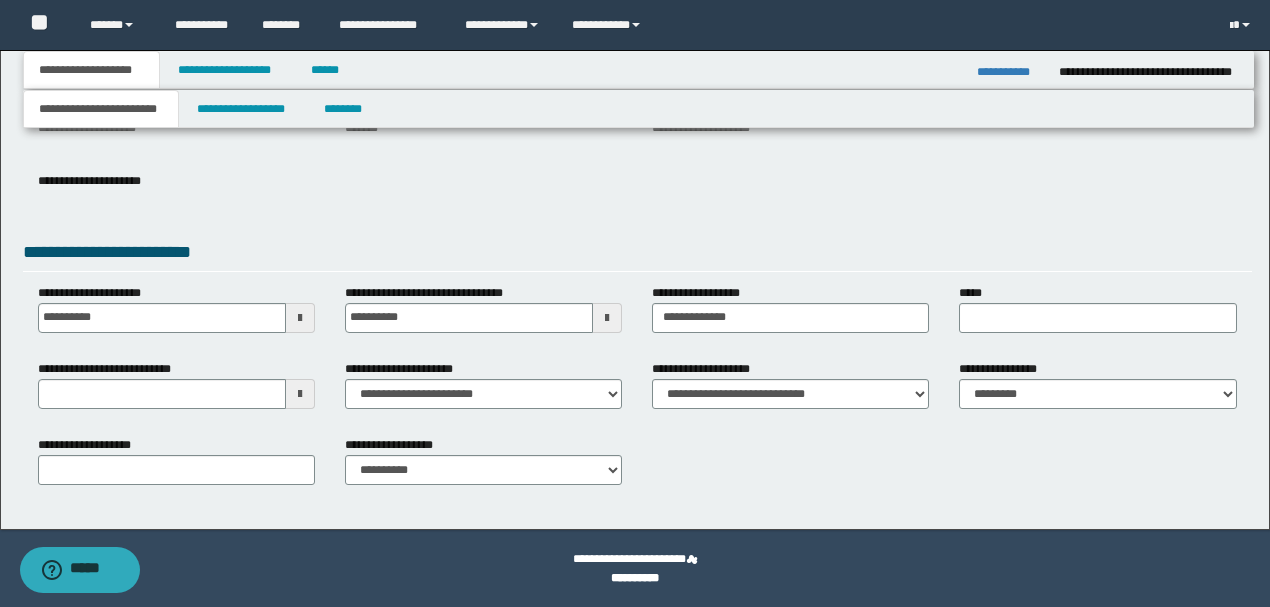 click on "**********" at bounding box center [637, 255] 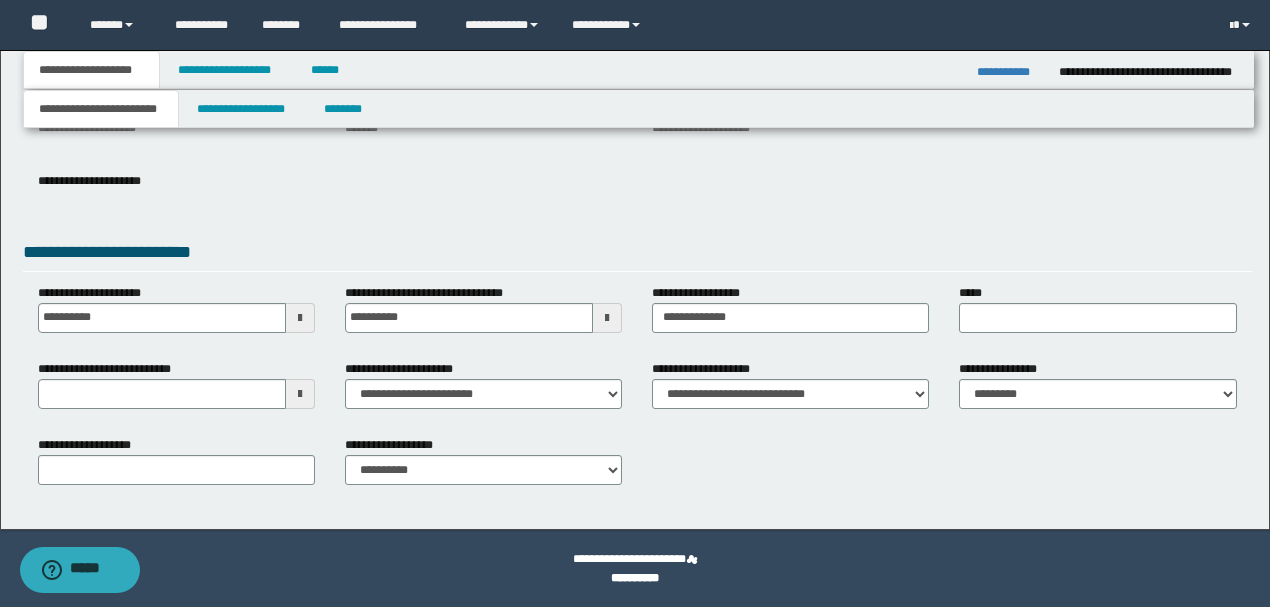 click at bounding box center (300, 394) 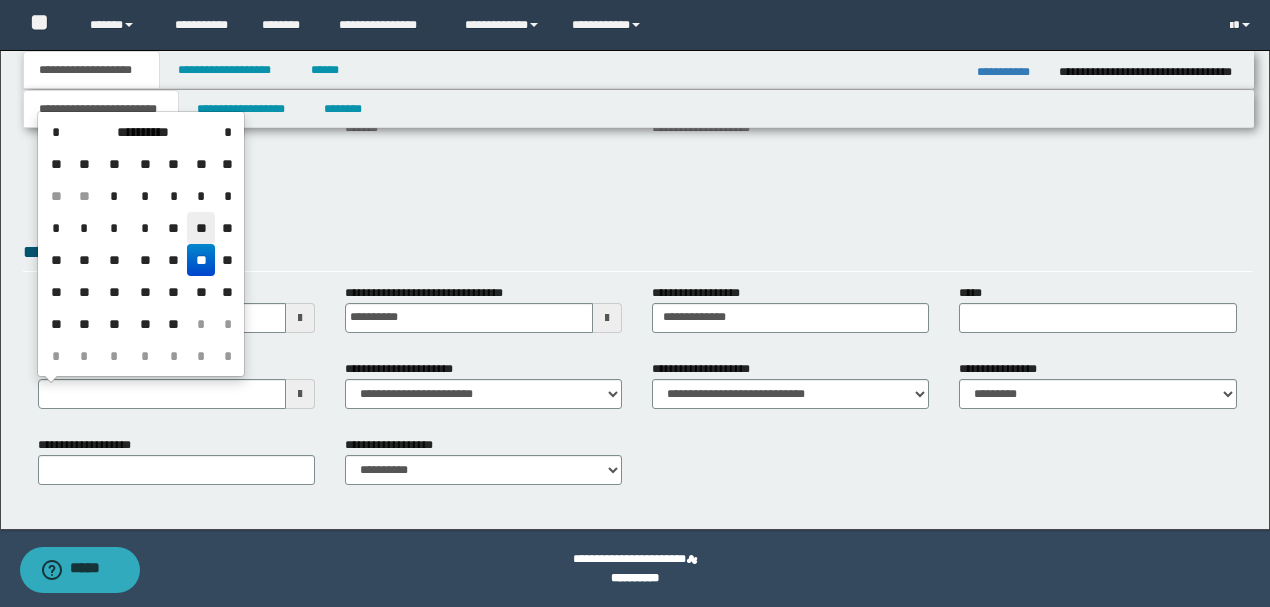 click on "**" at bounding box center [201, 228] 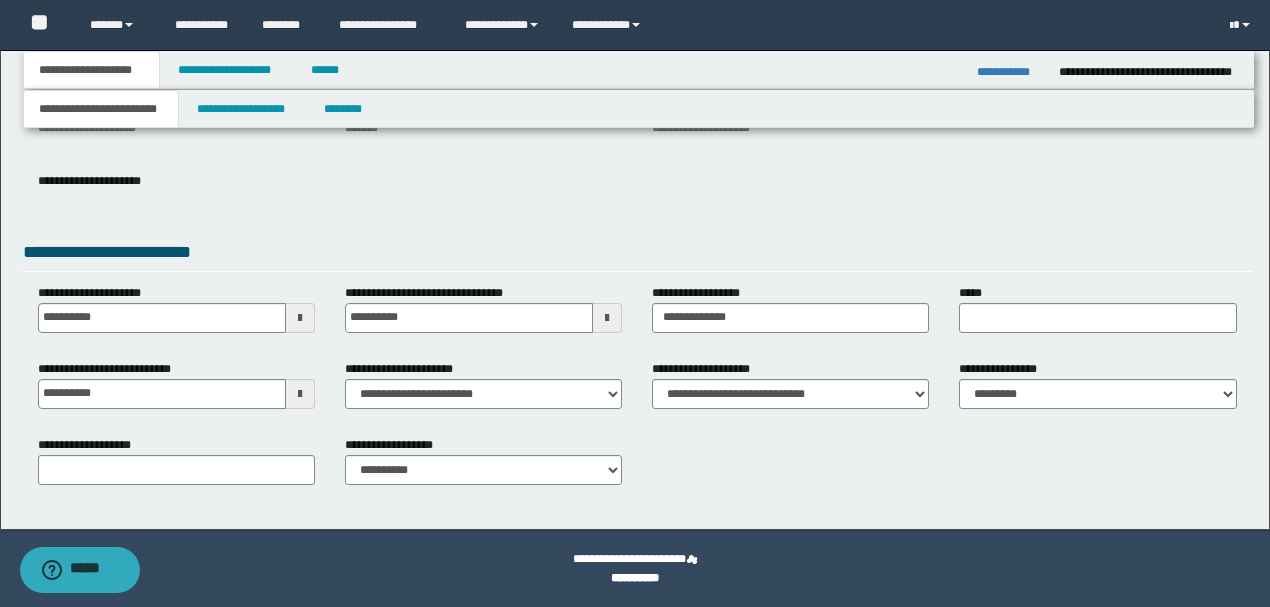 click on "**********" at bounding box center (637, 192) 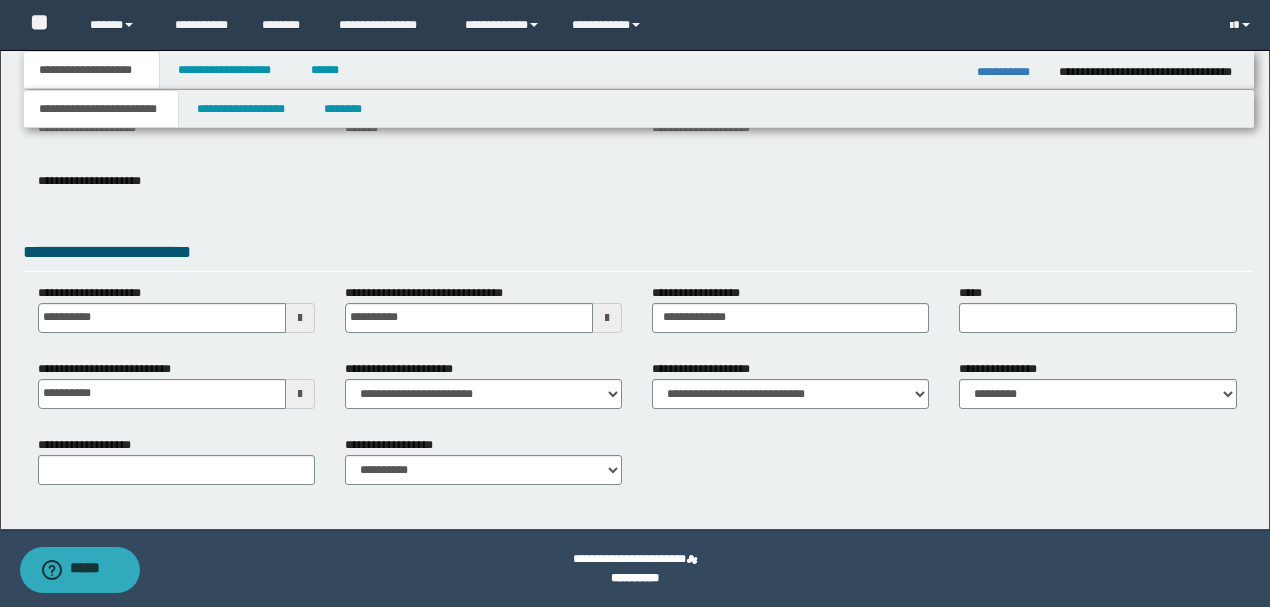 click on "**********" at bounding box center (637, 255) 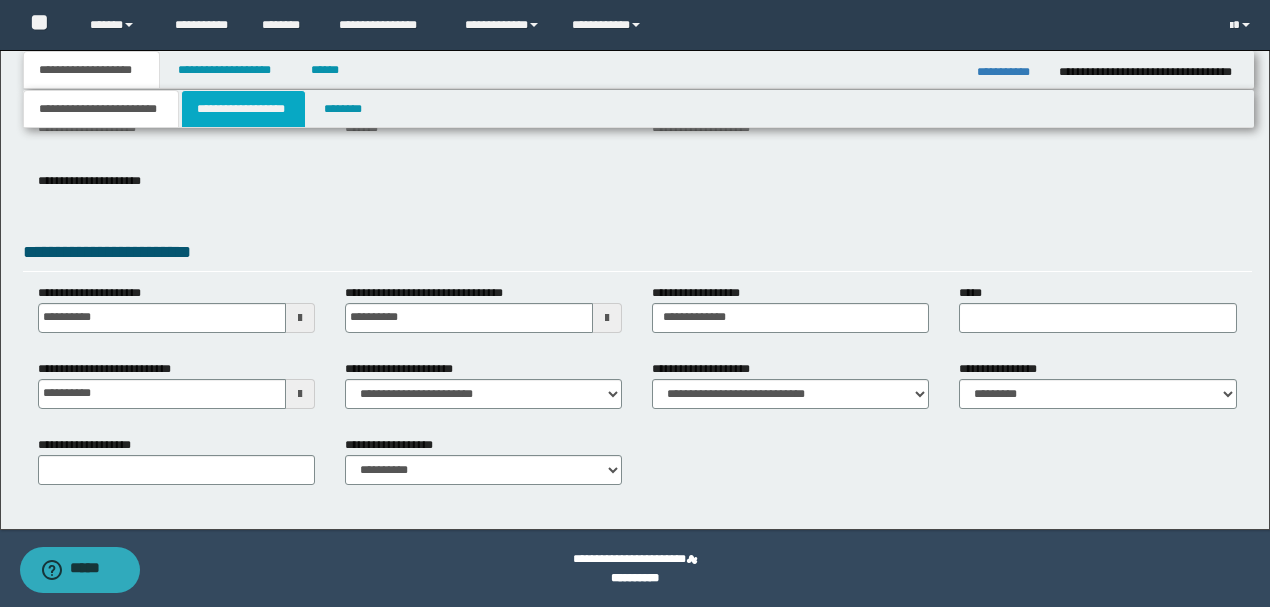 click on "**********" at bounding box center (243, 109) 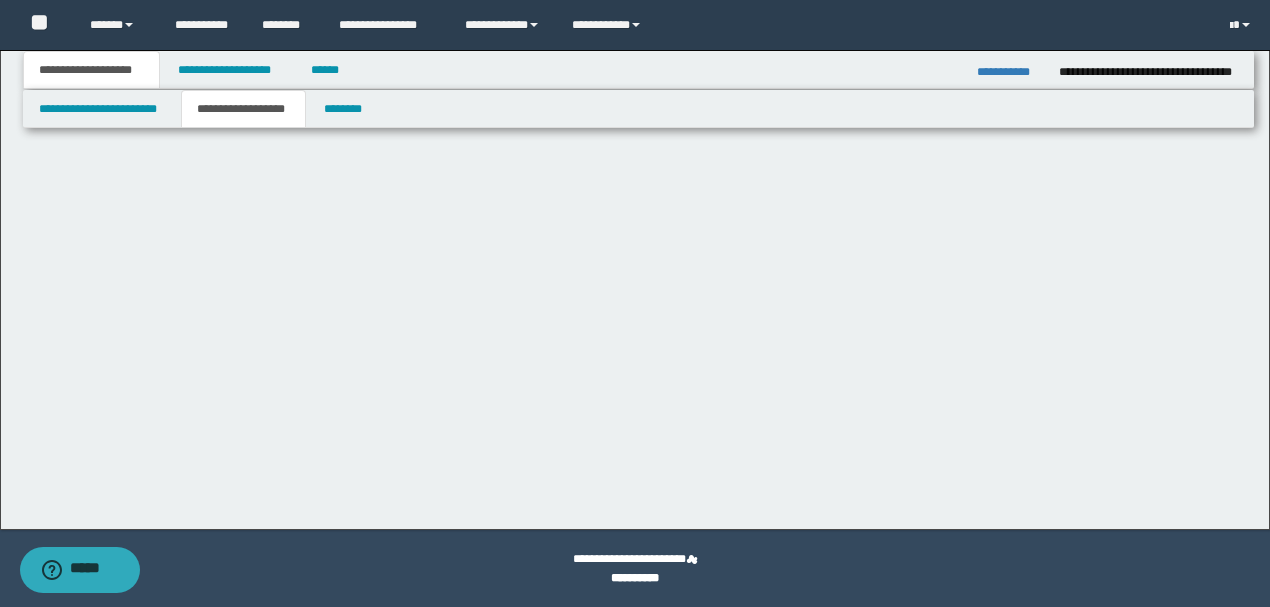 scroll, scrollTop: 0, scrollLeft: 0, axis: both 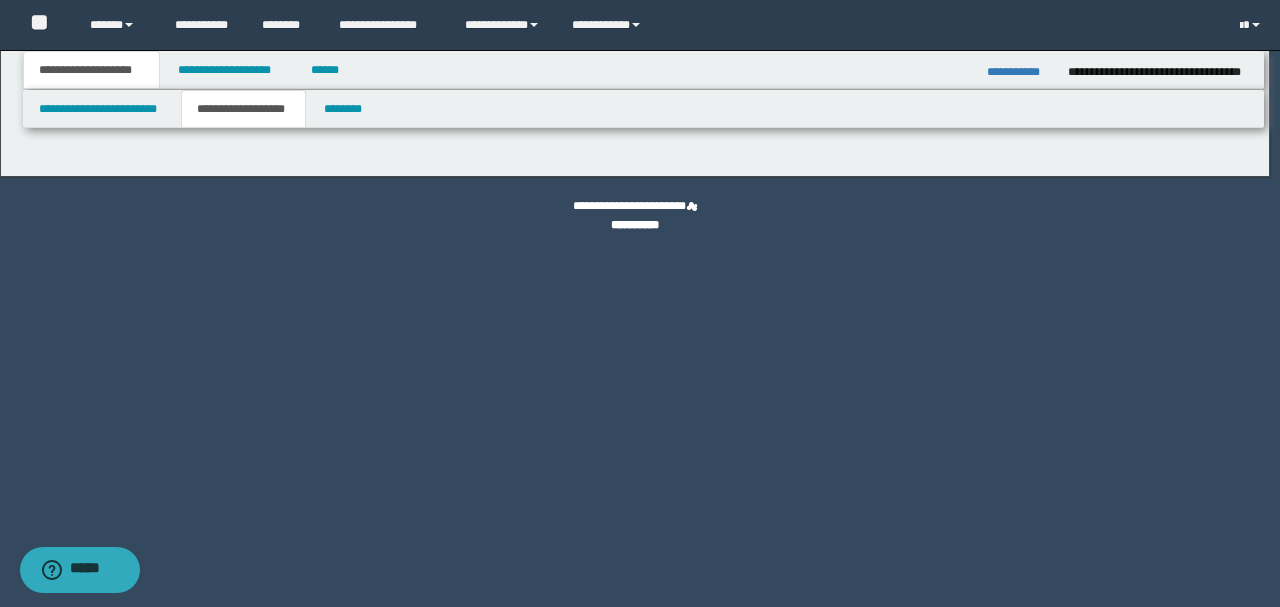 type on "********" 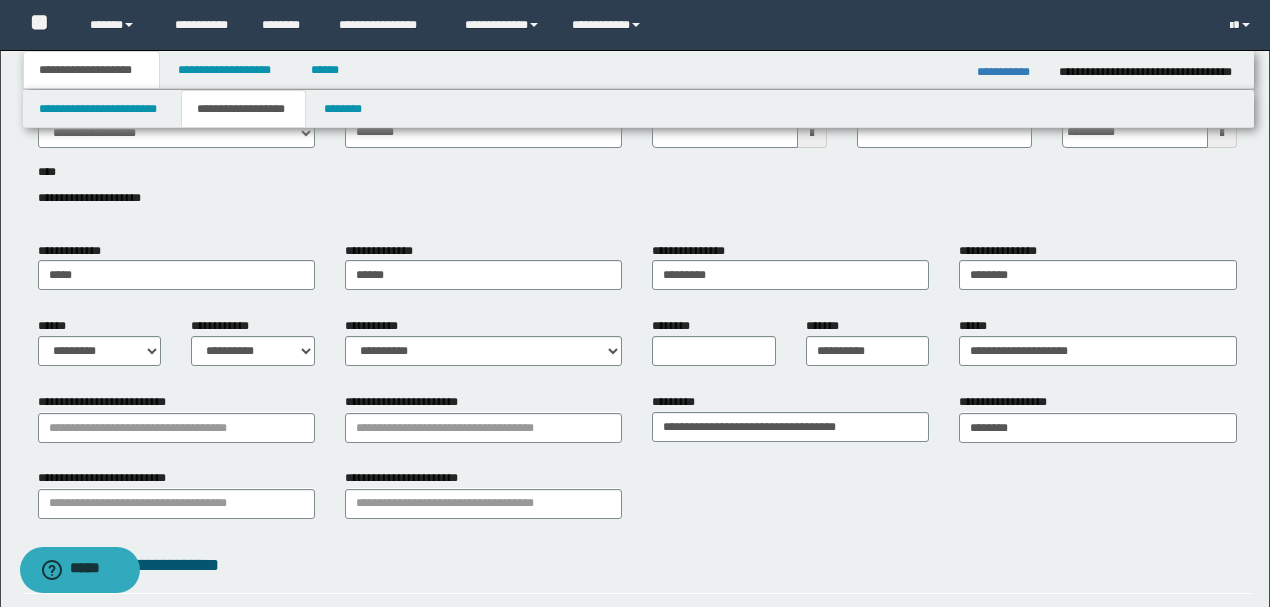 scroll, scrollTop: 133, scrollLeft: 0, axis: vertical 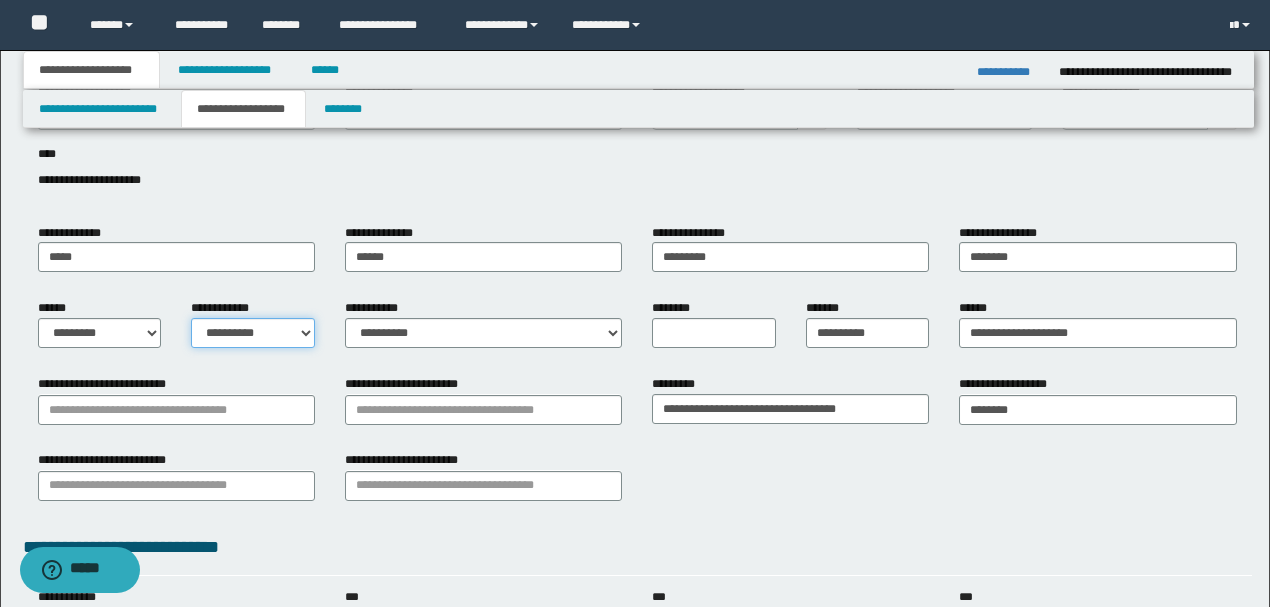 click on "**********" at bounding box center [253, 333] 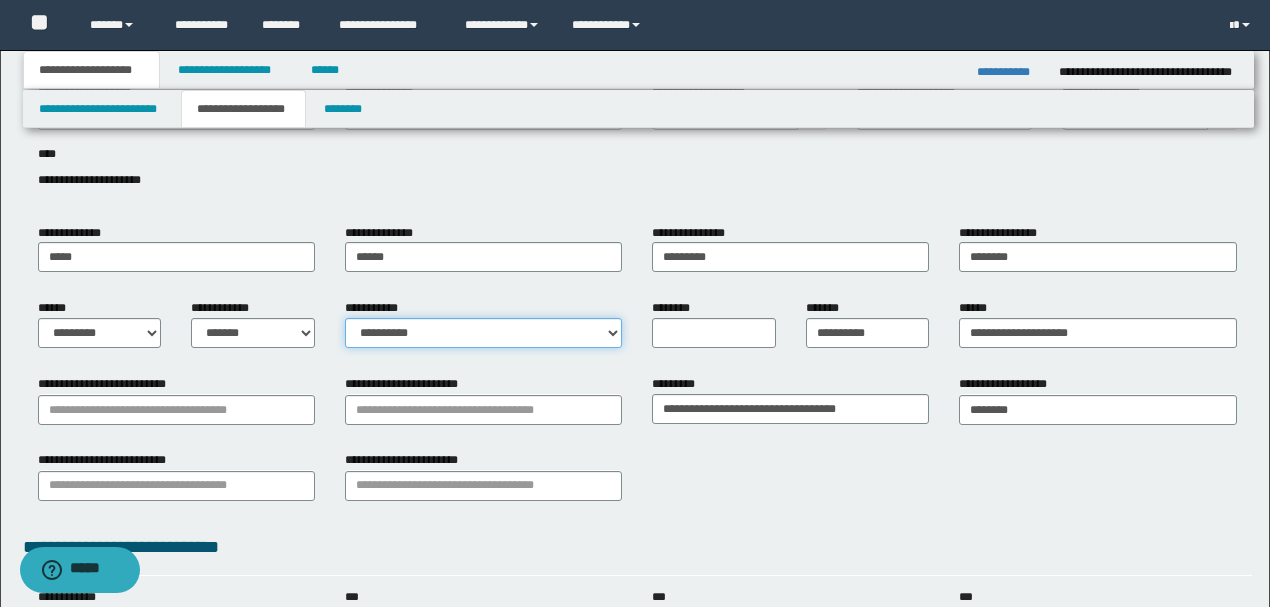 click on "**********" at bounding box center [483, 333] 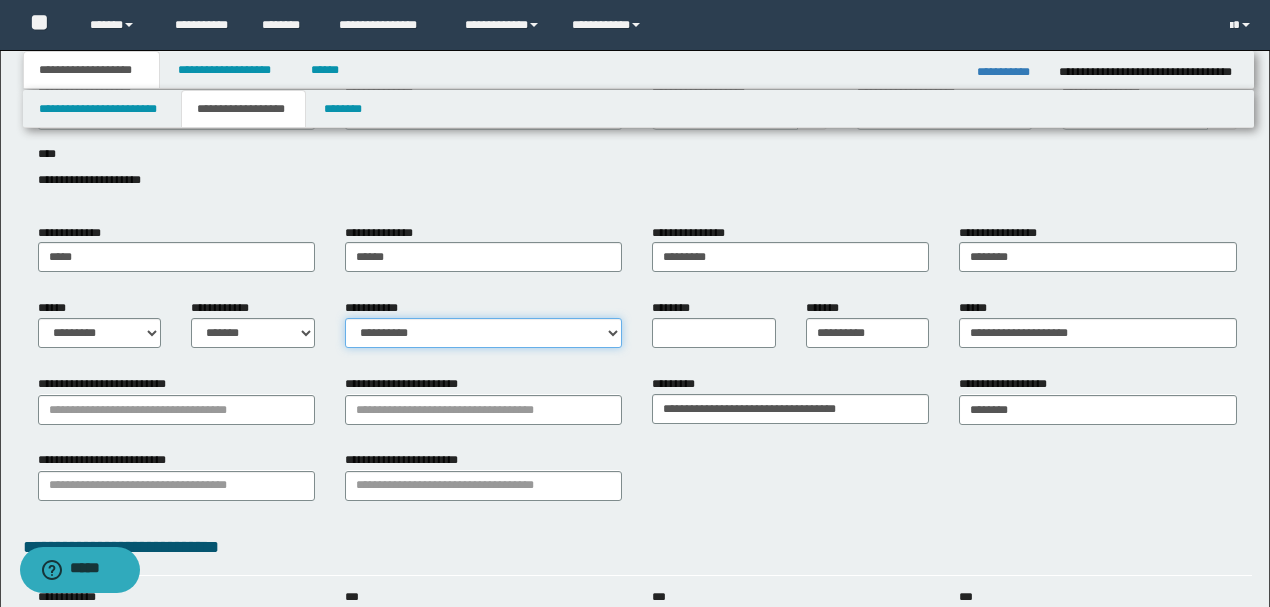 select on "*" 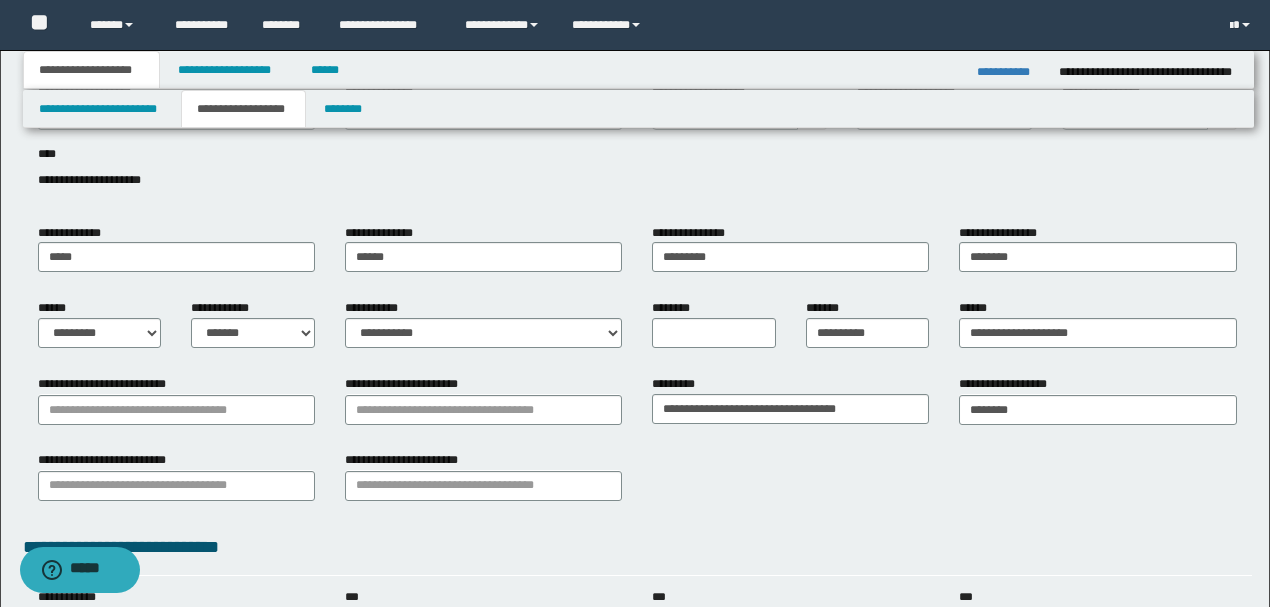 click on "**********" at bounding box center (637, 146) 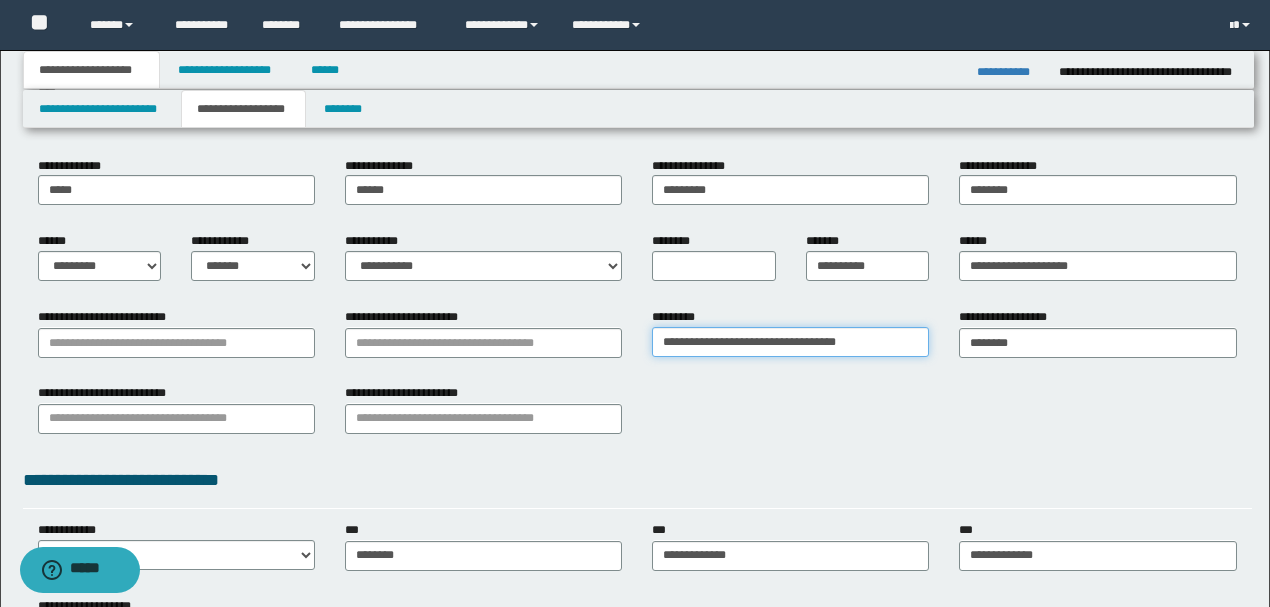 click on "**********" at bounding box center [790, 342] 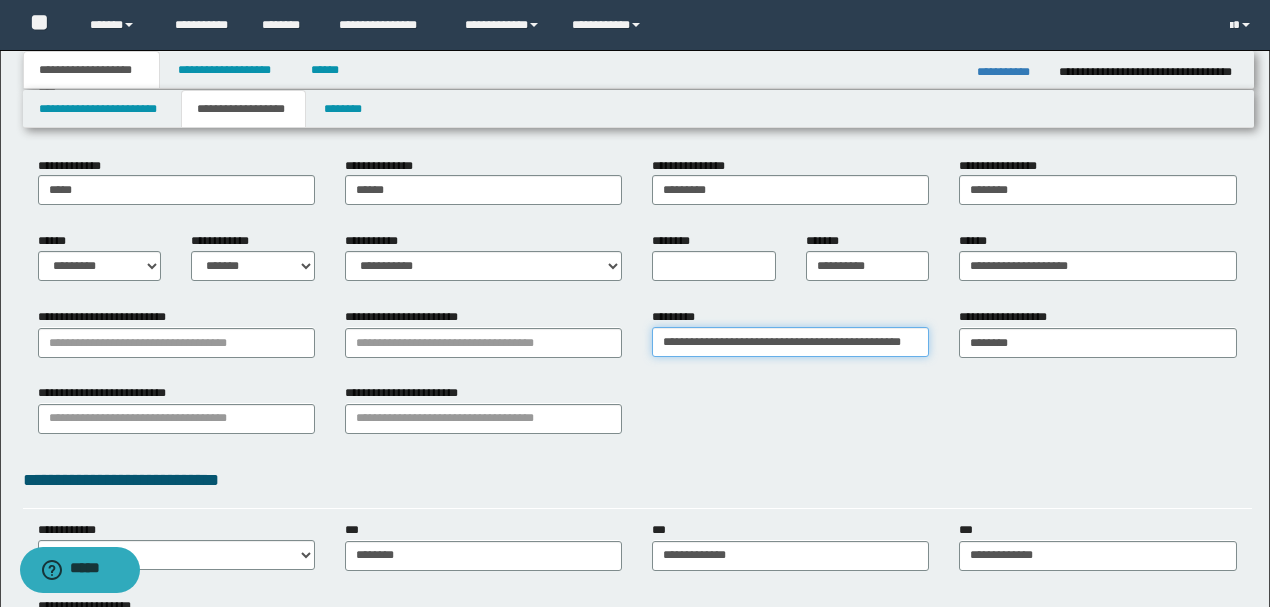 type on "**********" 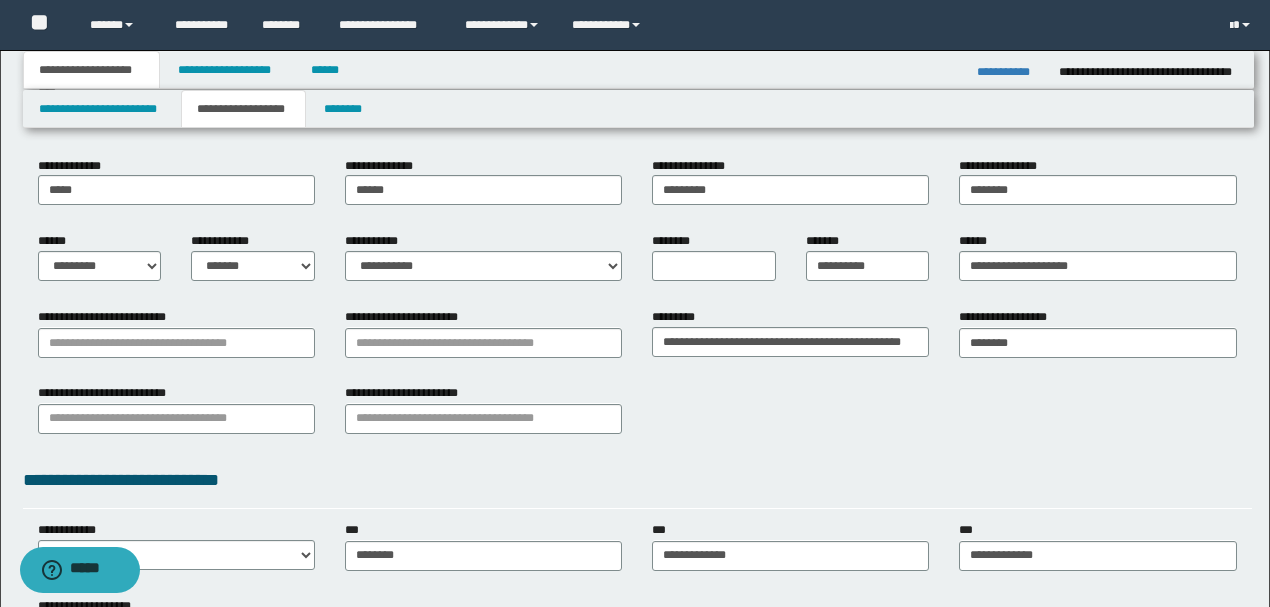 click on "**********" at bounding box center (637, 416) 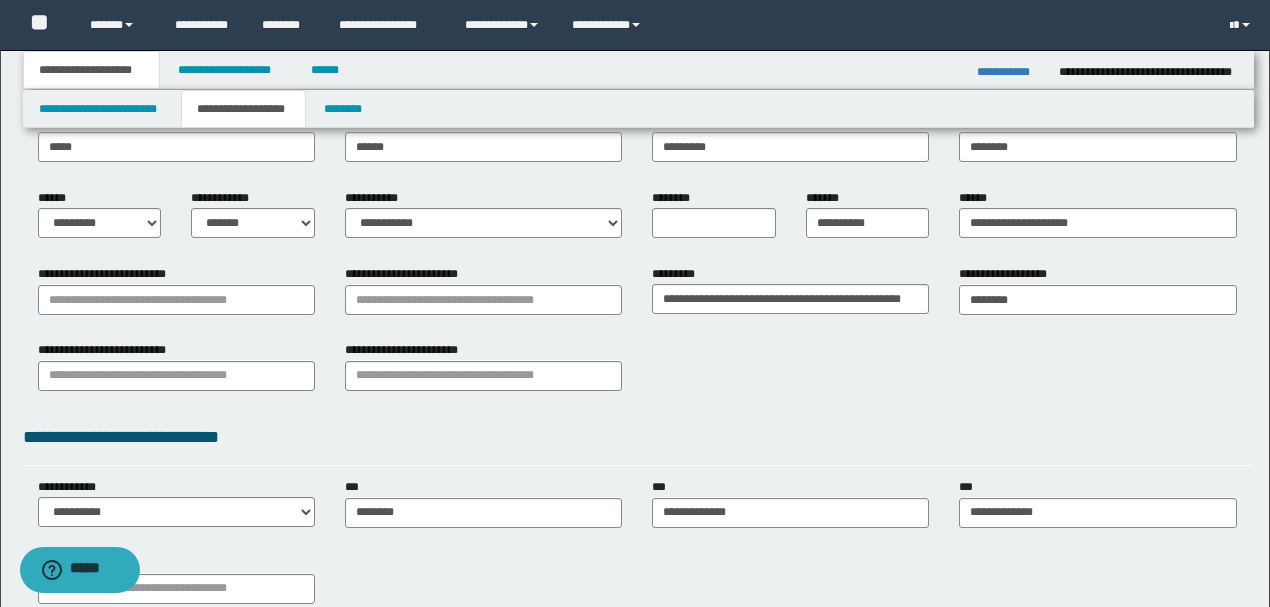 scroll, scrollTop: 266, scrollLeft: 0, axis: vertical 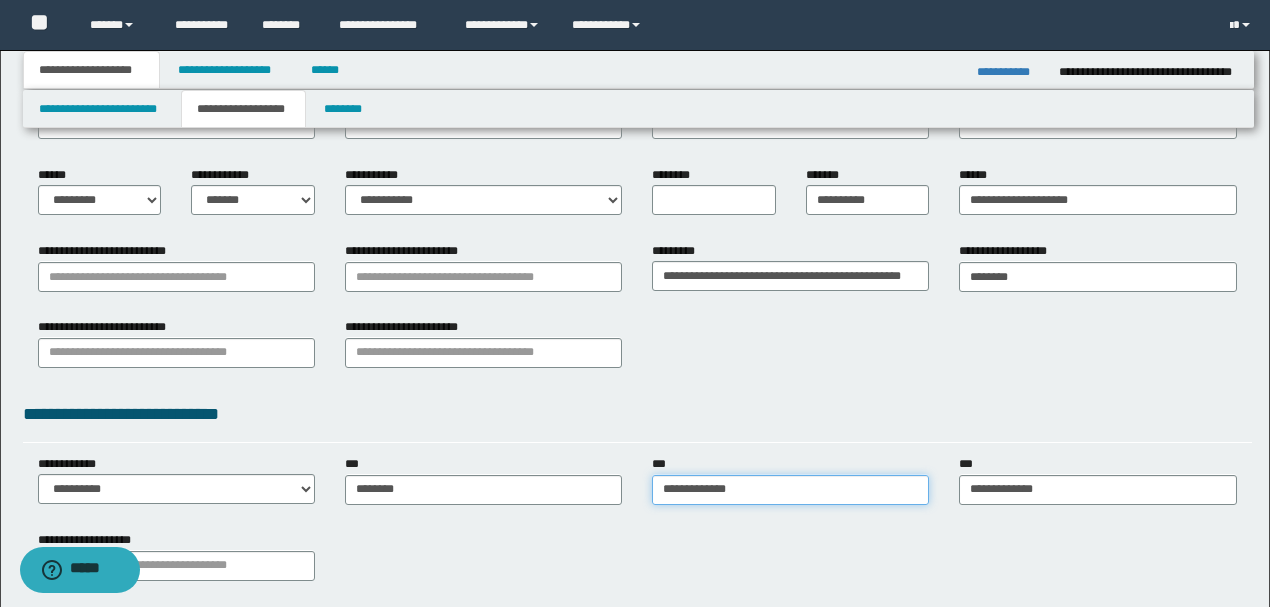 type on "**********" 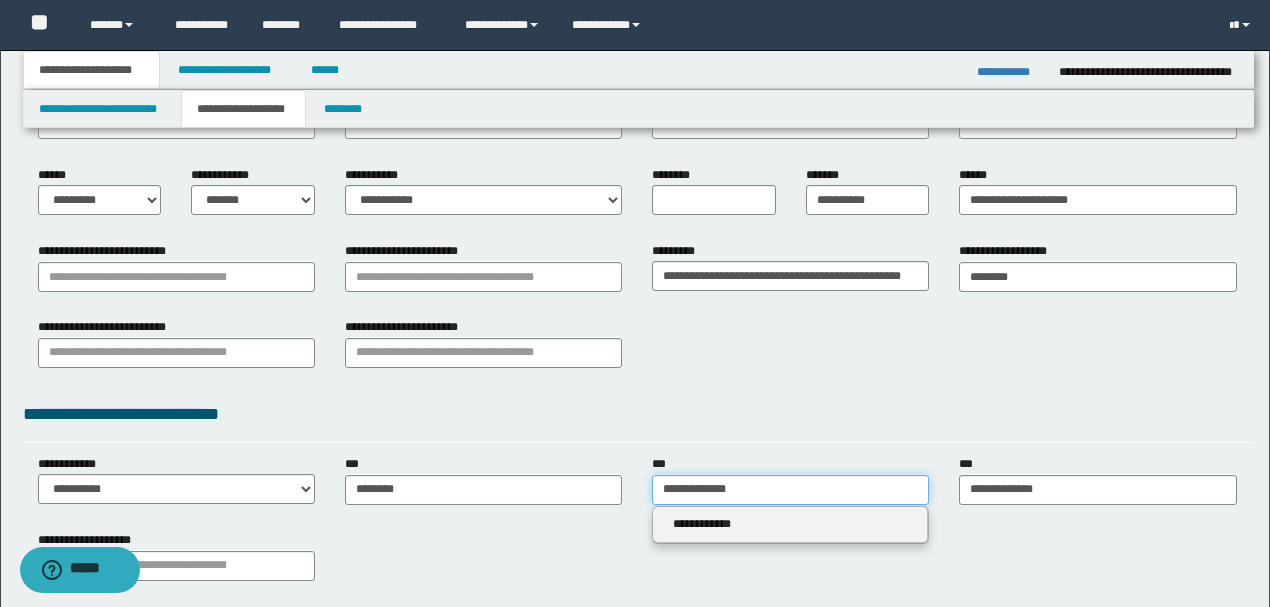 drag, startPoint x: 819, startPoint y: 490, endPoint x: 486, endPoint y: 478, distance: 333.21616 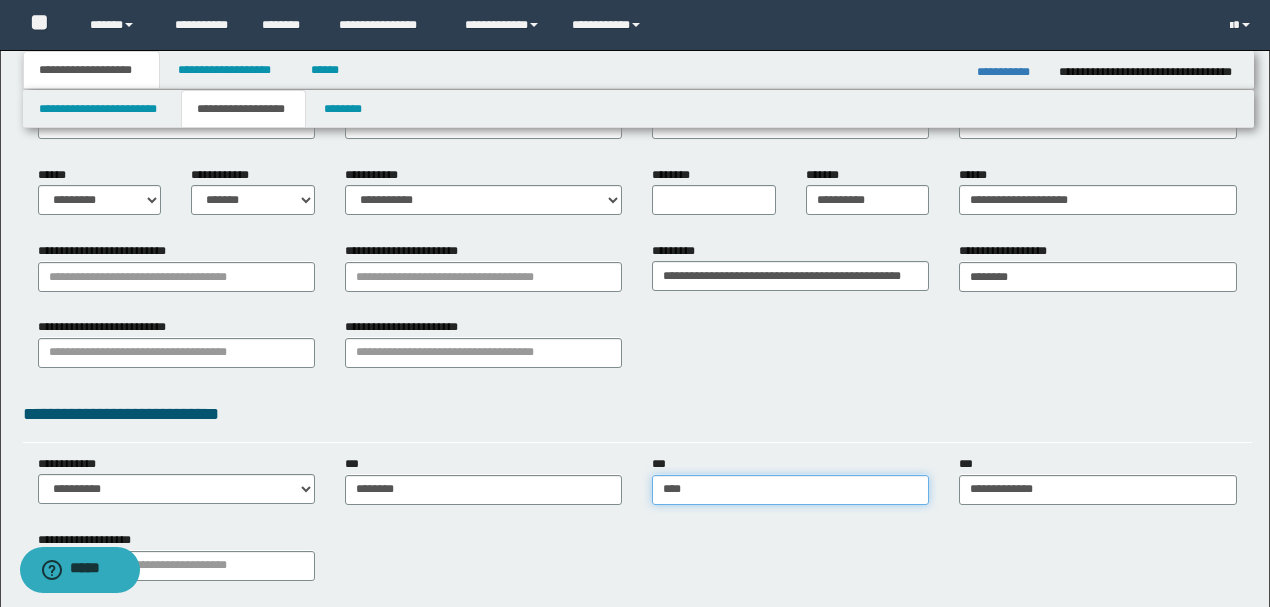 type on "*****" 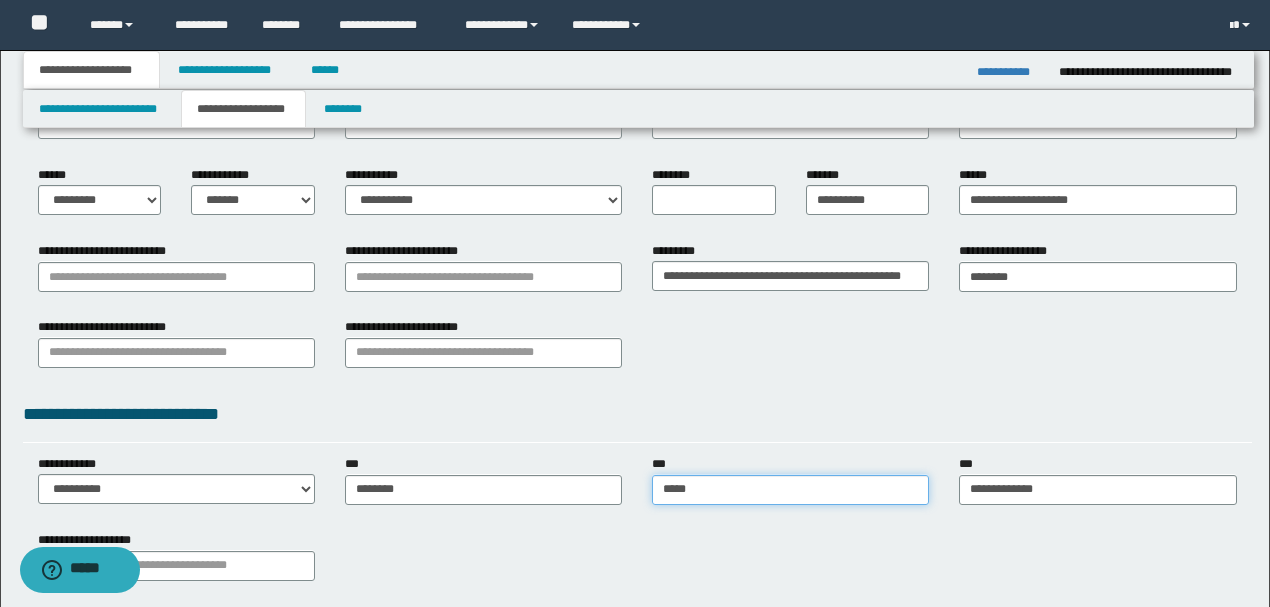 type on "*********" 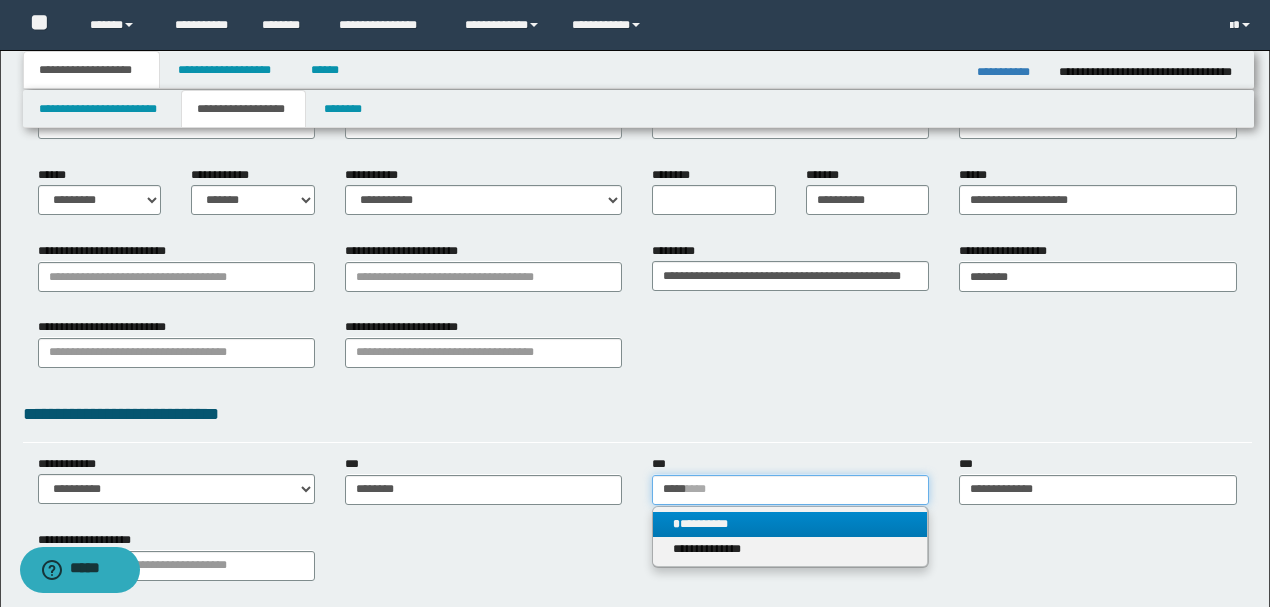 type on "*****" 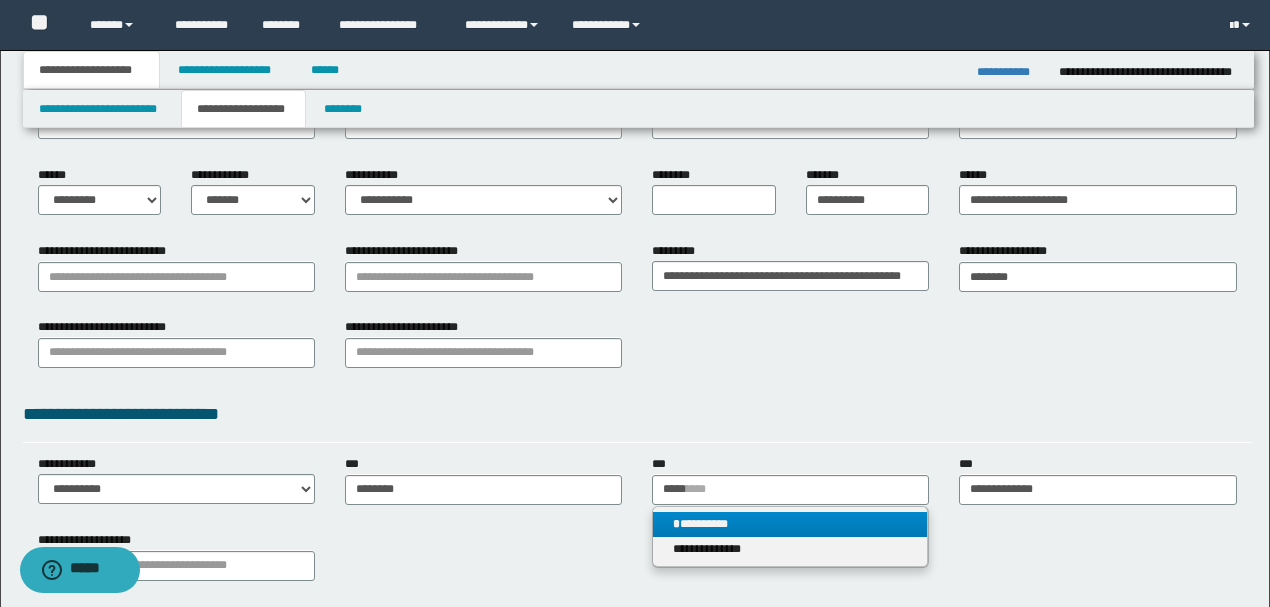 click on "* *********" at bounding box center (790, 524) 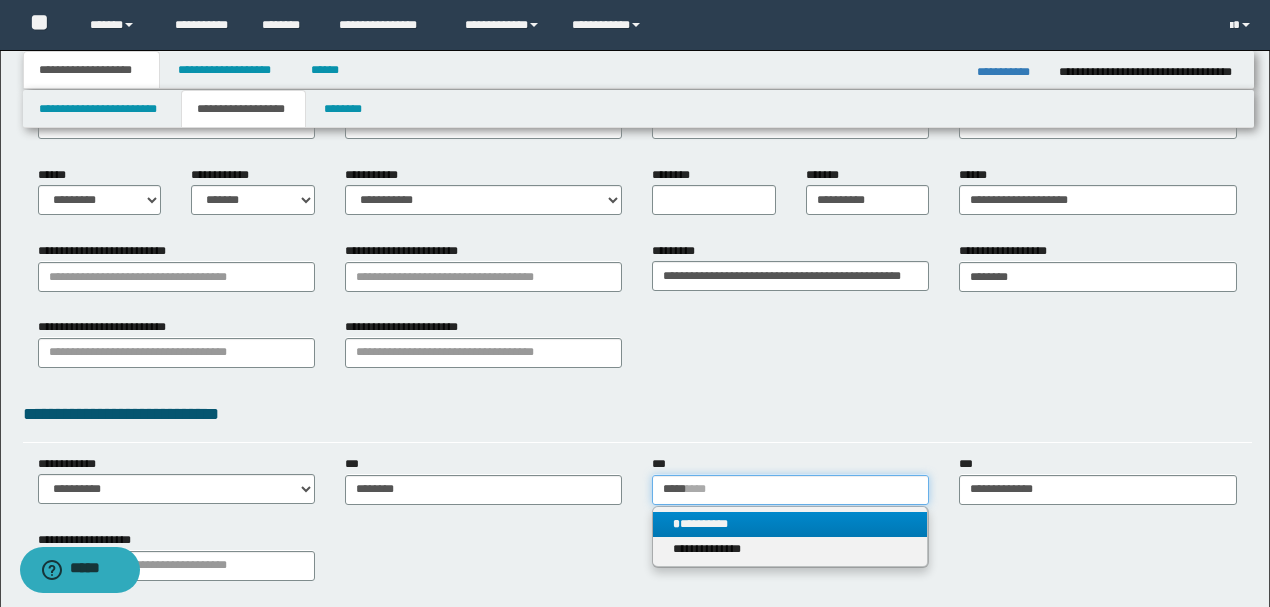 type 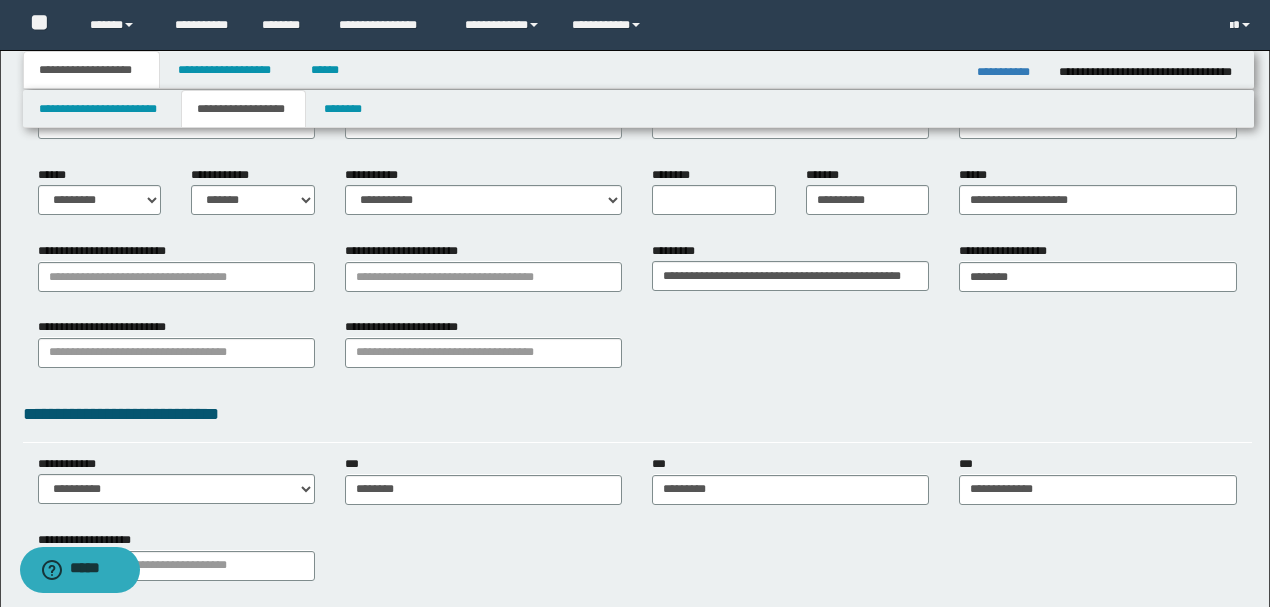 click on "**********" at bounding box center (637, 414) 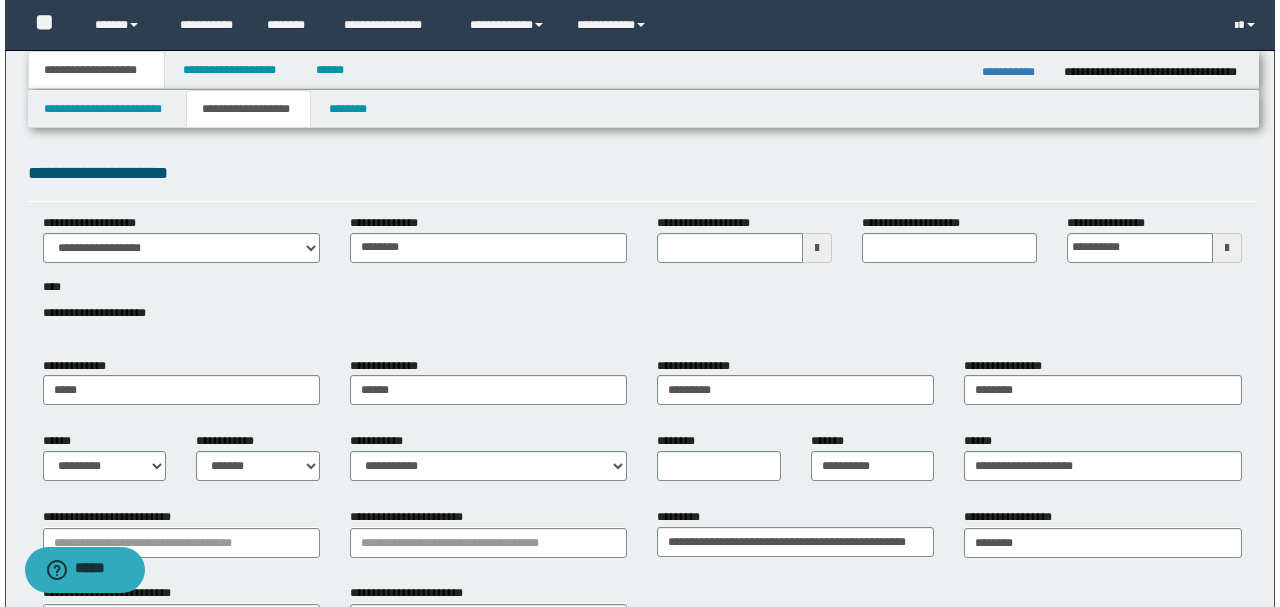 scroll, scrollTop: 0, scrollLeft: 0, axis: both 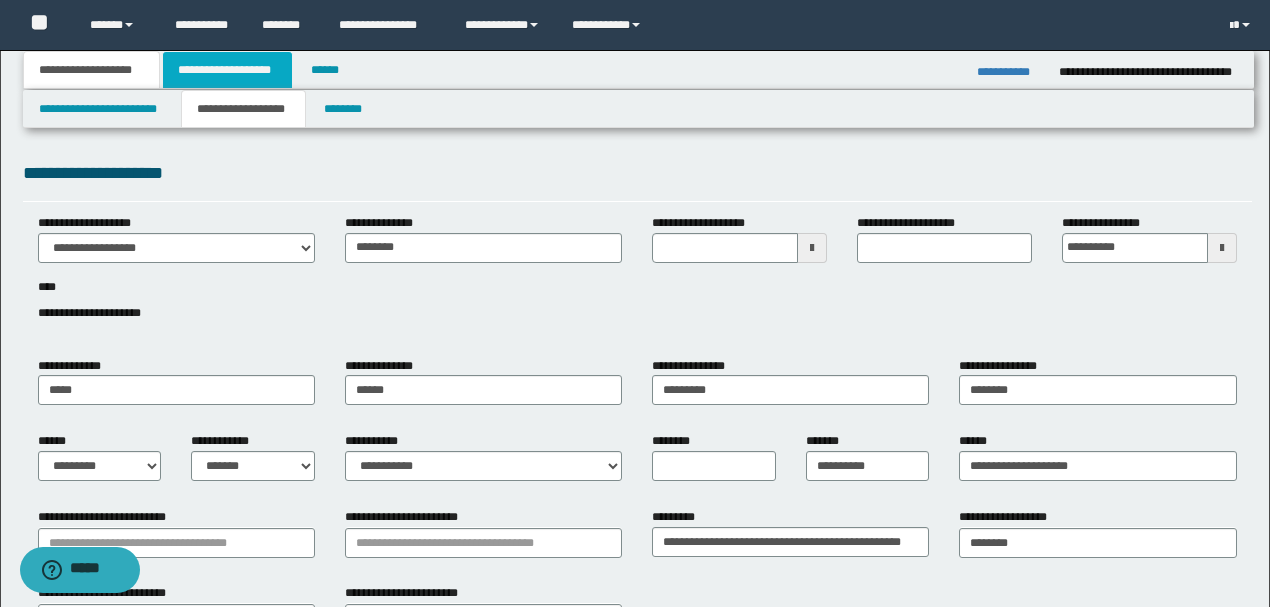 click on "**********" at bounding box center (227, 70) 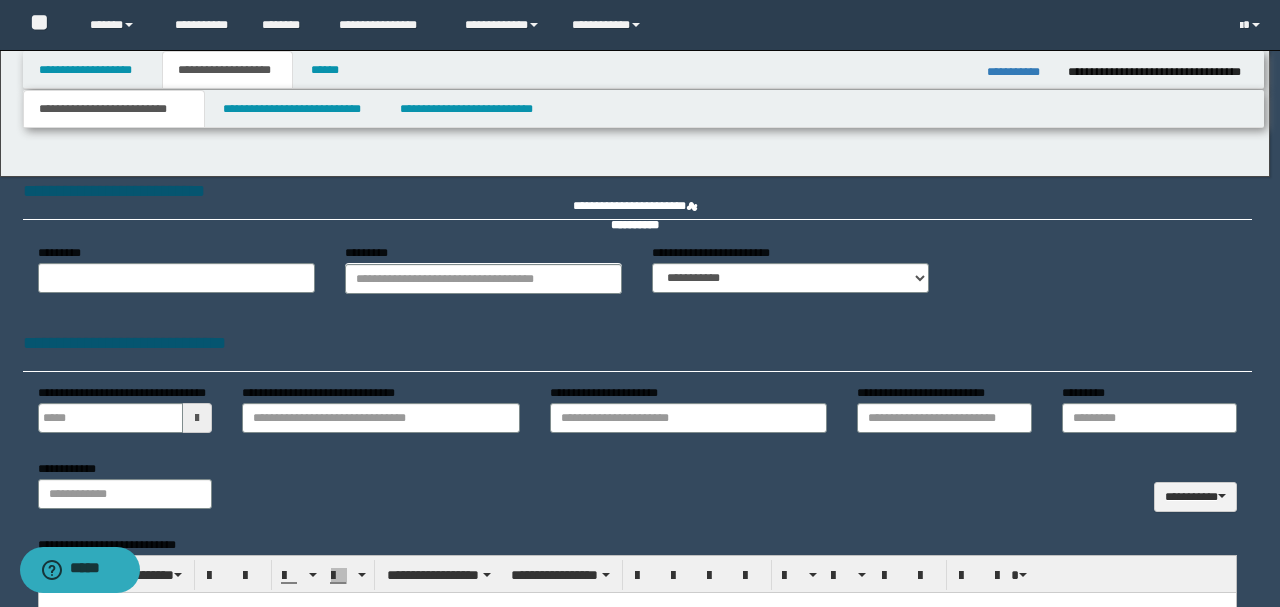 select on "*" 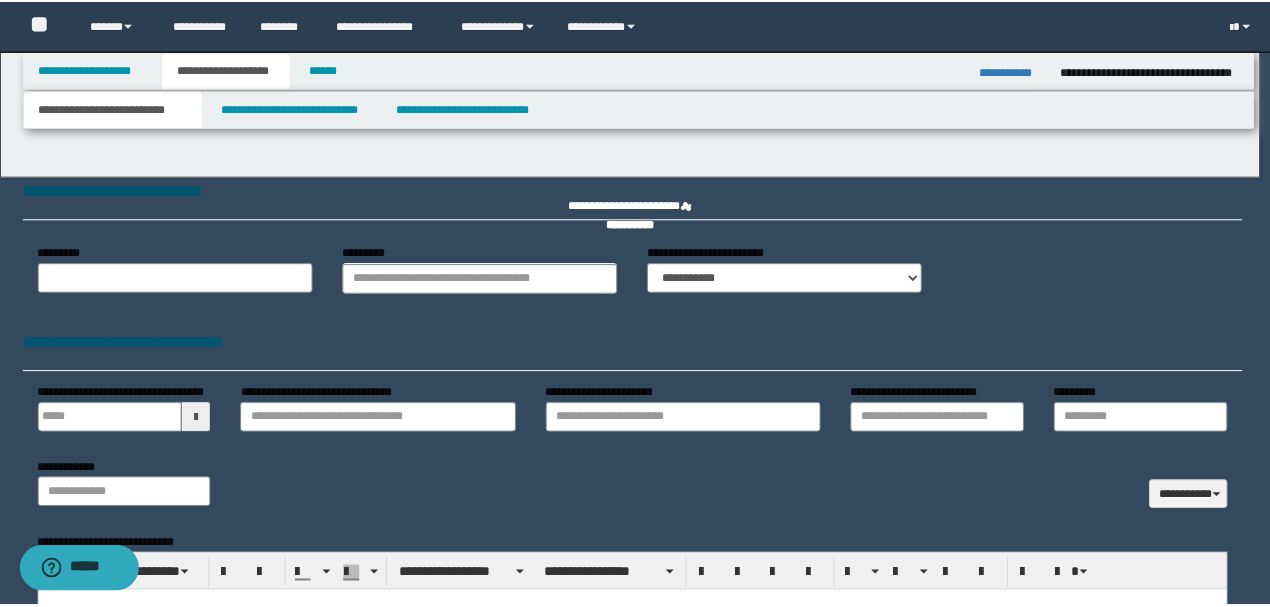 scroll, scrollTop: 0, scrollLeft: 0, axis: both 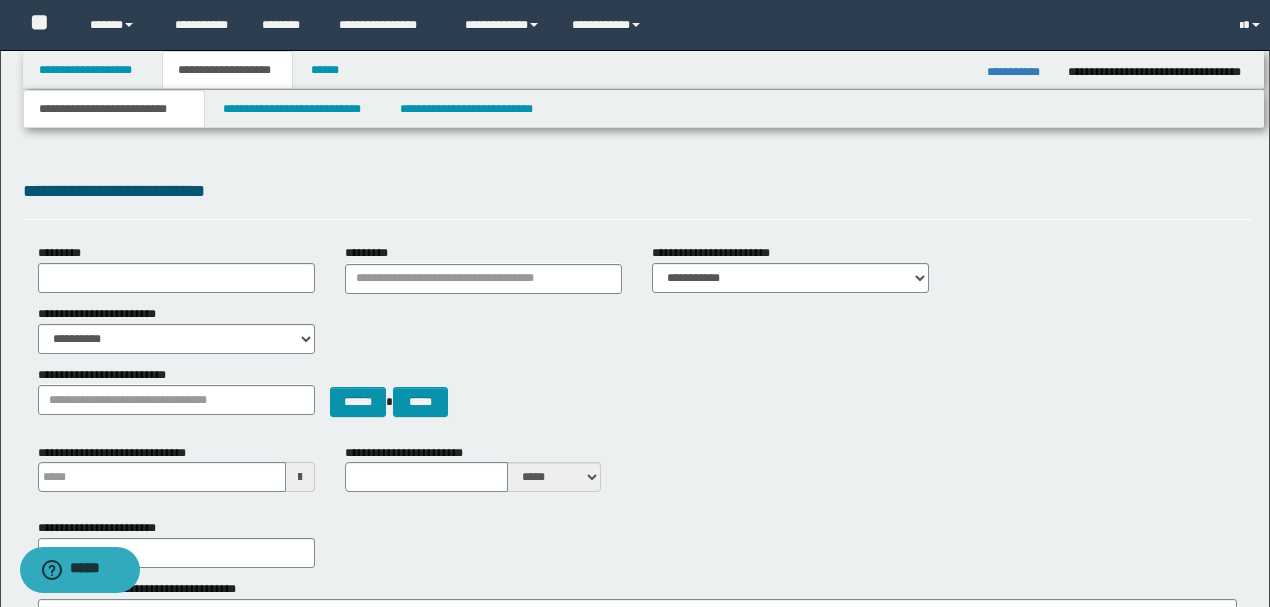 type 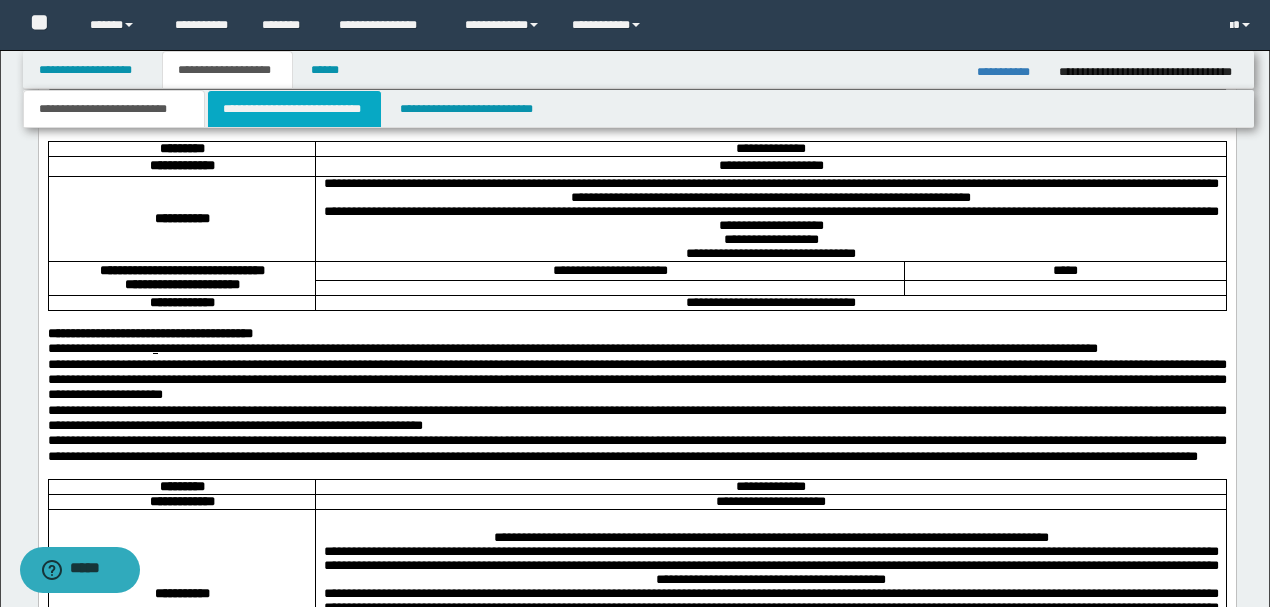scroll, scrollTop: 2733, scrollLeft: 0, axis: vertical 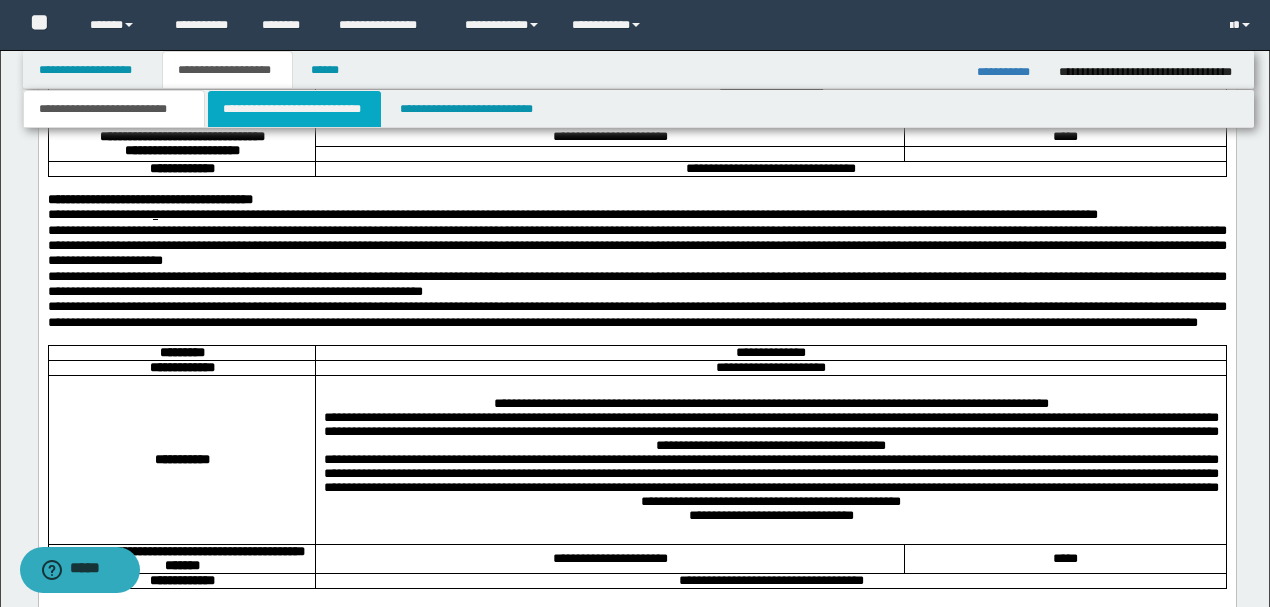 click on "**********" at bounding box center [294, 109] 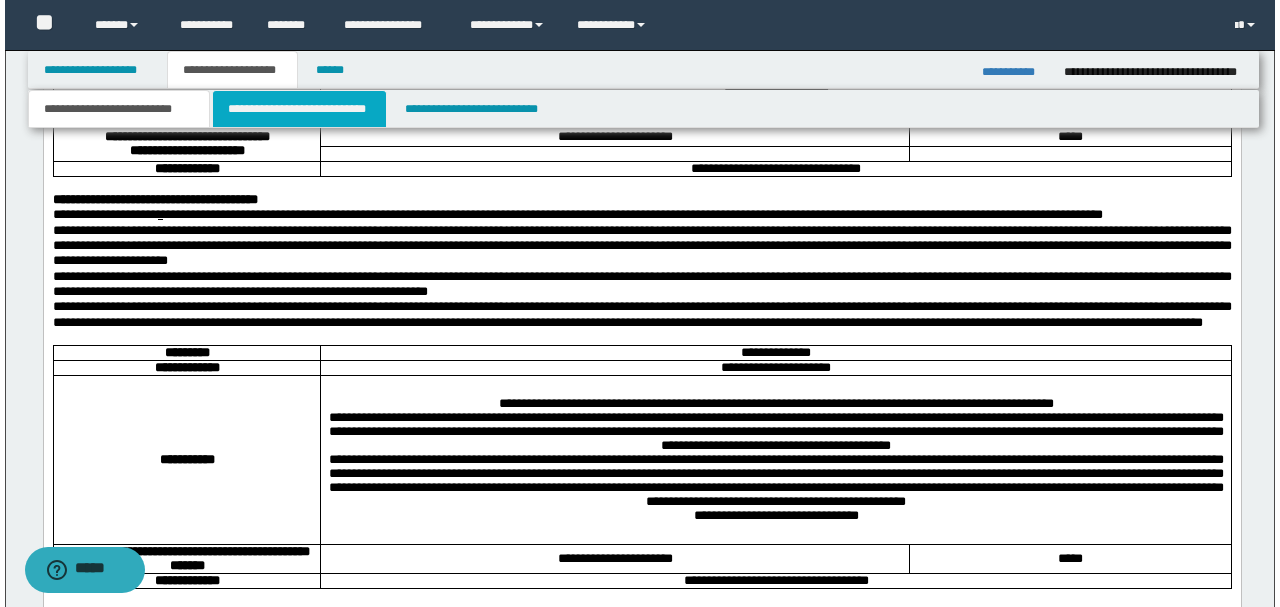 scroll, scrollTop: 0, scrollLeft: 0, axis: both 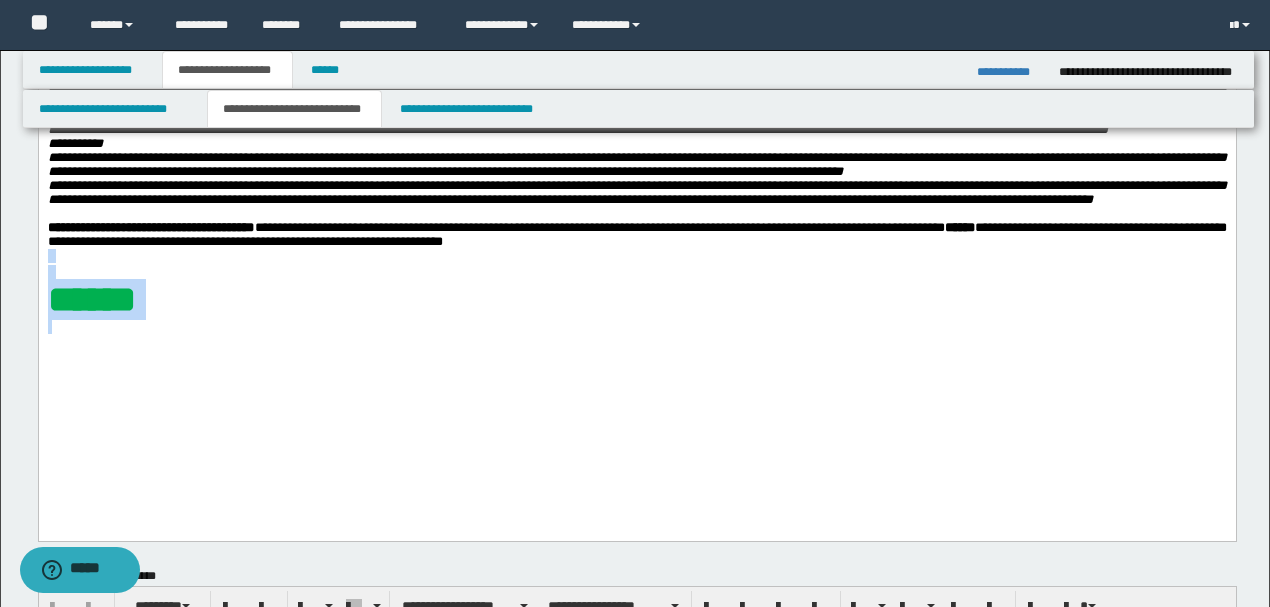 drag, startPoint x: 96, startPoint y: 385, endPoint x: 60, endPoint y: 162, distance: 225.88715 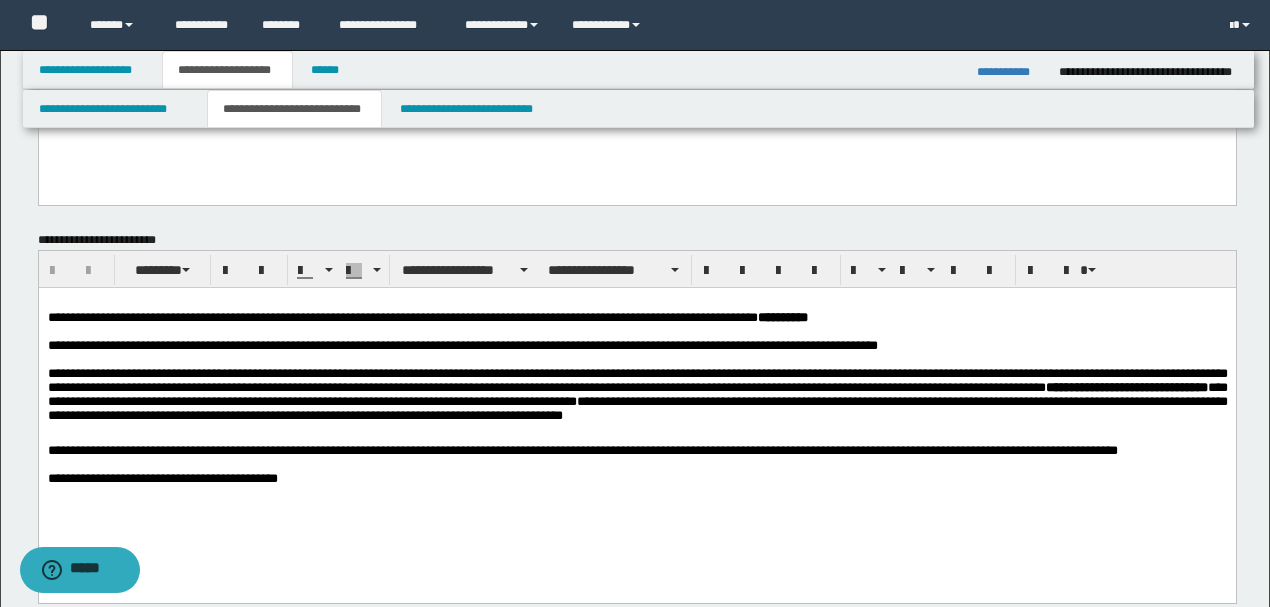 scroll, scrollTop: 733, scrollLeft: 0, axis: vertical 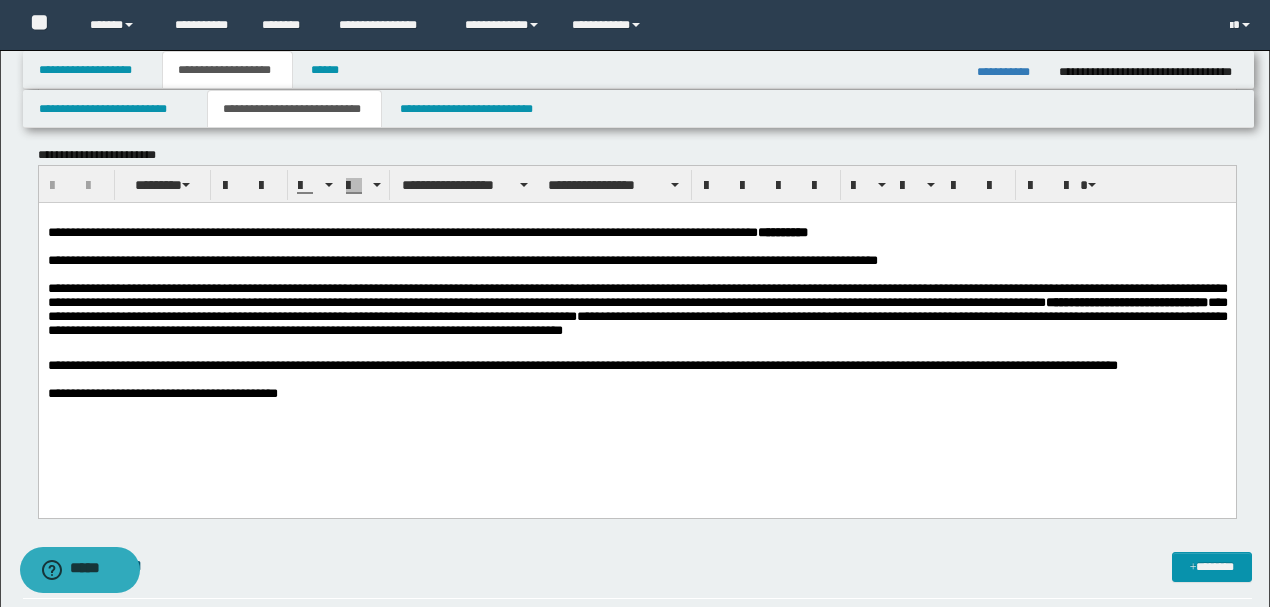 click on "**********" at bounding box center [636, 394] 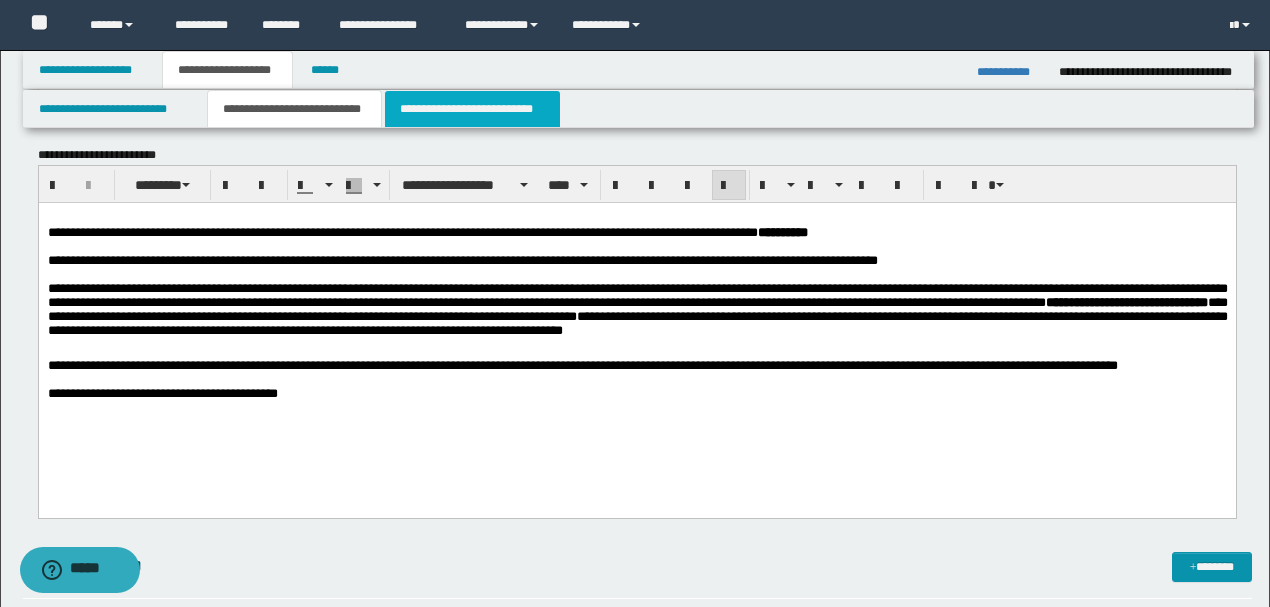 click on "**********" at bounding box center [472, 109] 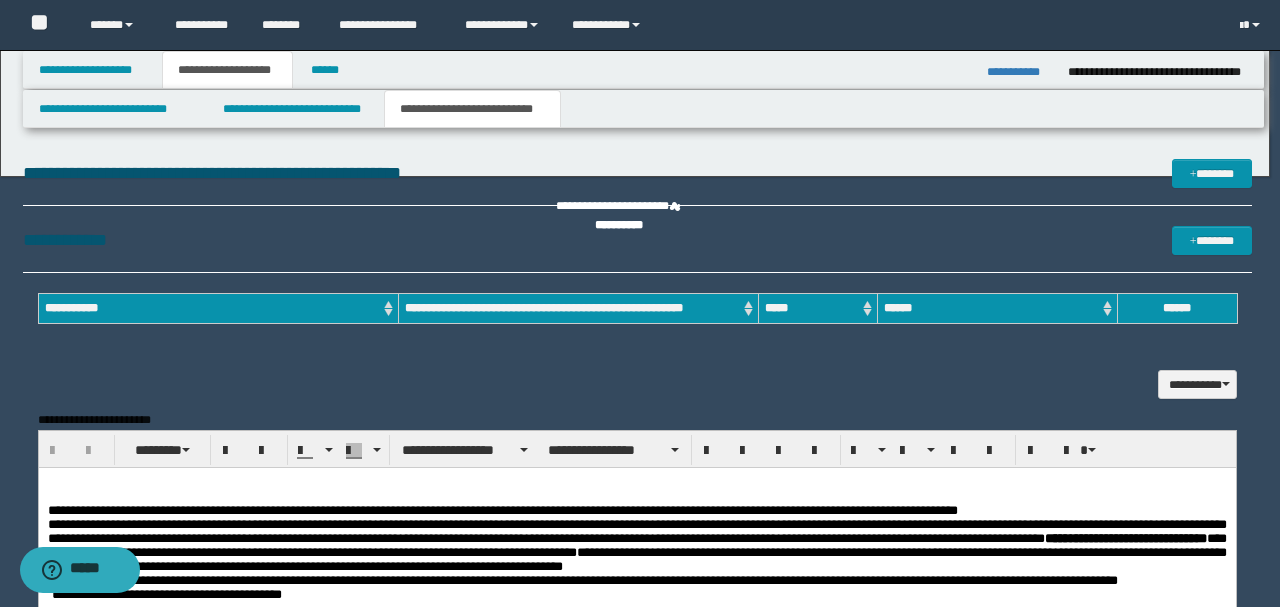 scroll, scrollTop: 0, scrollLeft: 0, axis: both 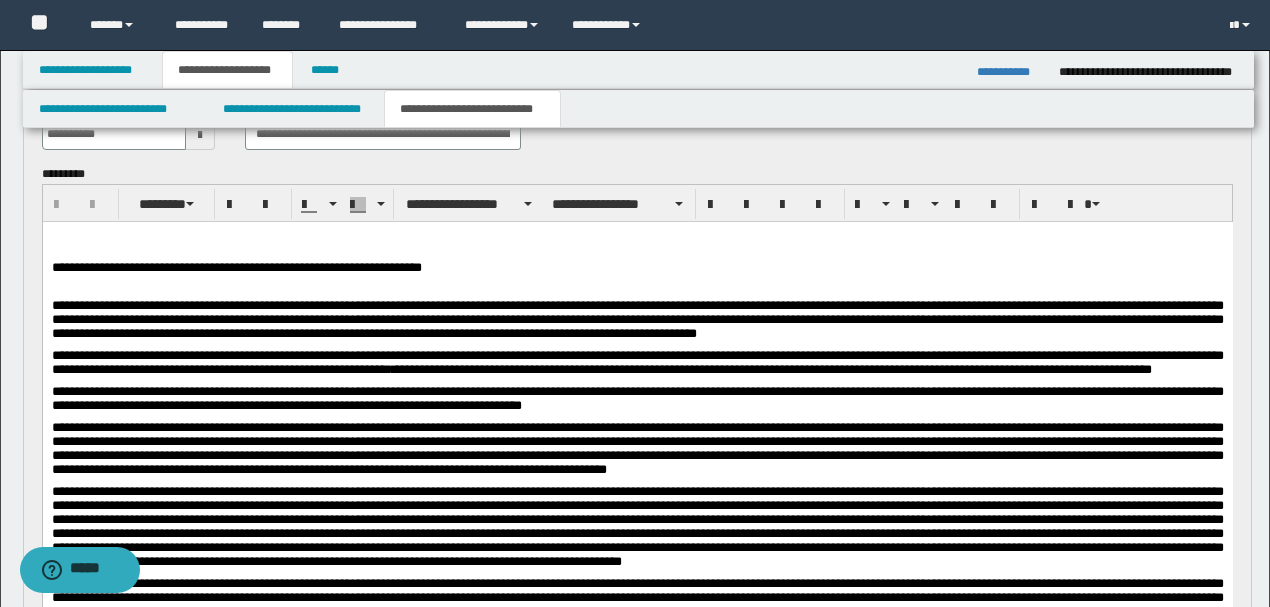 click on "**********" at bounding box center [637, 531] 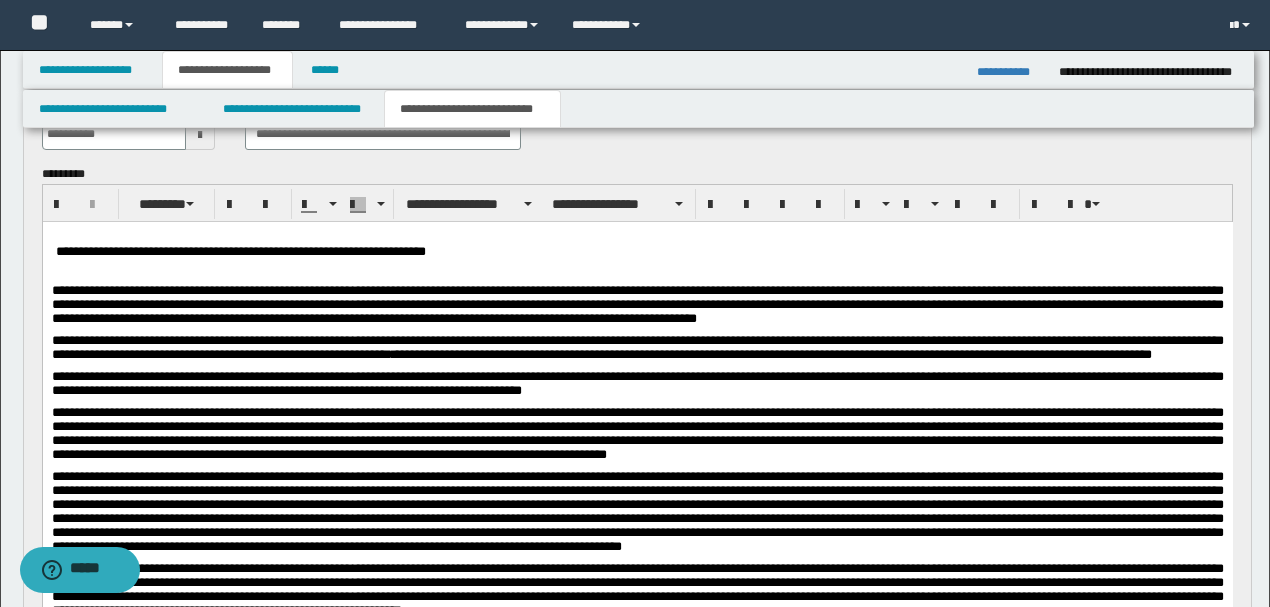 type 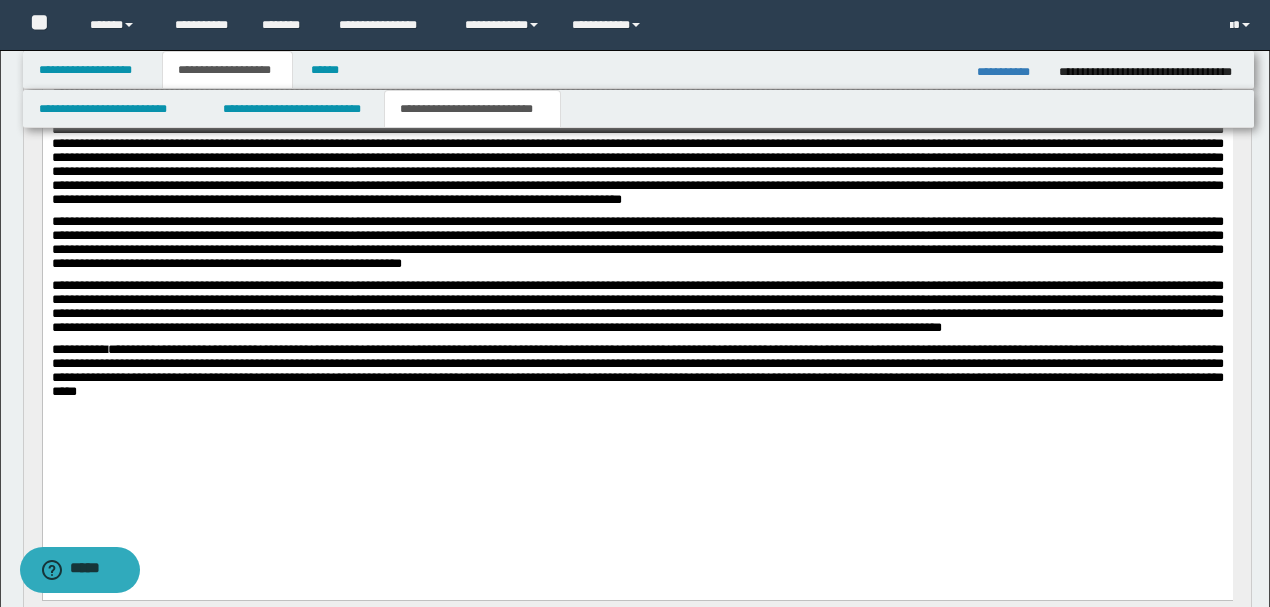 scroll, scrollTop: 533, scrollLeft: 0, axis: vertical 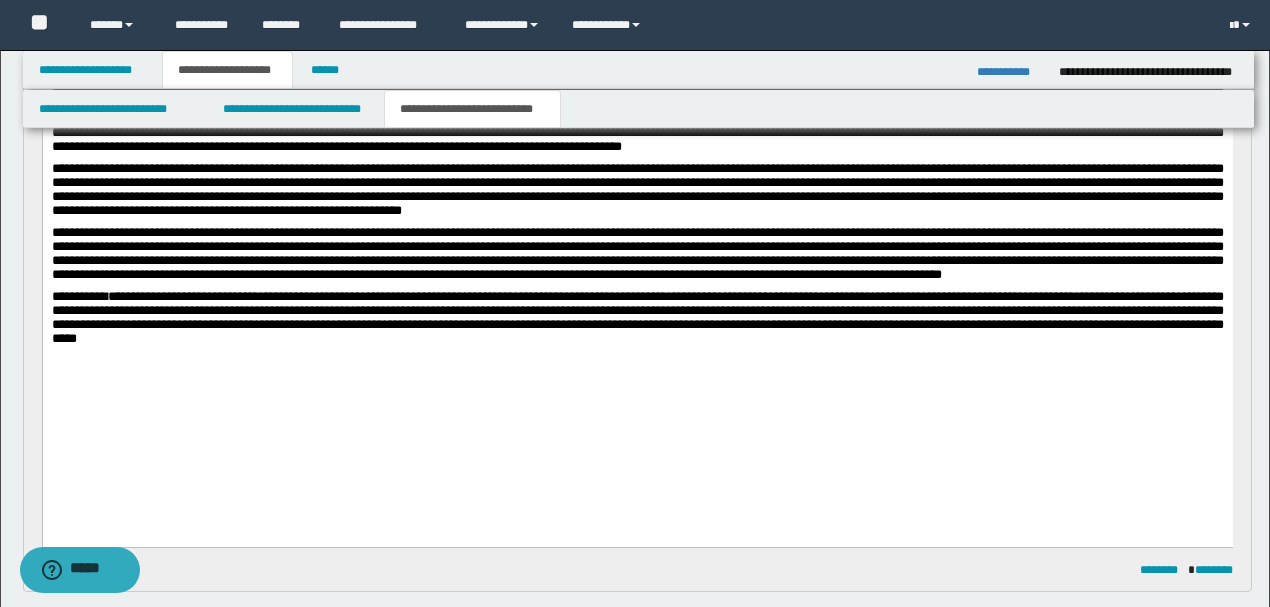 click on "**********" at bounding box center [637, 318] 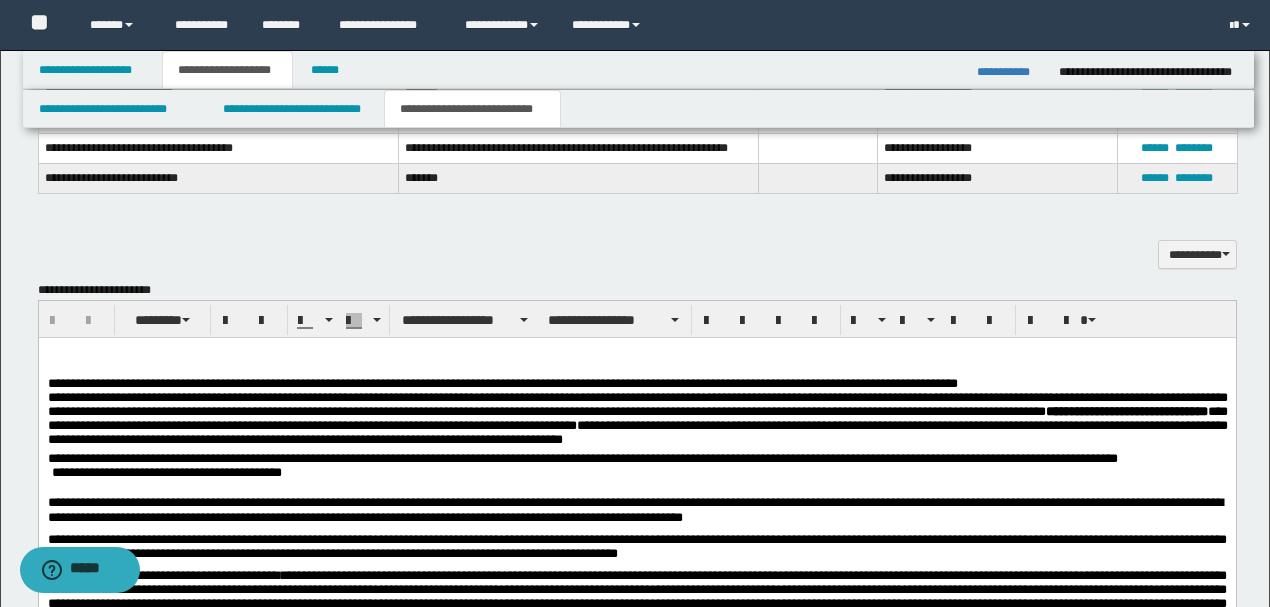 scroll, scrollTop: 1200, scrollLeft: 0, axis: vertical 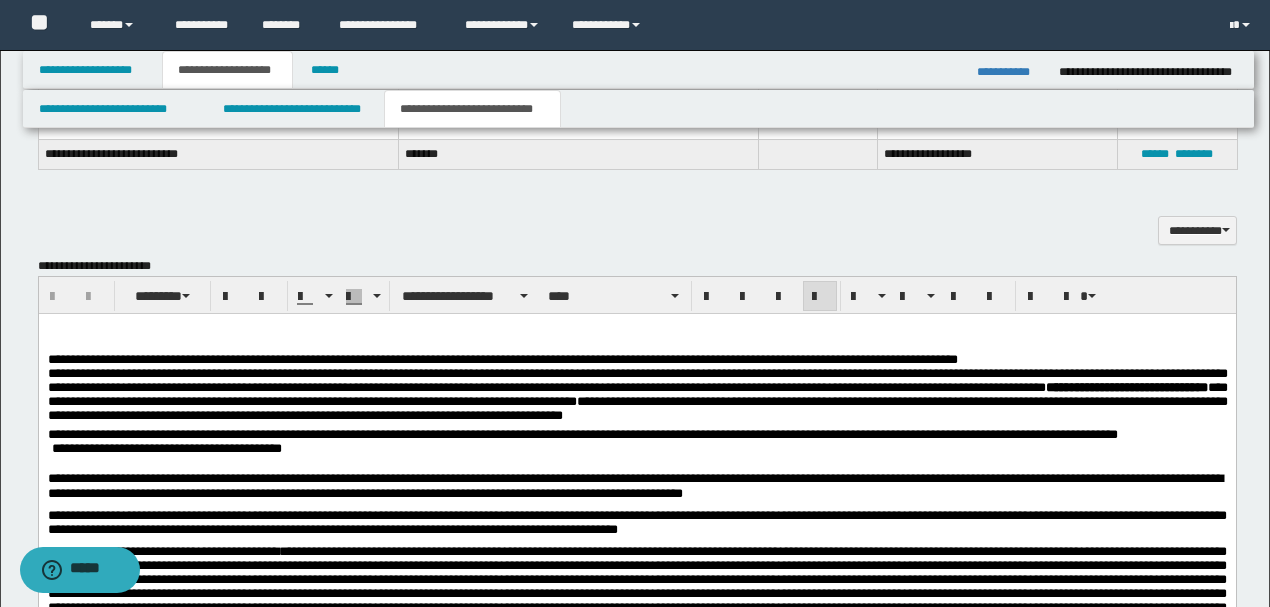 click on "**********" at bounding box center (502, 358) 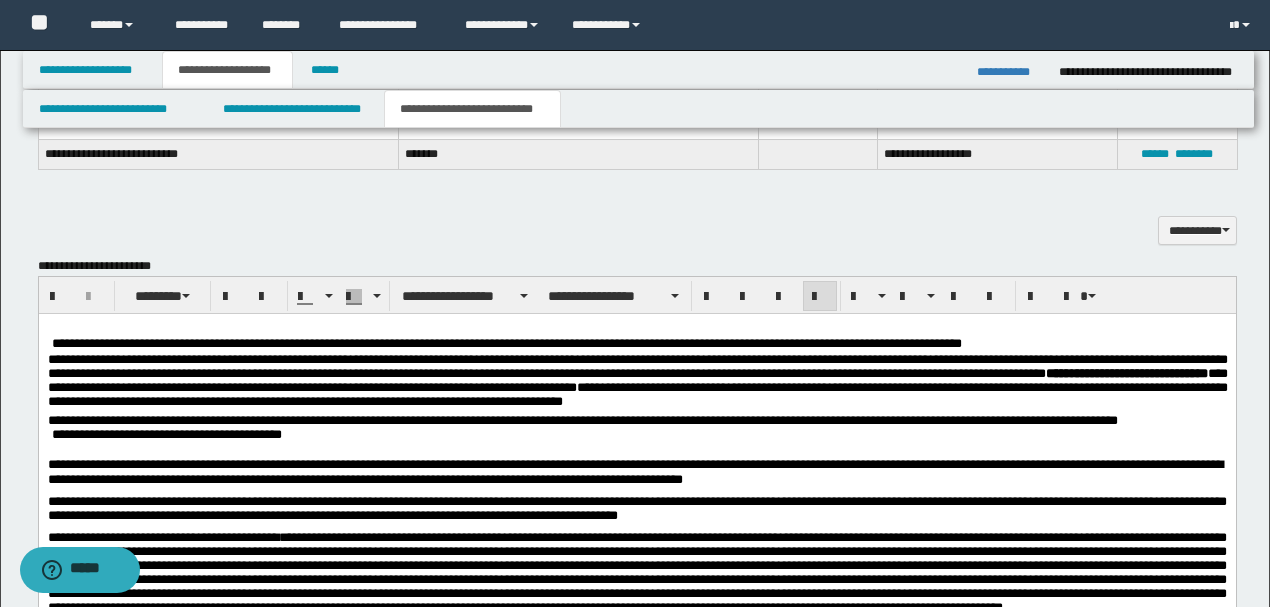 type 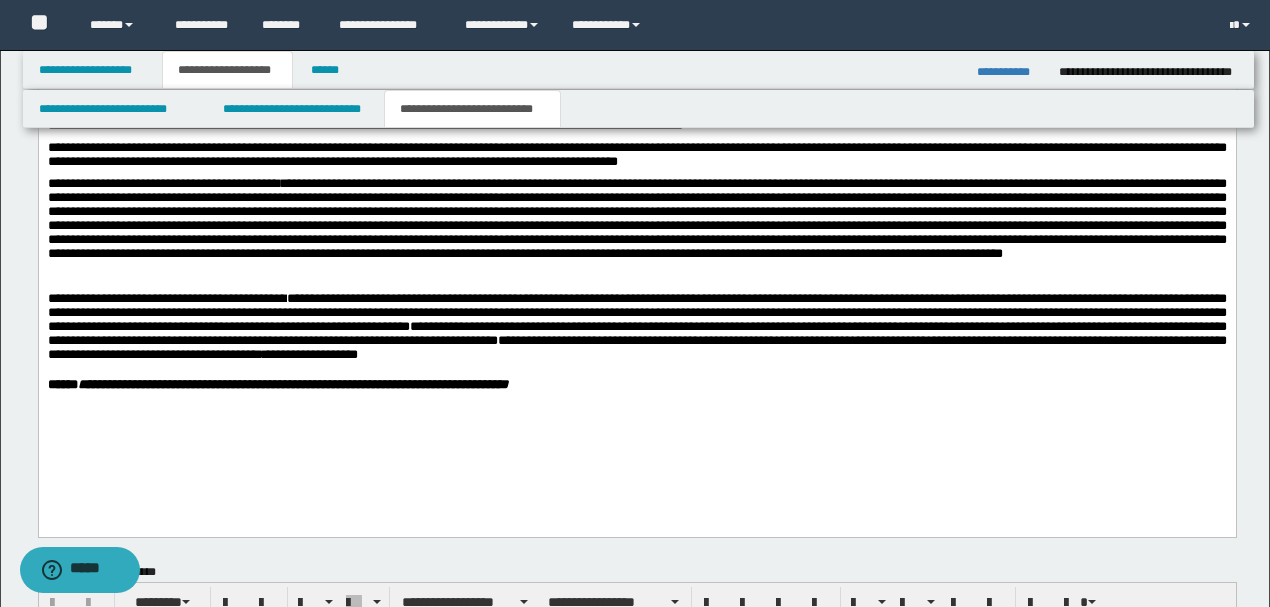 scroll, scrollTop: 1666, scrollLeft: 0, axis: vertical 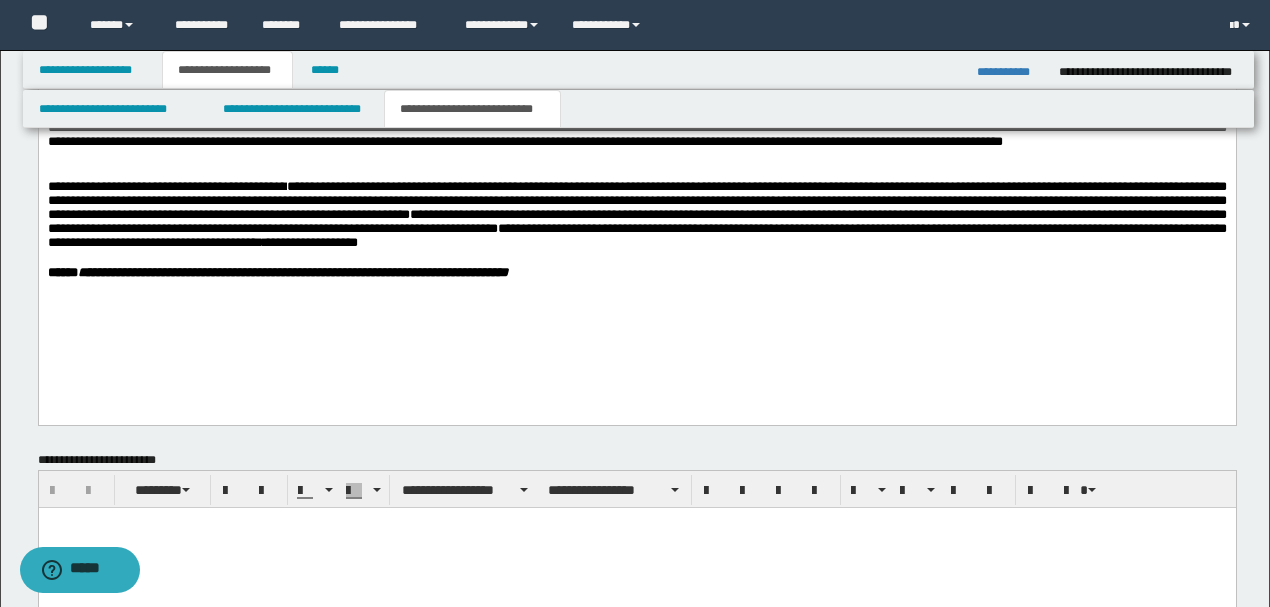 click on "**********" at bounding box center [166, 186] 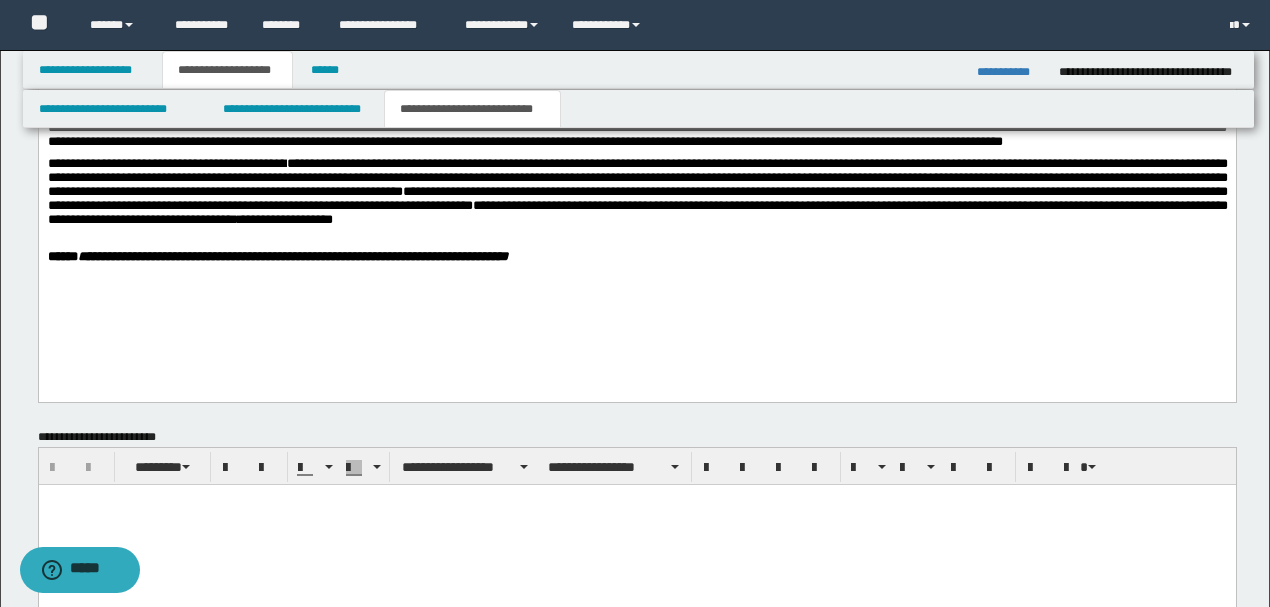 click on "**********" at bounding box center [636, 256] 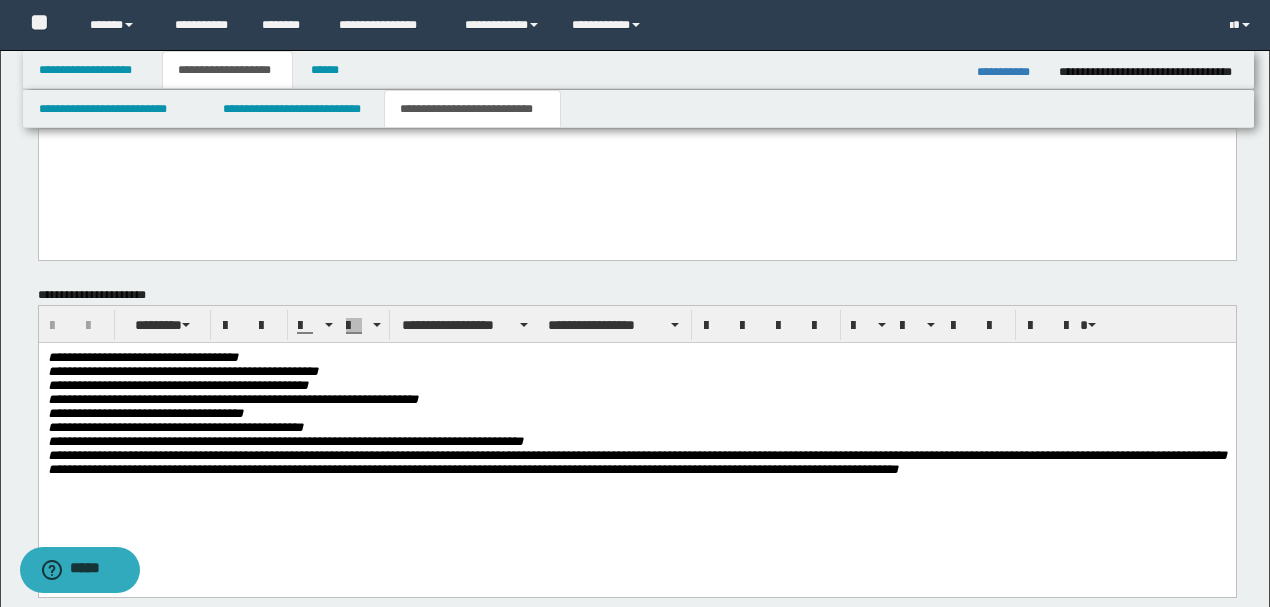 scroll, scrollTop: 2132, scrollLeft: 0, axis: vertical 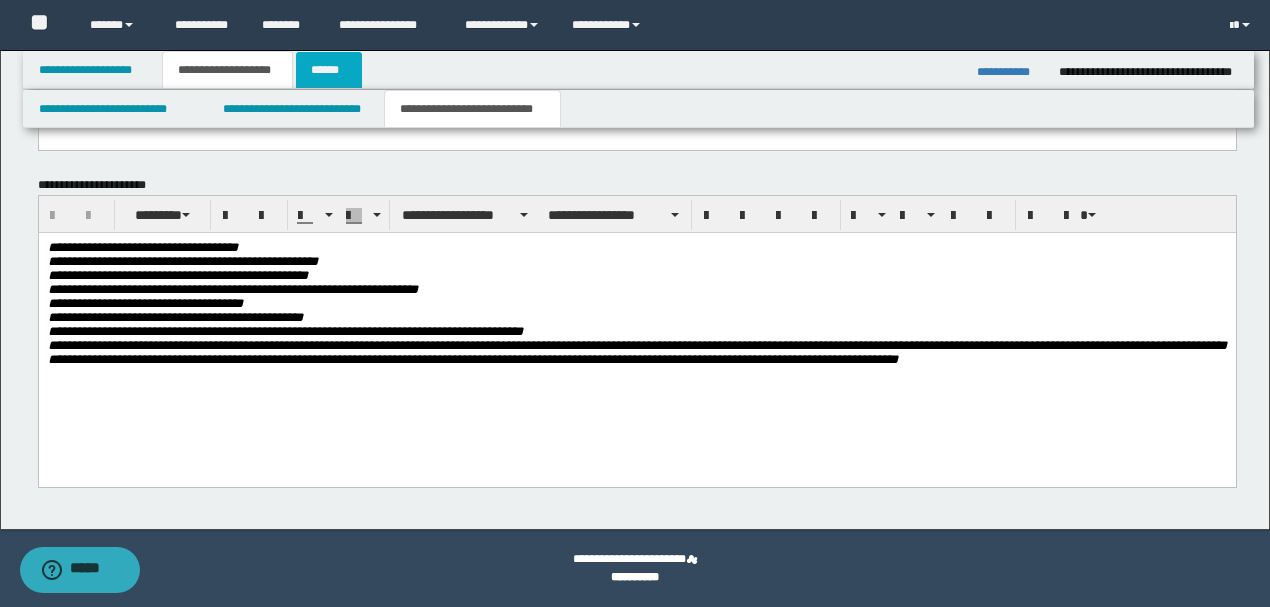 click on "******" at bounding box center [329, 70] 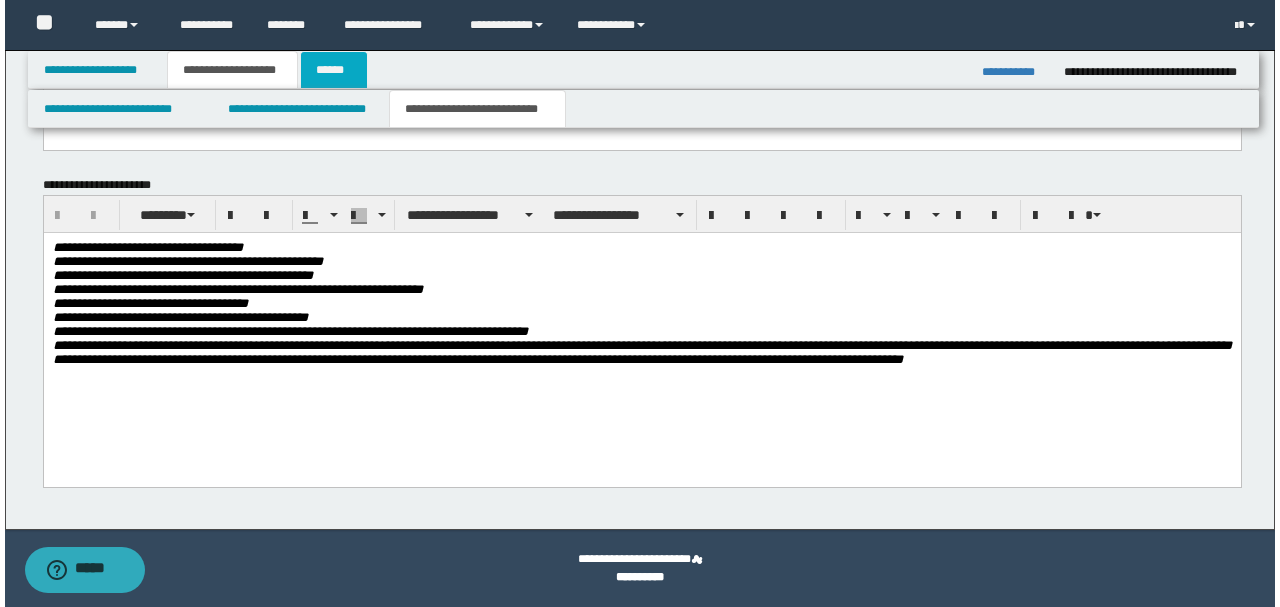 scroll, scrollTop: 0, scrollLeft: 0, axis: both 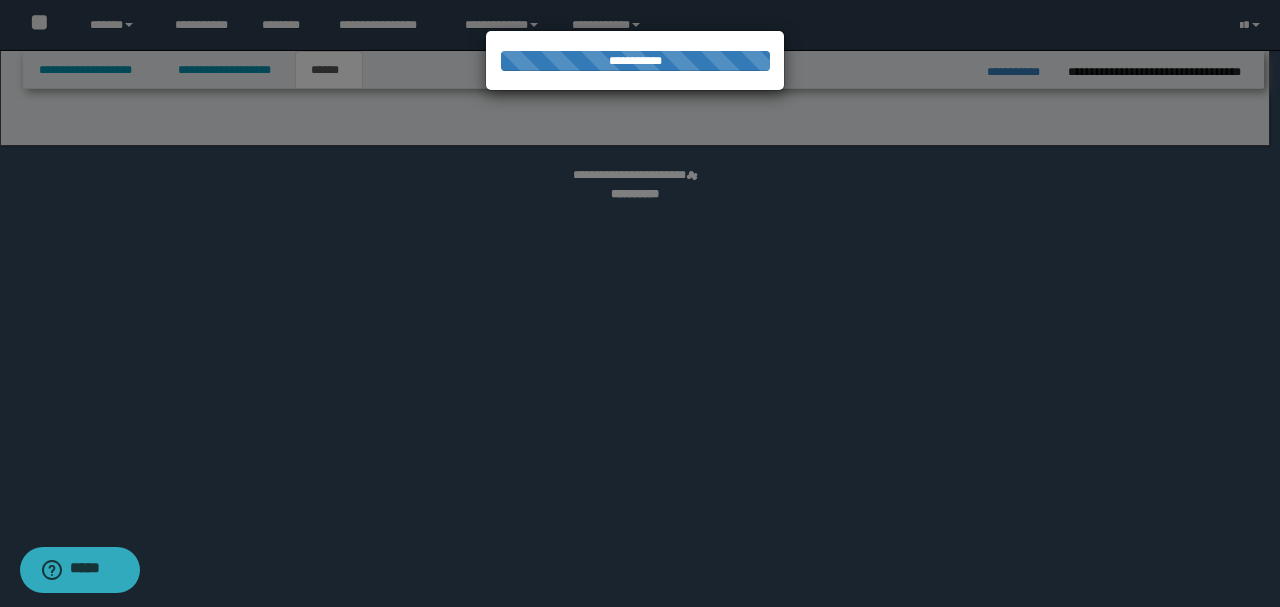 select on "*" 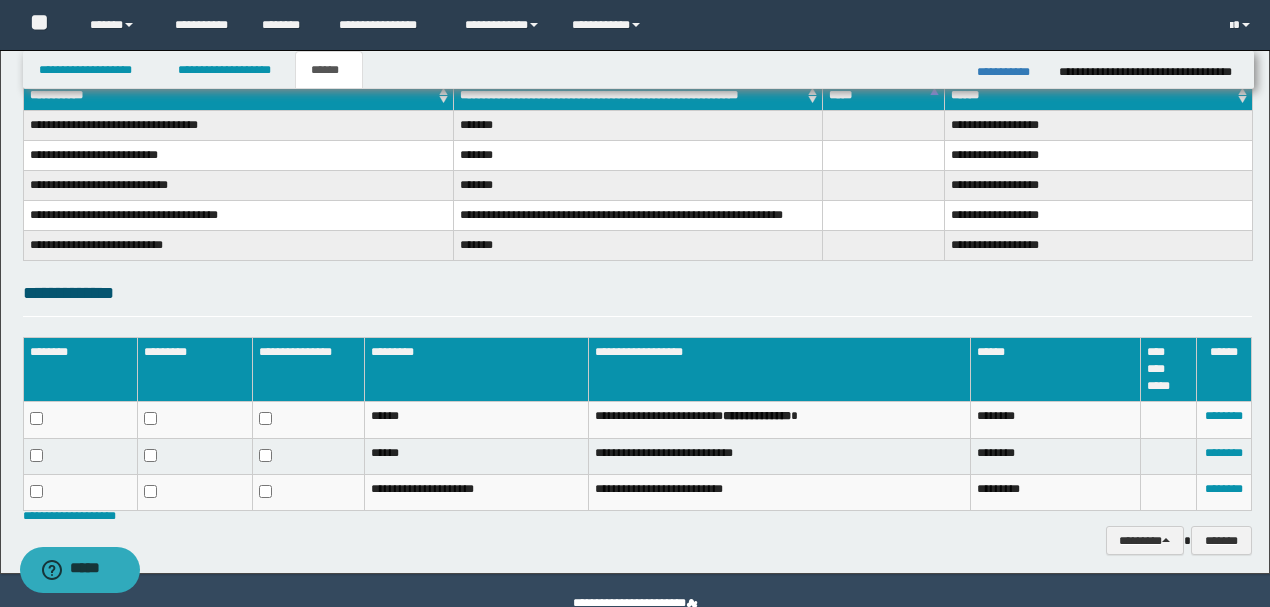 scroll, scrollTop: 374, scrollLeft: 0, axis: vertical 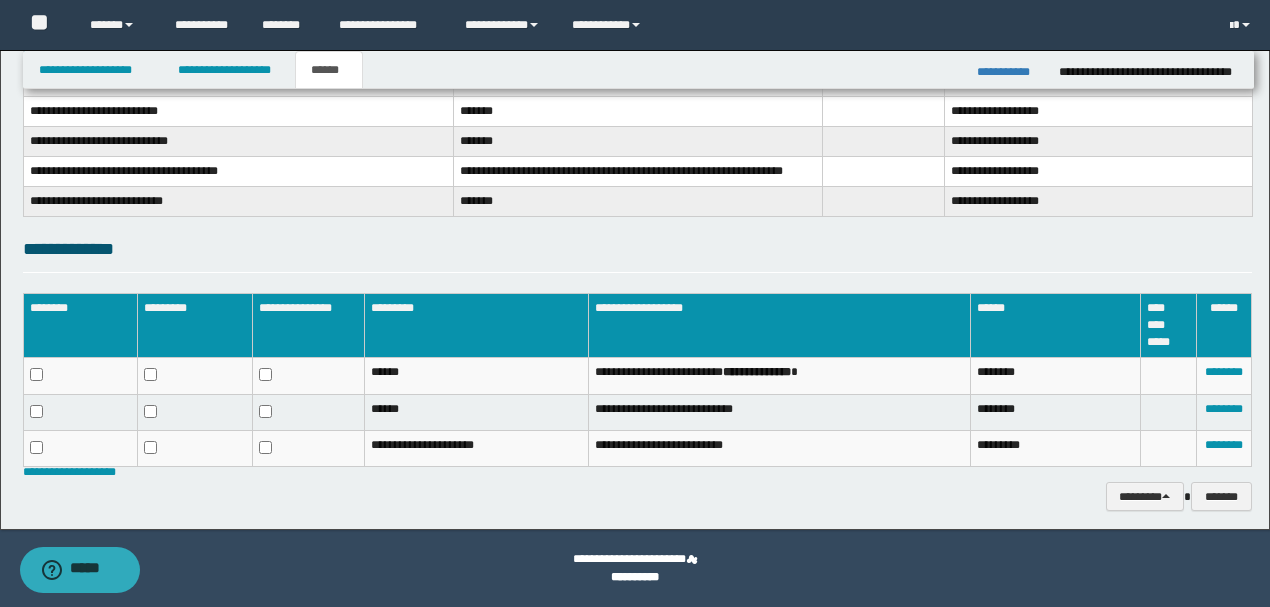 click on "**********" at bounding box center [637, 254] 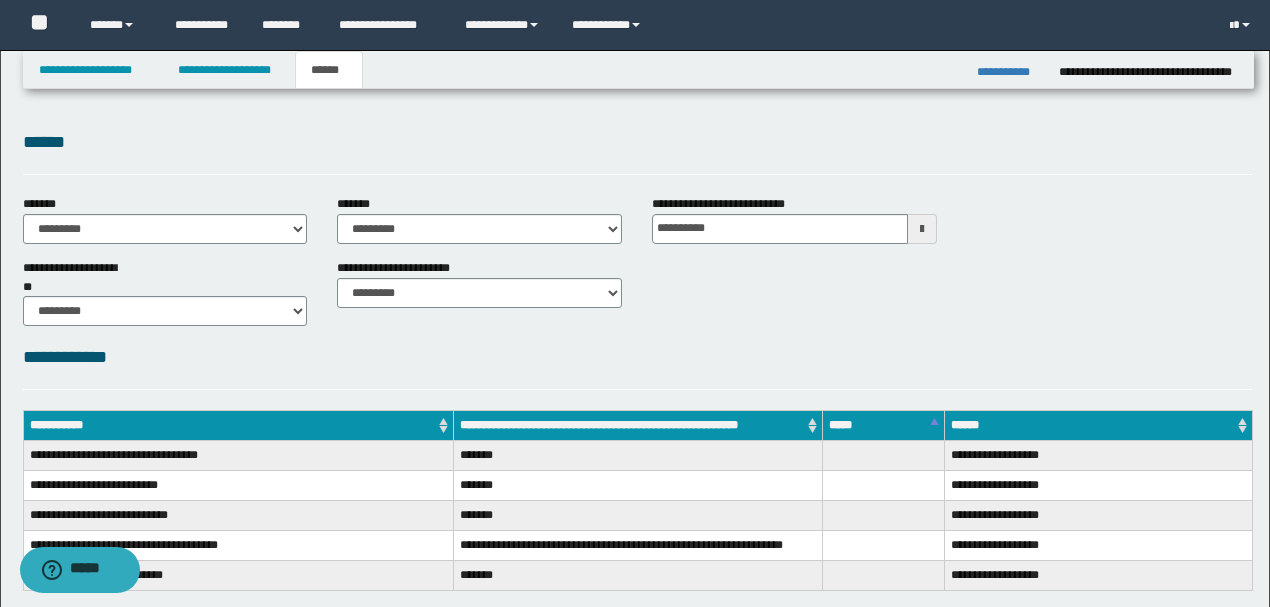 scroll, scrollTop: 374, scrollLeft: 0, axis: vertical 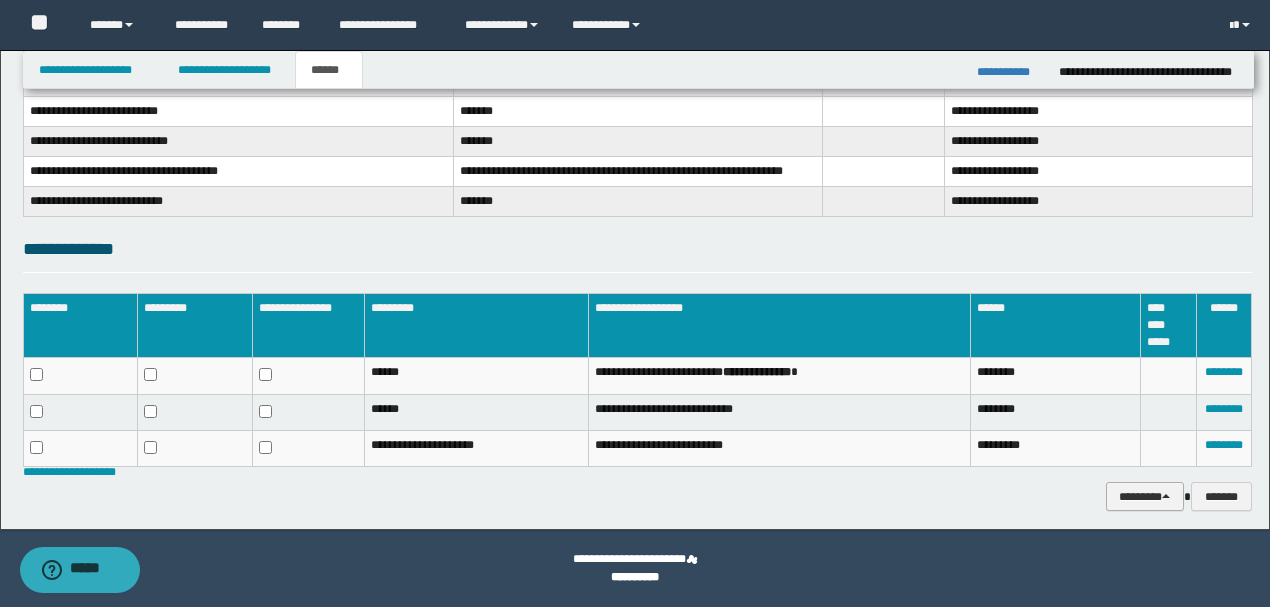 click at bounding box center [1166, 496] 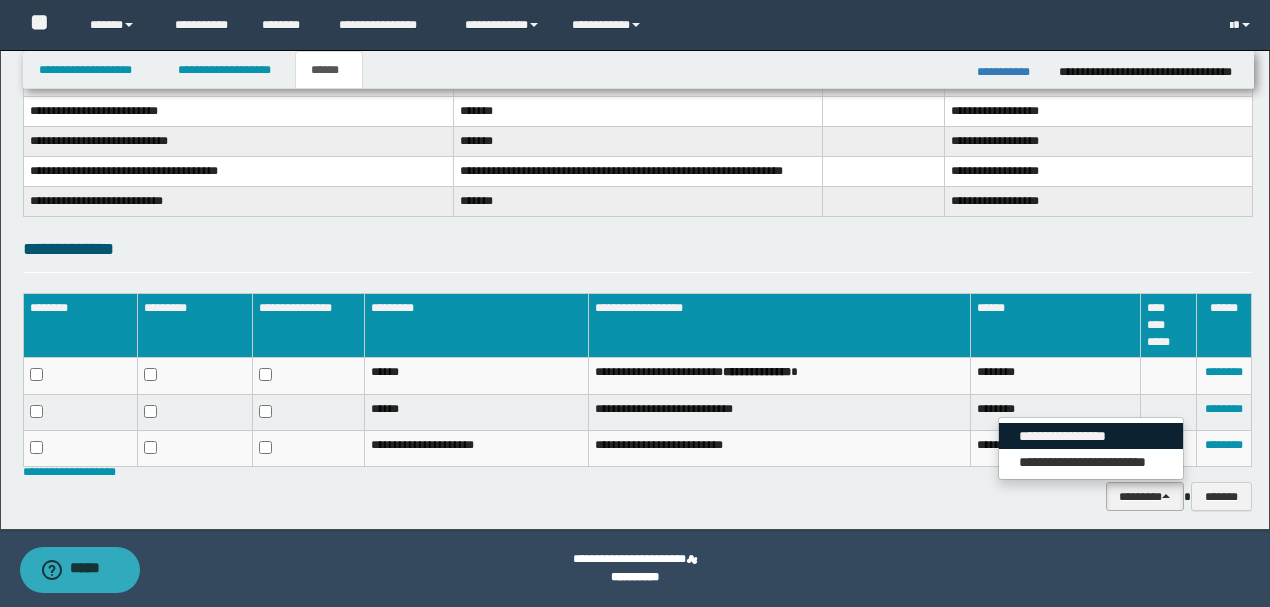 click on "**********" at bounding box center [1091, 436] 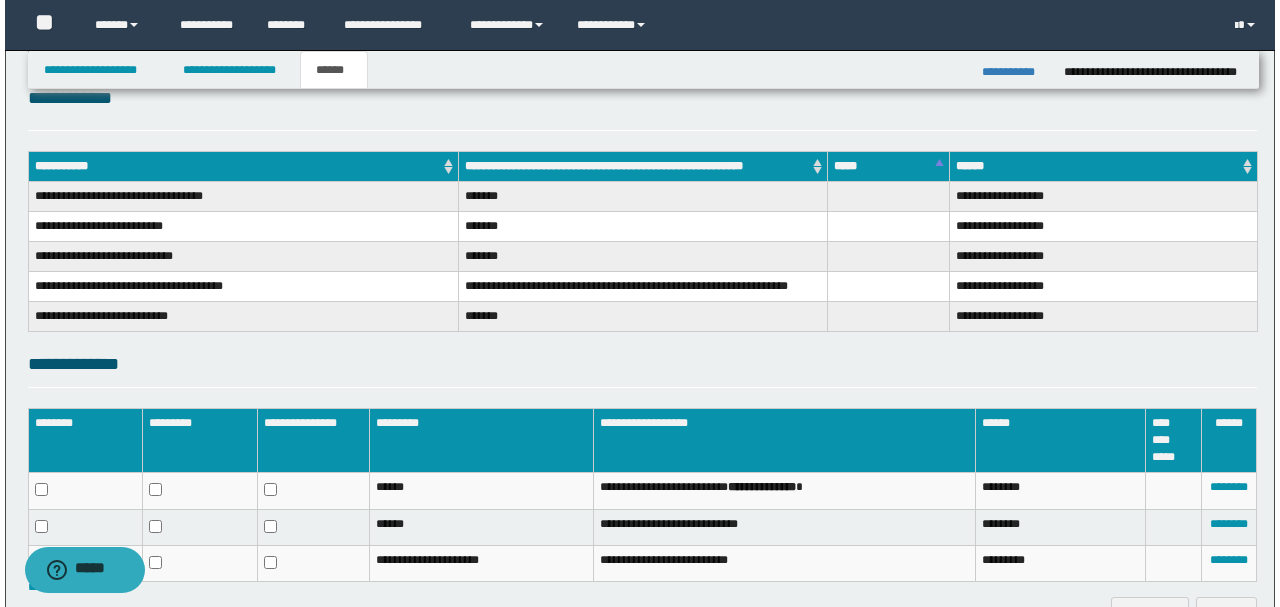 scroll, scrollTop: 0, scrollLeft: 0, axis: both 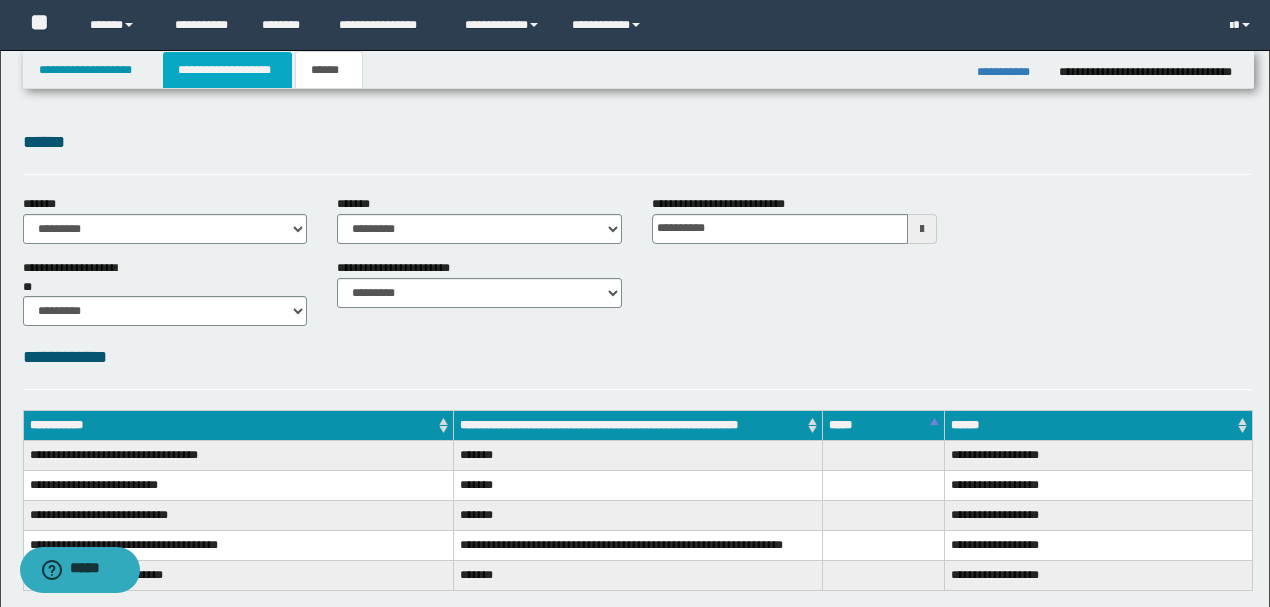 click on "**********" at bounding box center [227, 70] 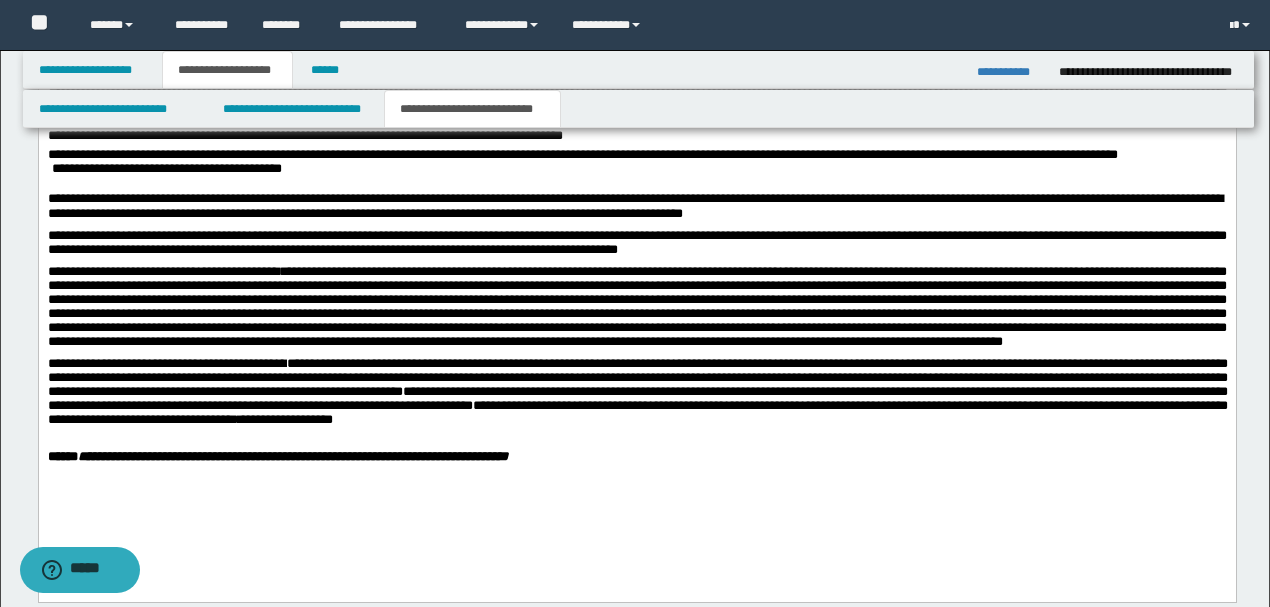 scroll, scrollTop: 1733, scrollLeft: 0, axis: vertical 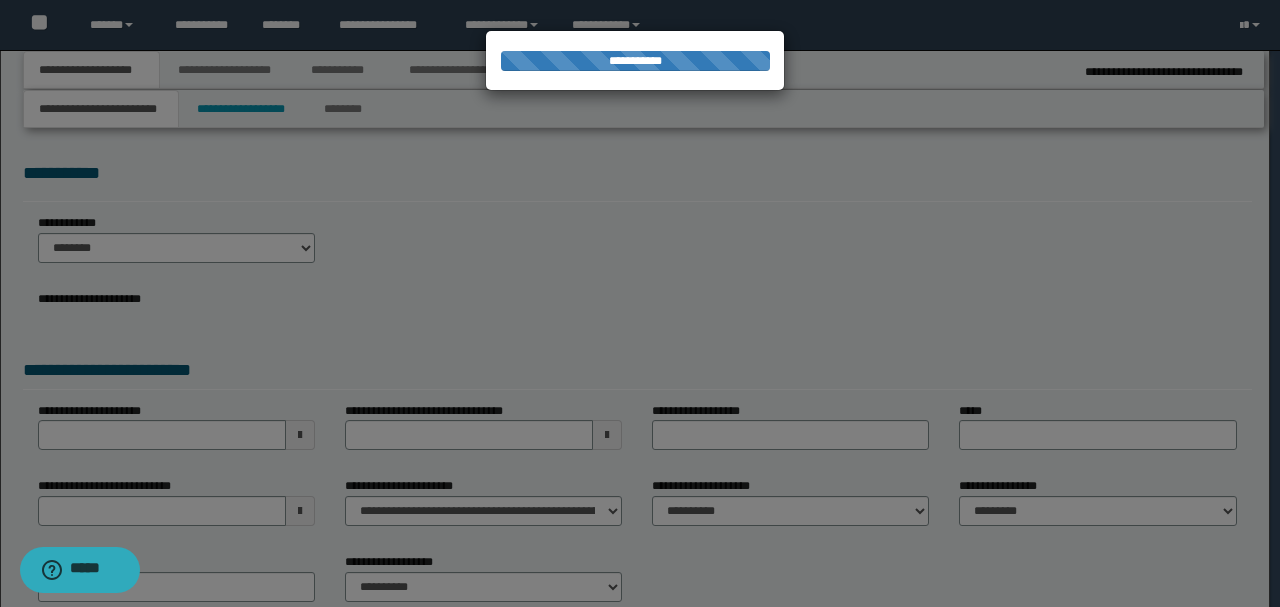 type on "**********" 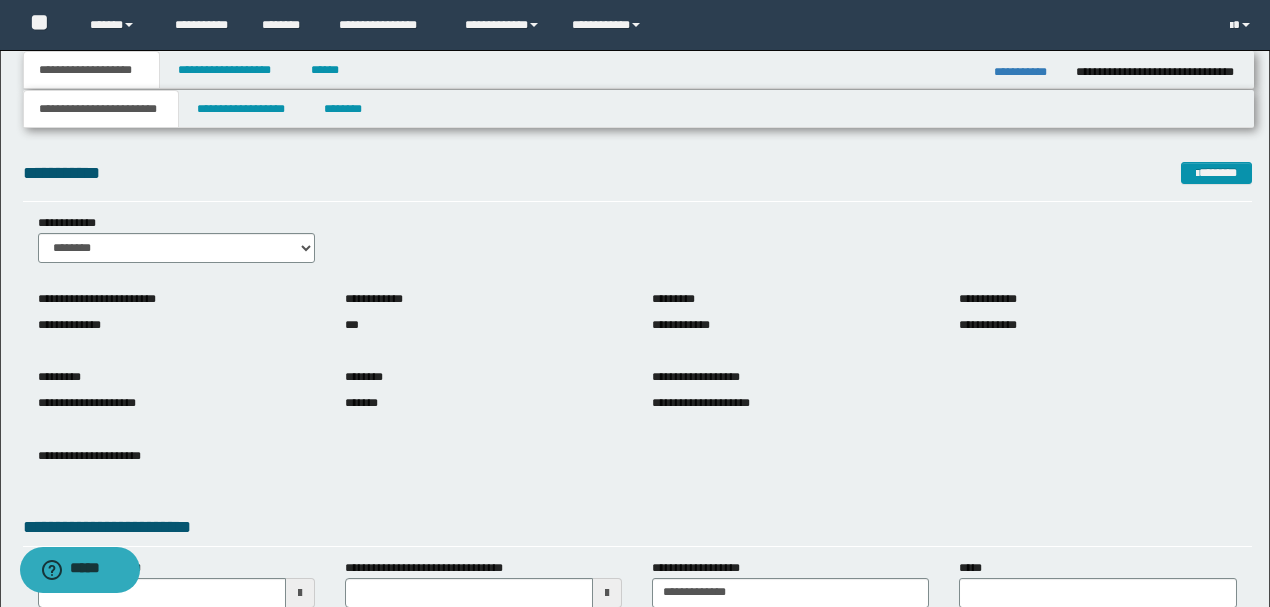 click on "**********" at bounding box center (637, 246) 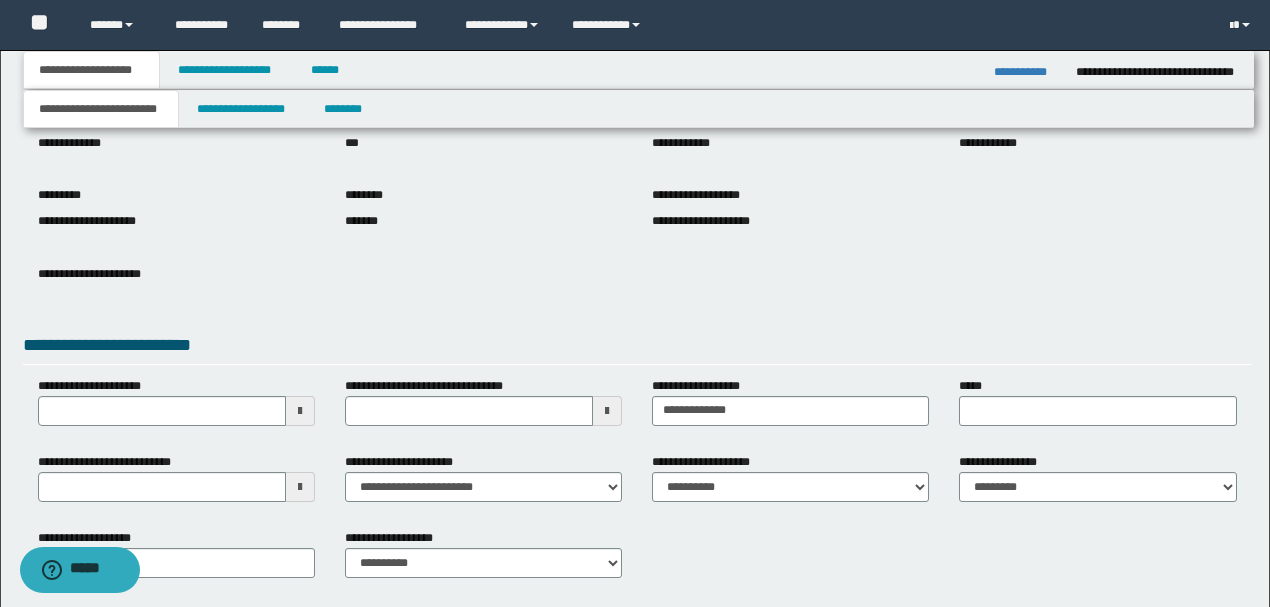 scroll, scrollTop: 275, scrollLeft: 0, axis: vertical 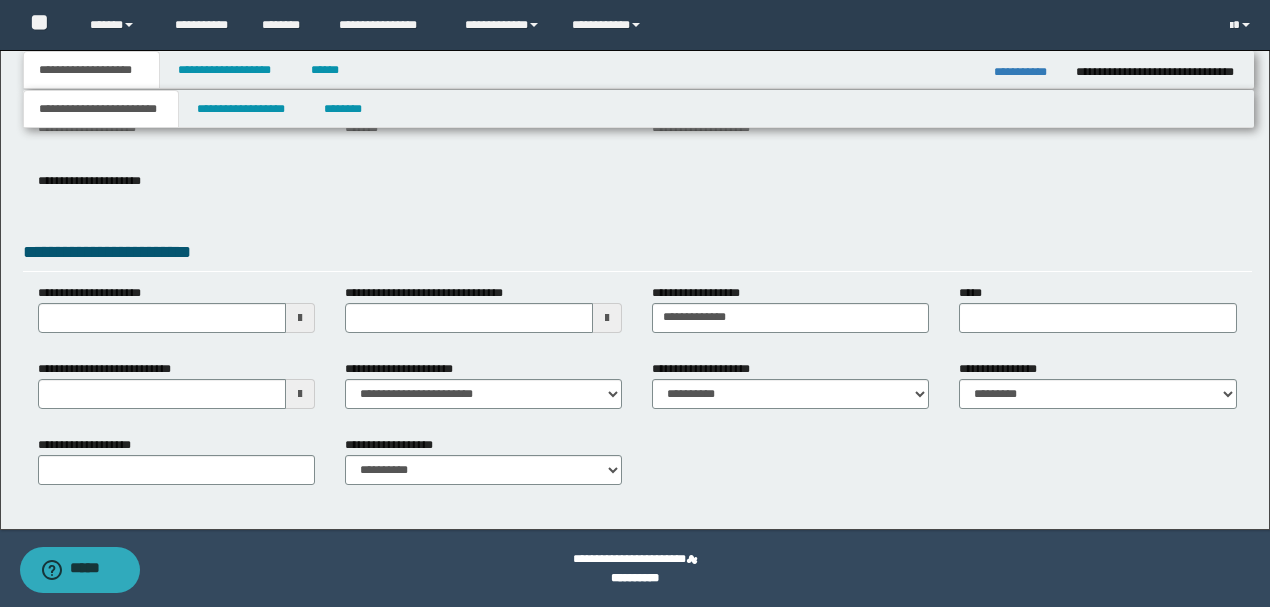 click at bounding box center [300, 394] 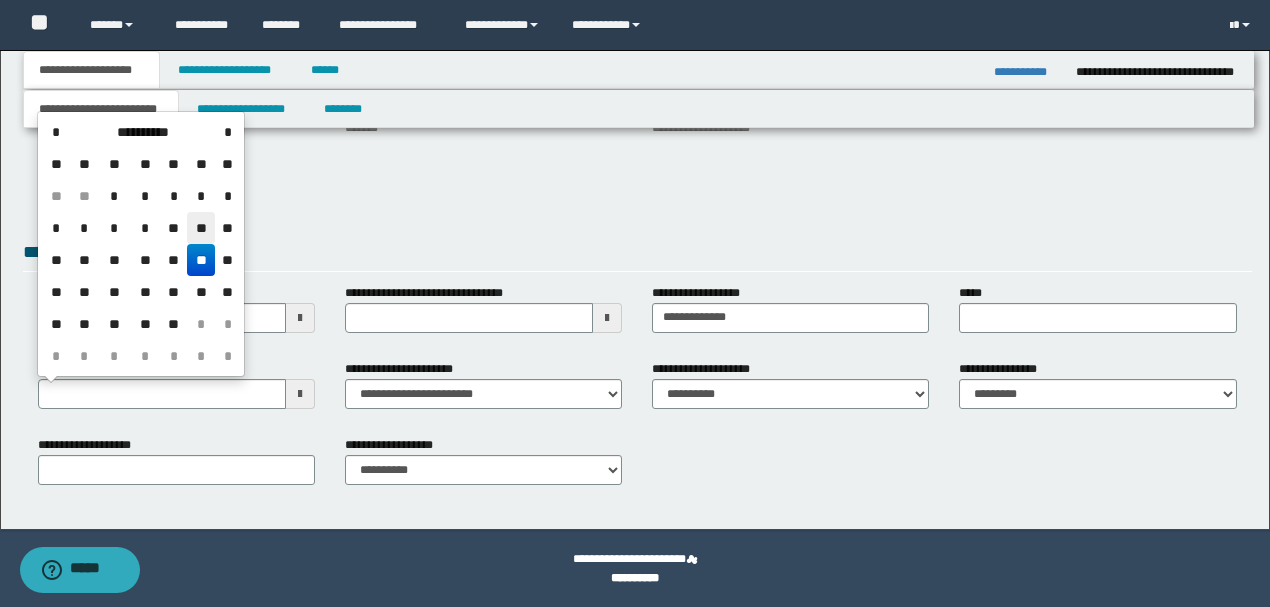 click on "**" at bounding box center (201, 228) 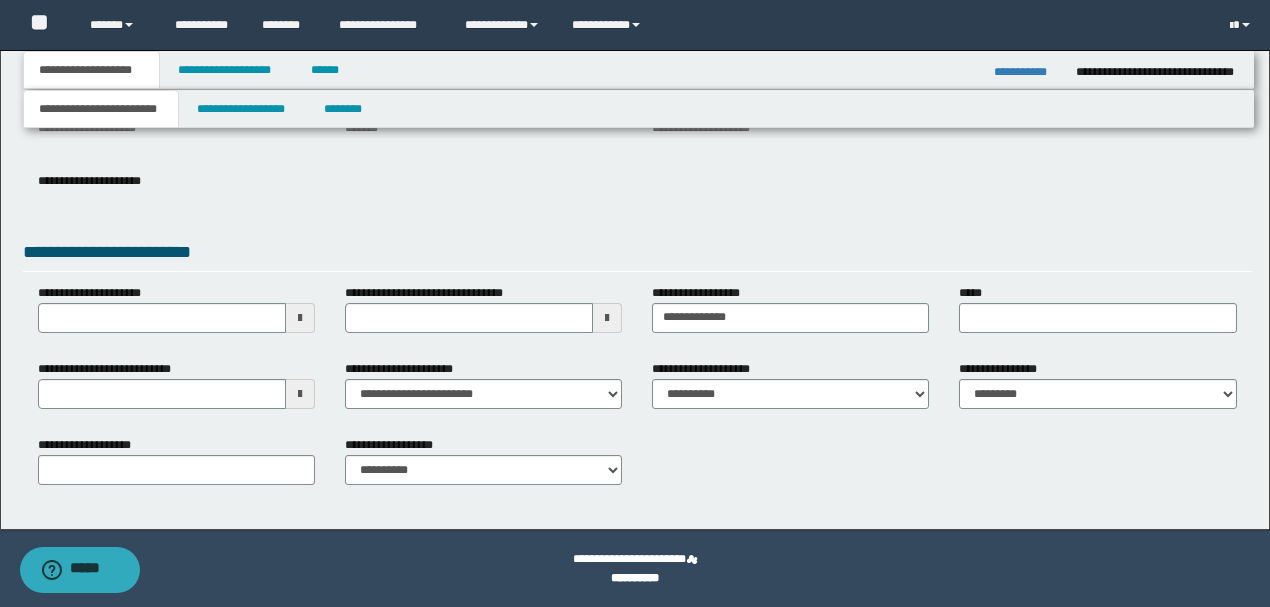 click on "**********" at bounding box center [637, 192] 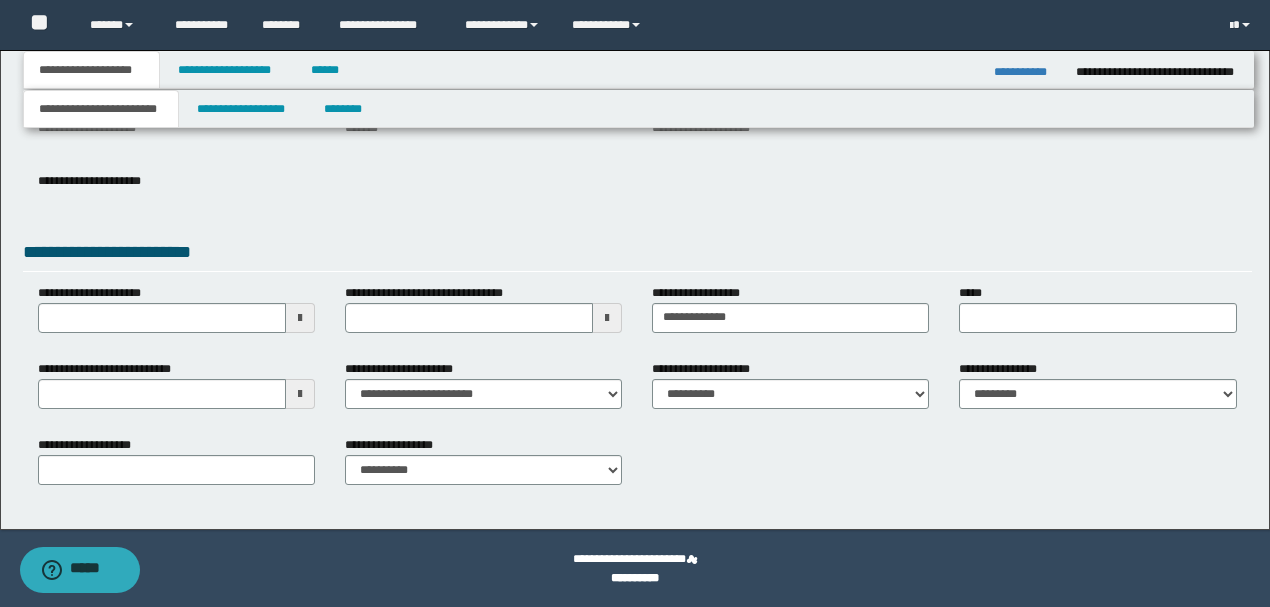 click at bounding box center [176, 198] 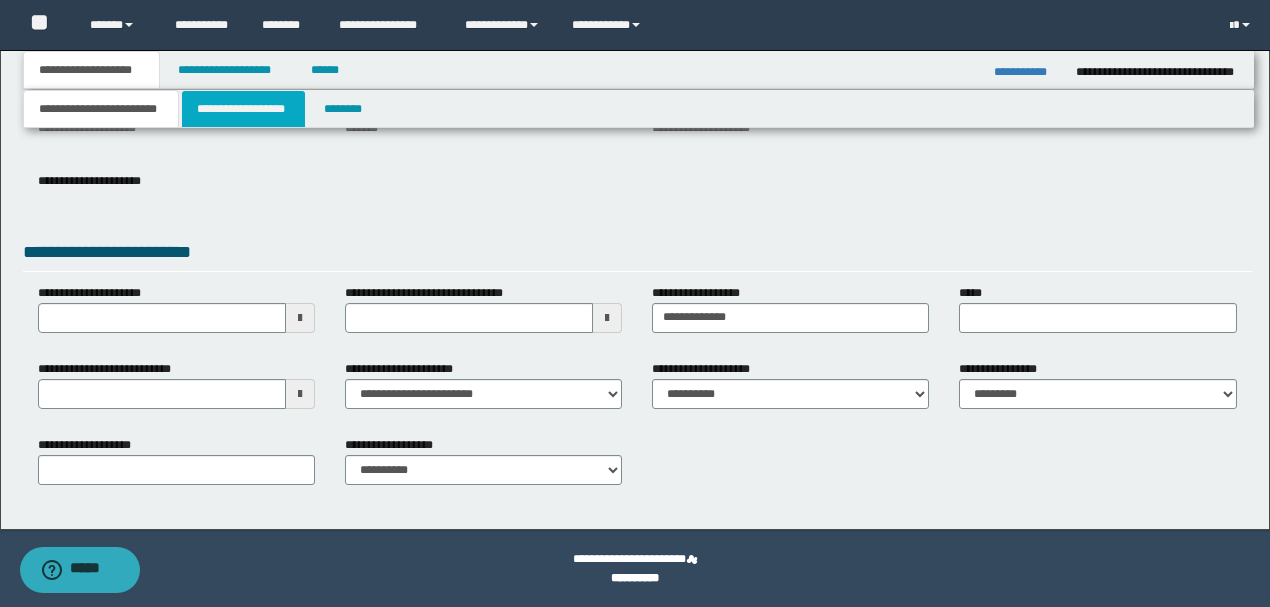 click on "**********" at bounding box center (243, 109) 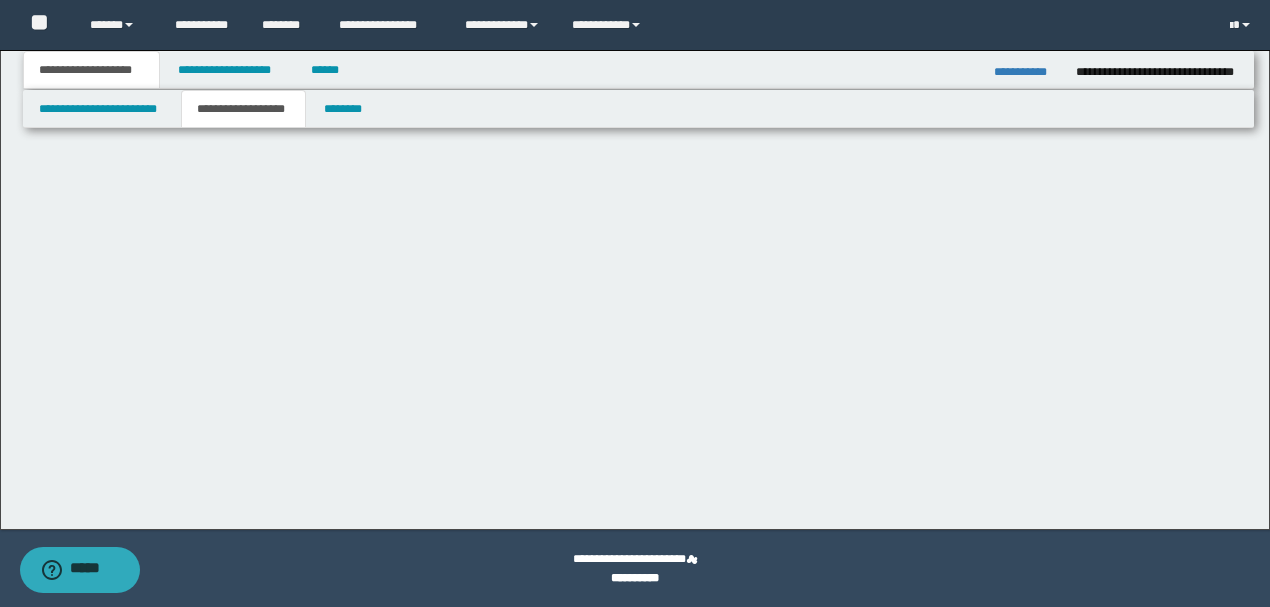 scroll, scrollTop: 0, scrollLeft: 0, axis: both 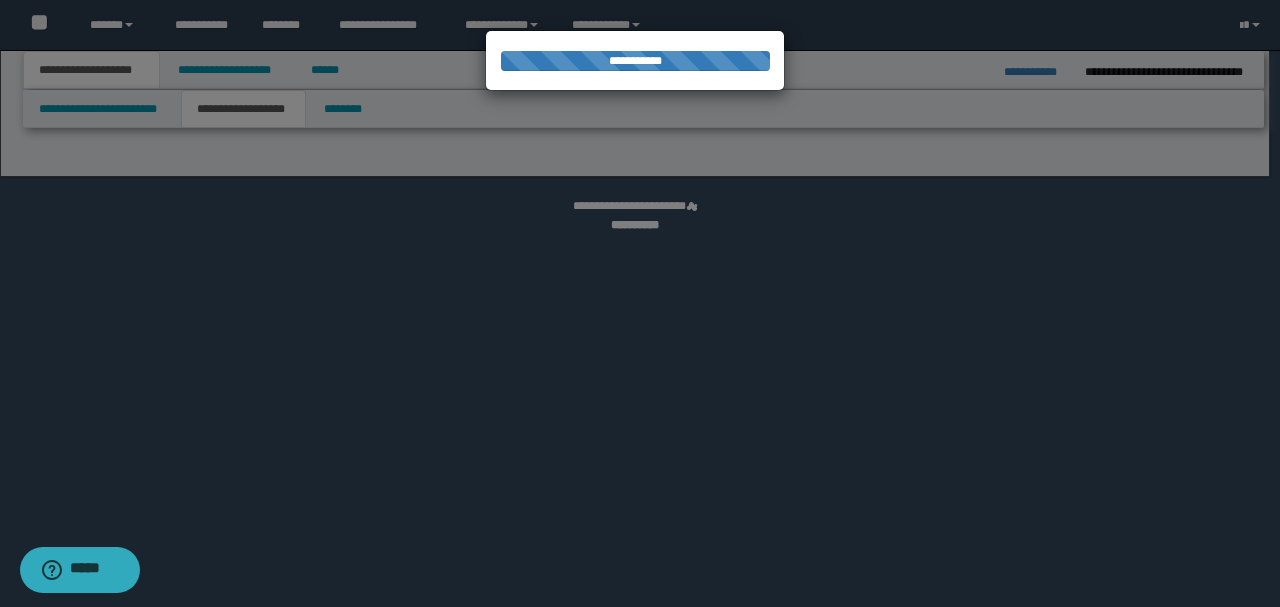 select on "*" 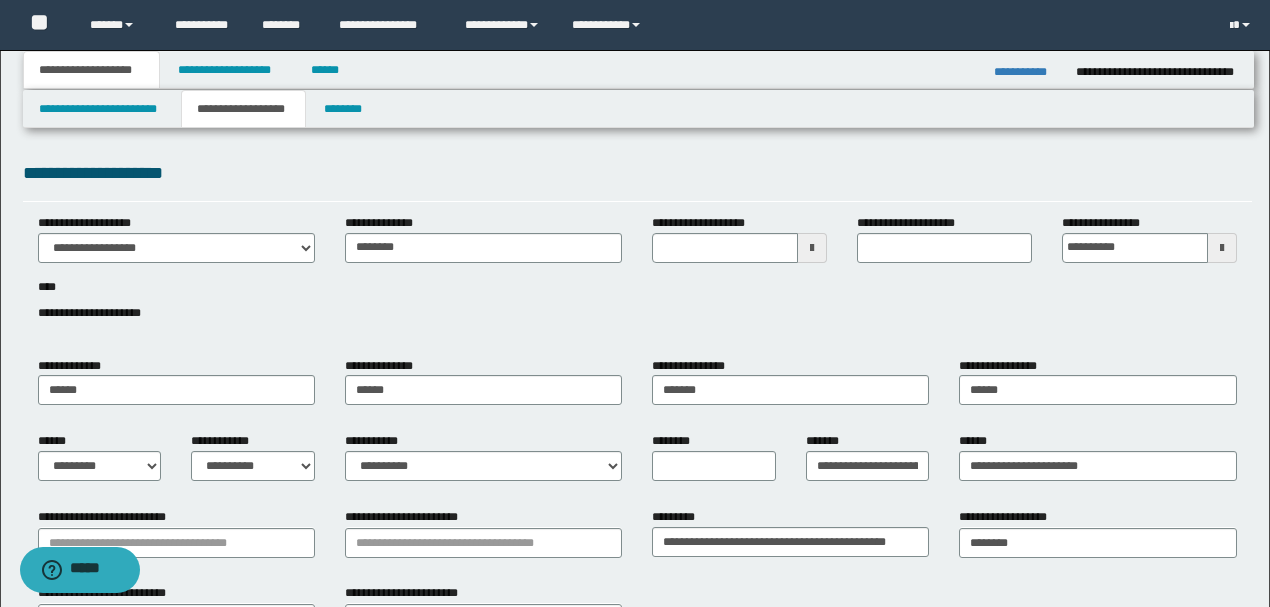 click on "**********" at bounding box center (637, 279) 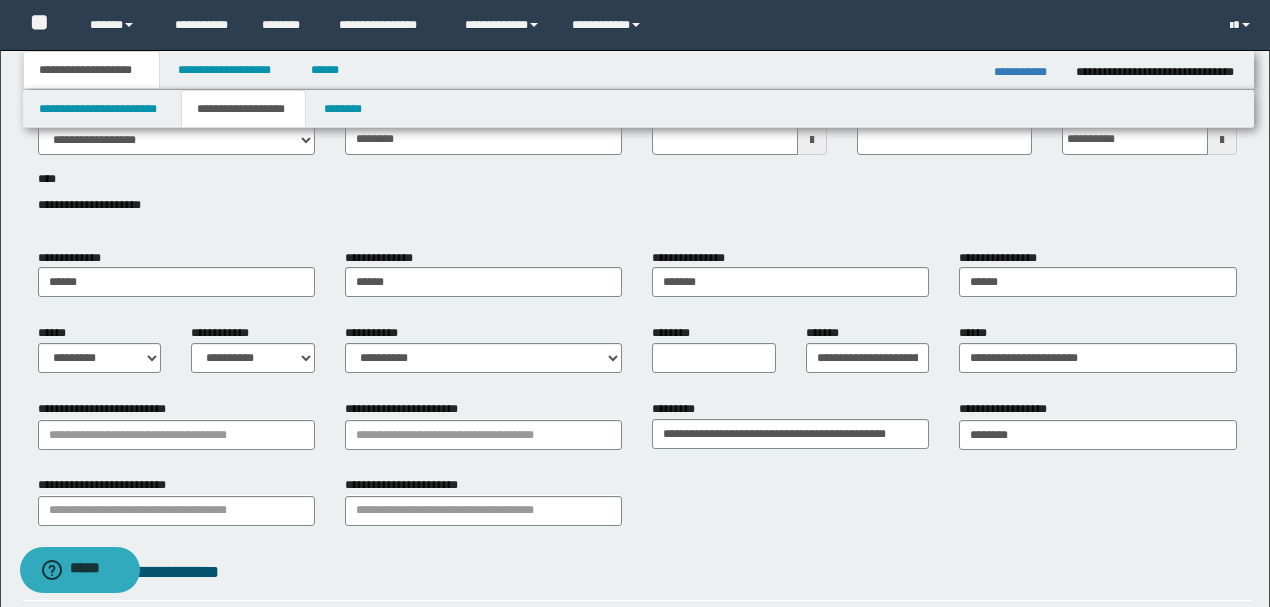 scroll, scrollTop: 133, scrollLeft: 0, axis: vertical 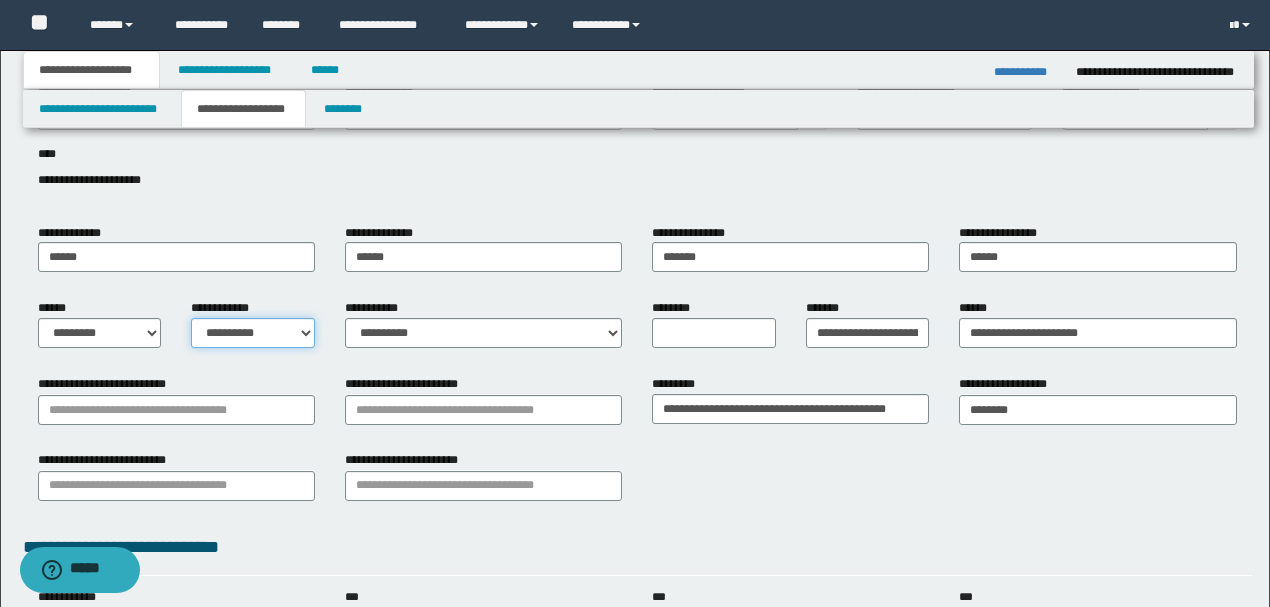 click on "**********" at bounding box center (253, 333) 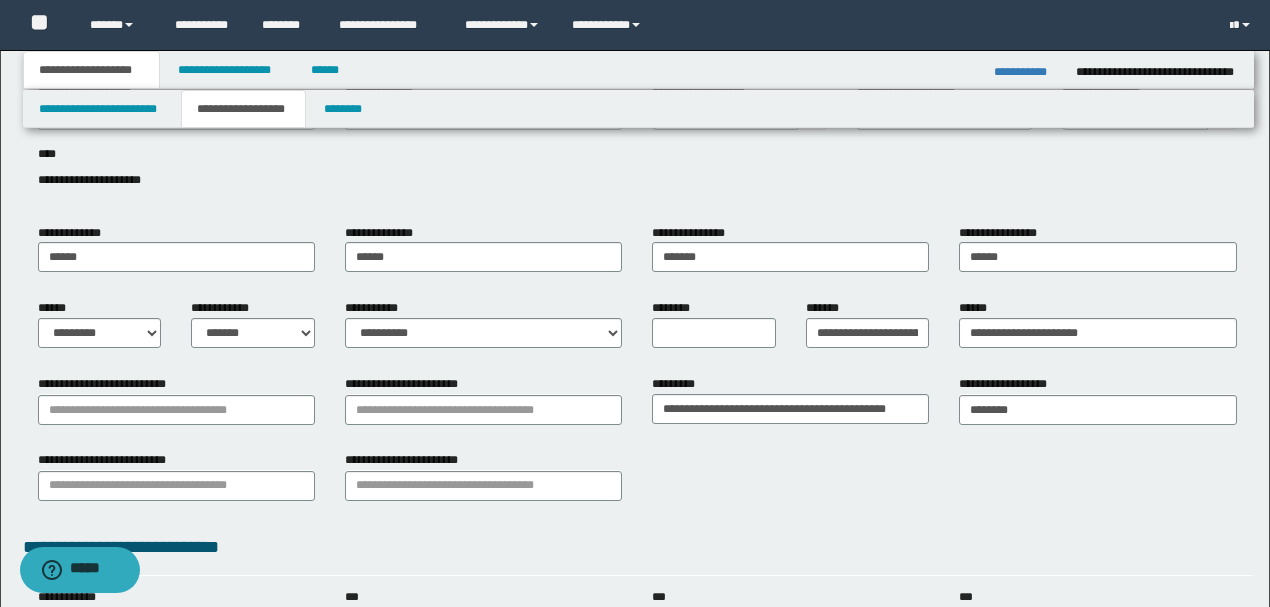 click on "**********" at bounding box center [483, 323] 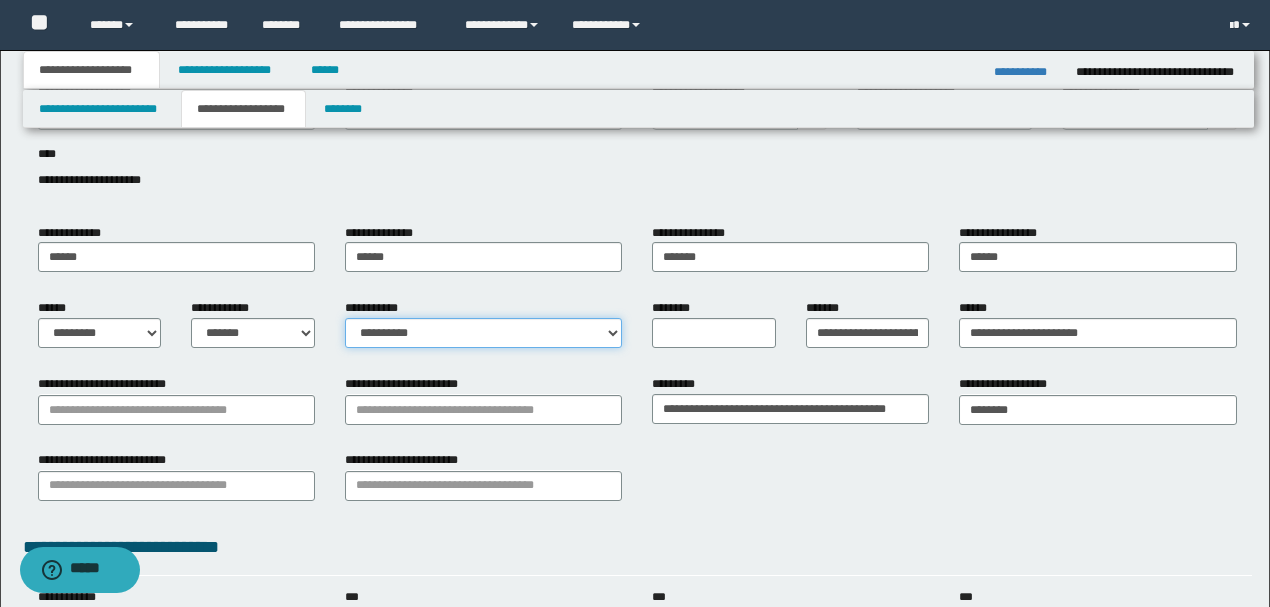 click on "**********" at bounding box center (483, 333) 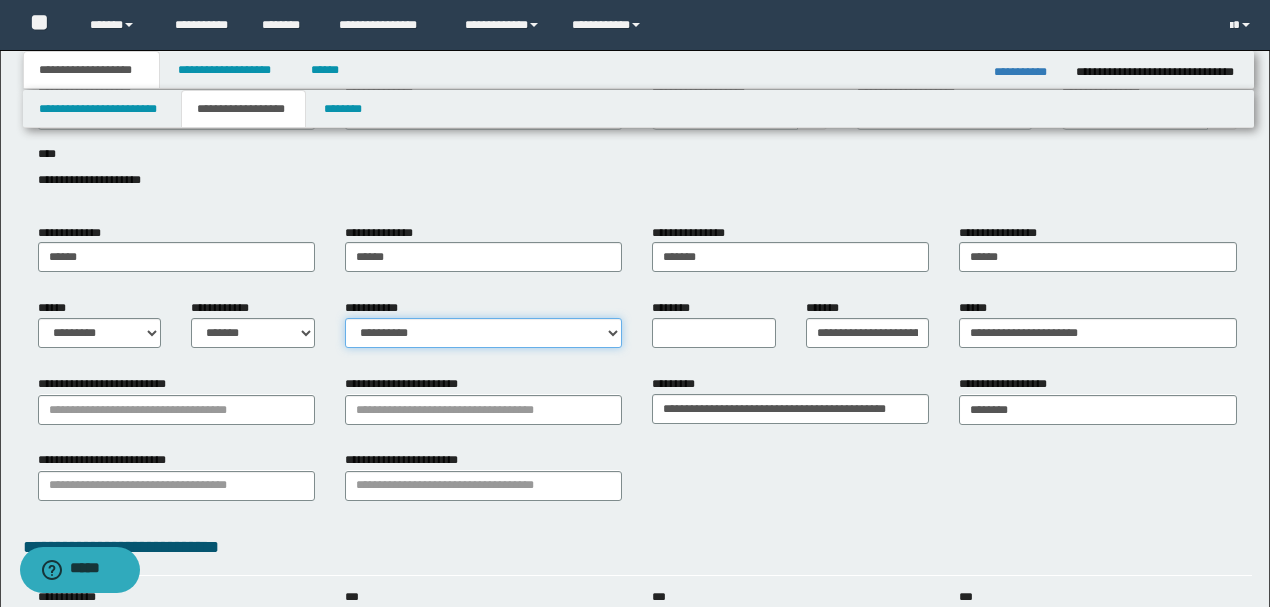 select on "*" 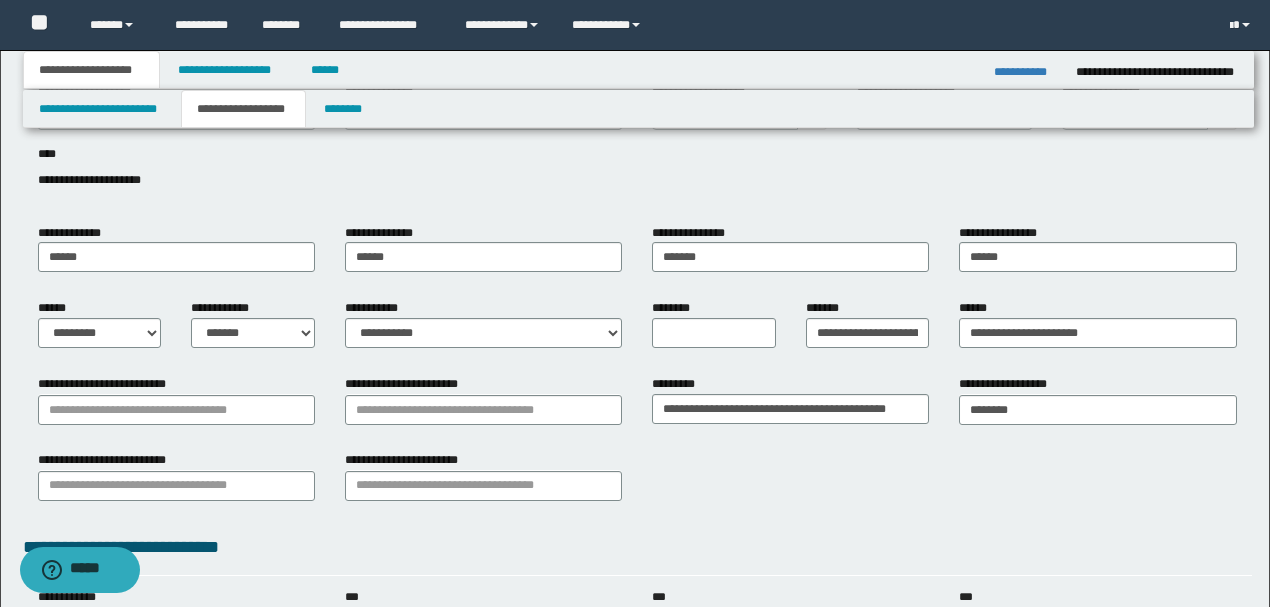 click on "**********" at bounding box center [637, 146] 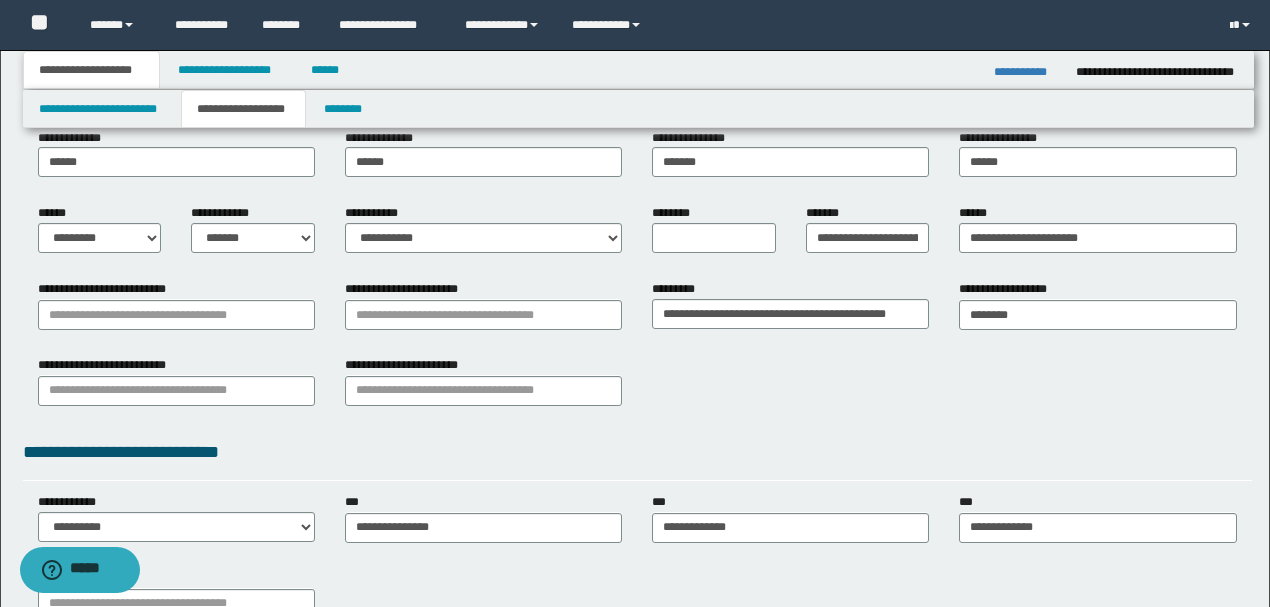 scroll, scrollTop: 266, scrollLeft: 0, axis: vertical 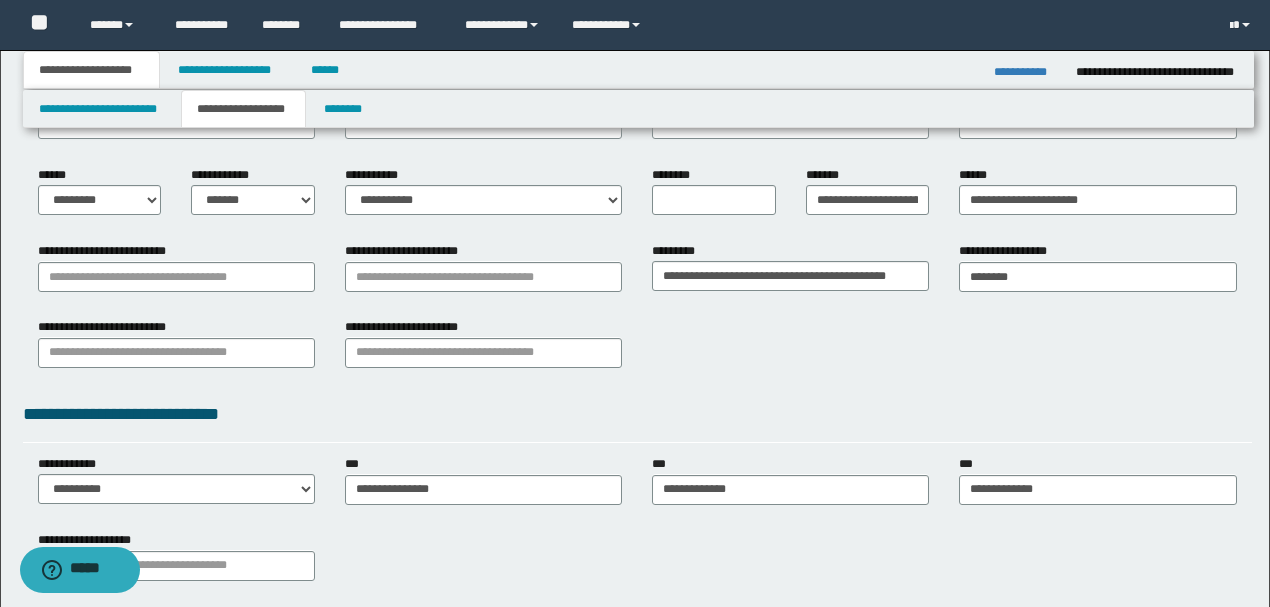 click on "**********" at bounding box center (637, 414) 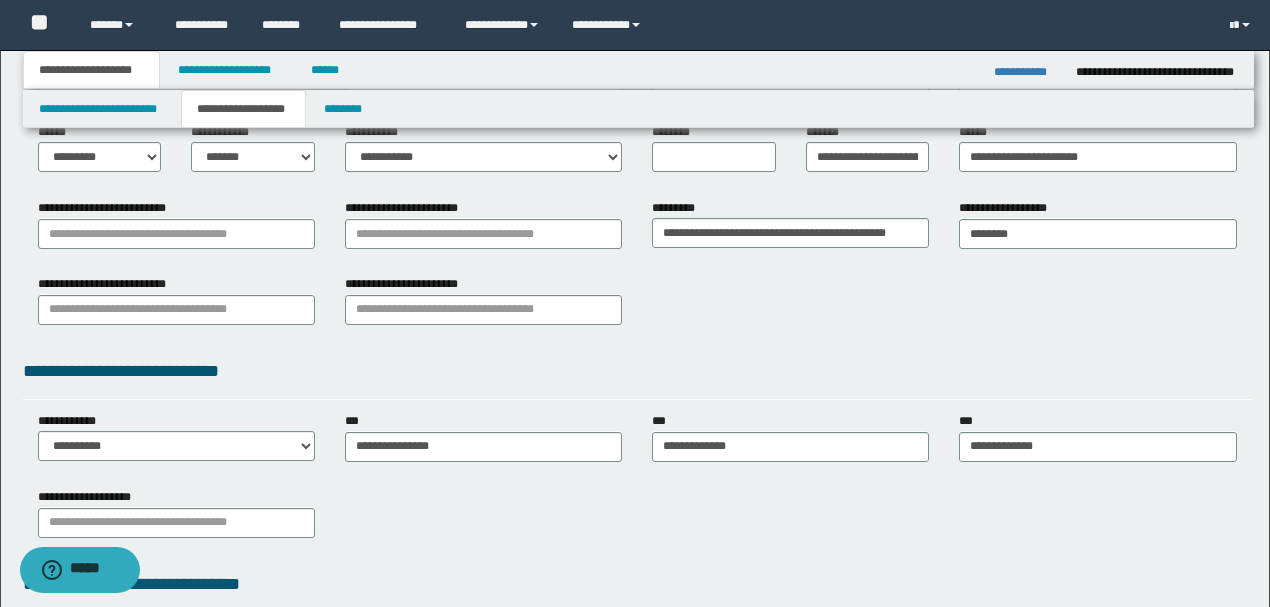 scroll, scrollTop: 200, scrollLeft: 0, axis: vertical 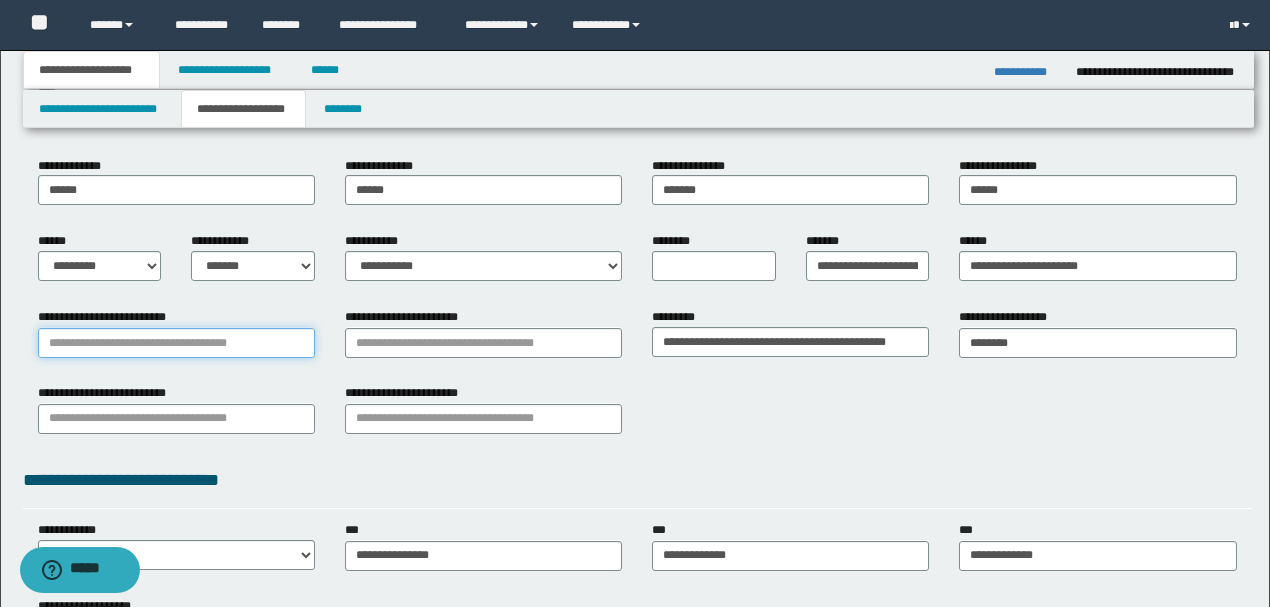 click on "**********" at bounding box center (176, 343) 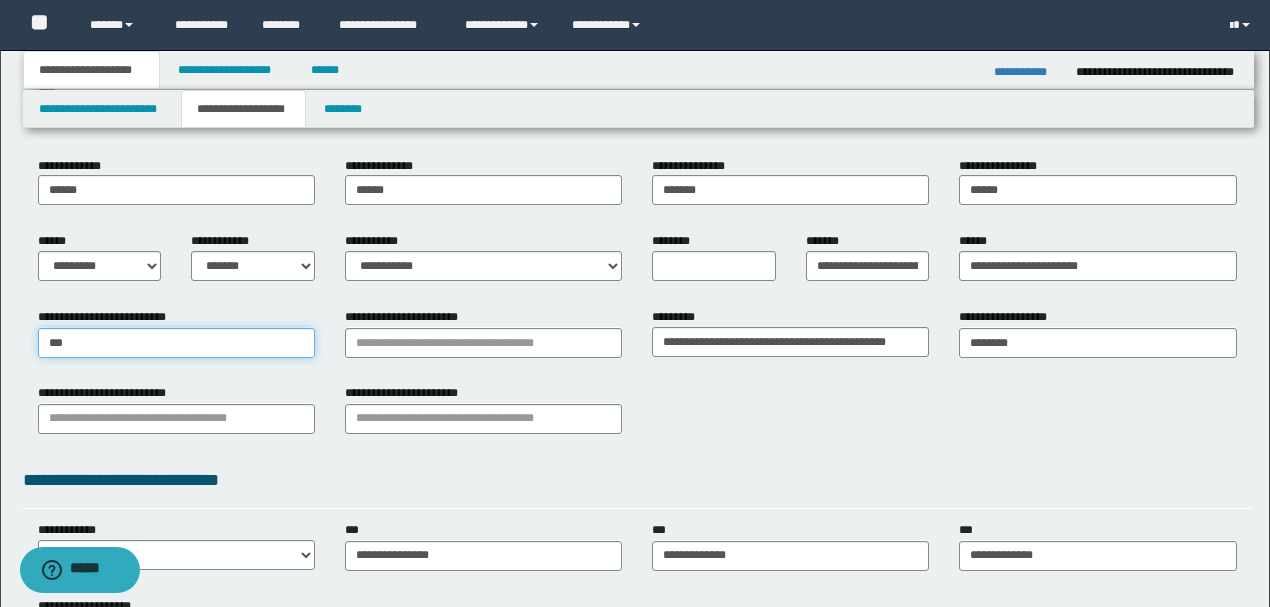 type on "****" 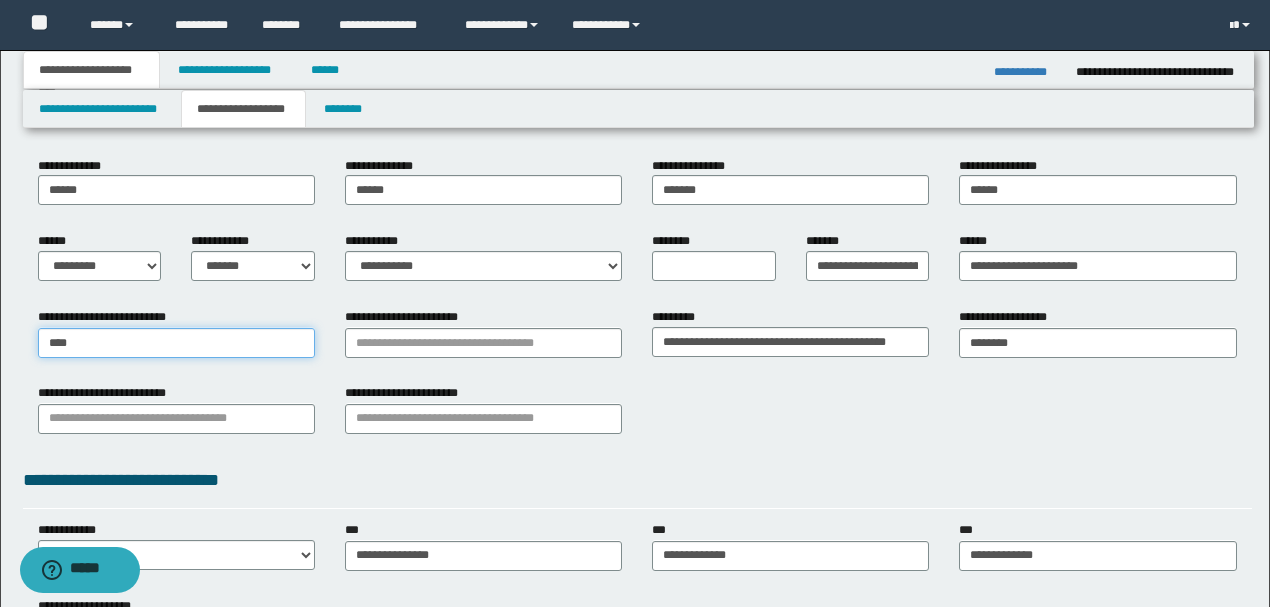type on "**********" 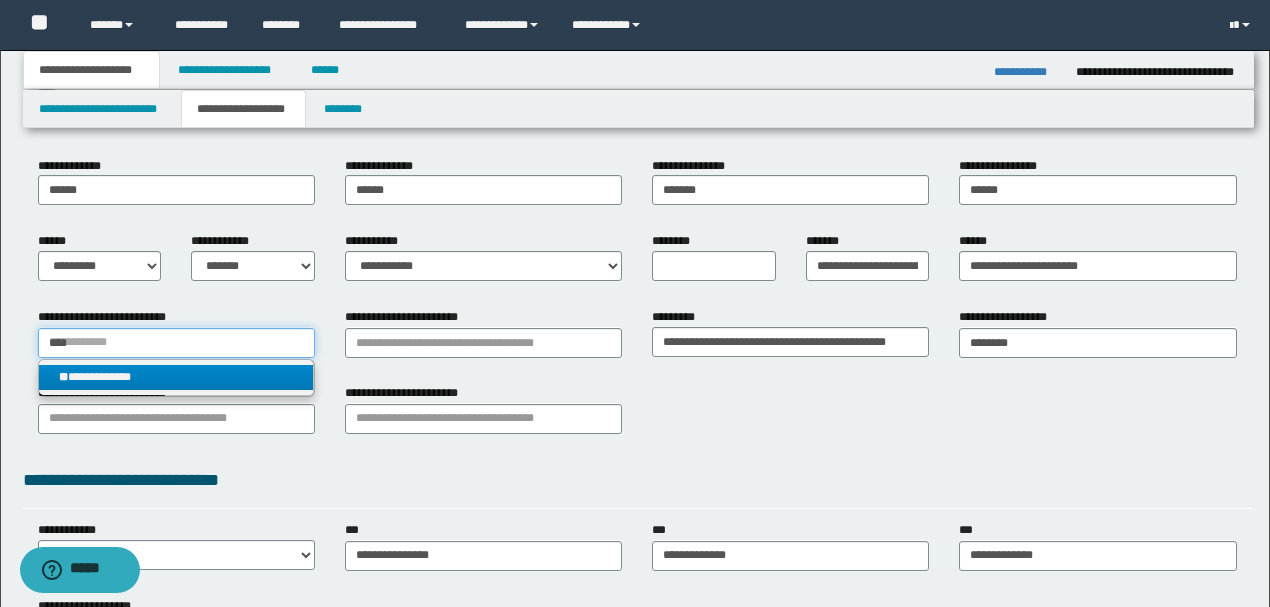 type on "****" 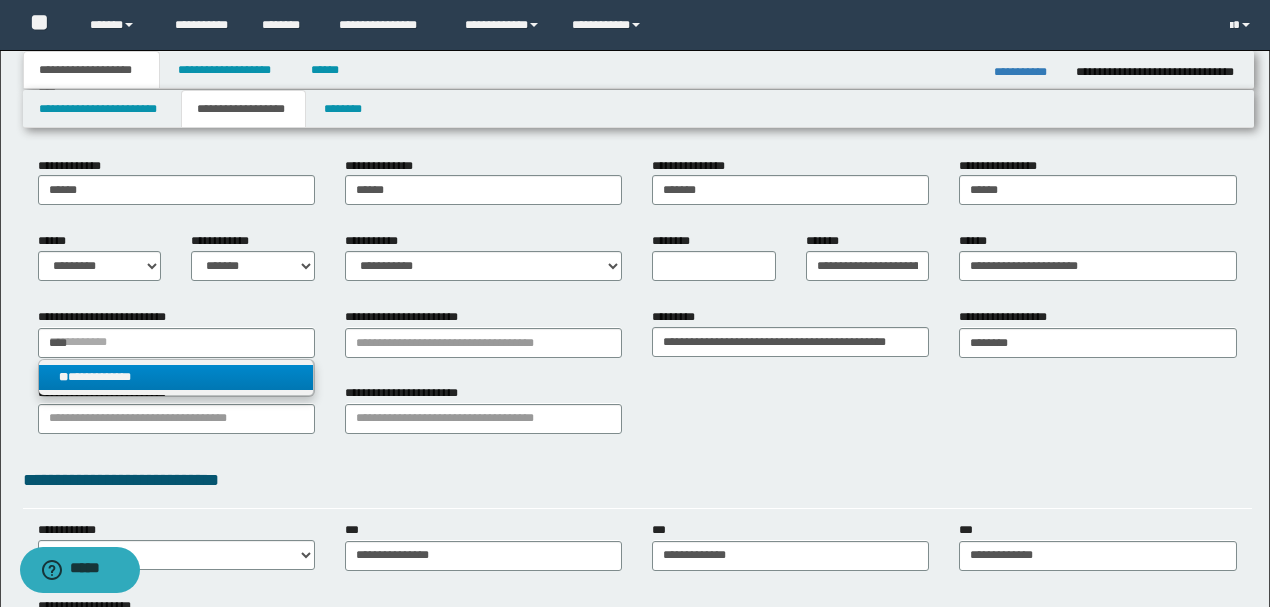 type 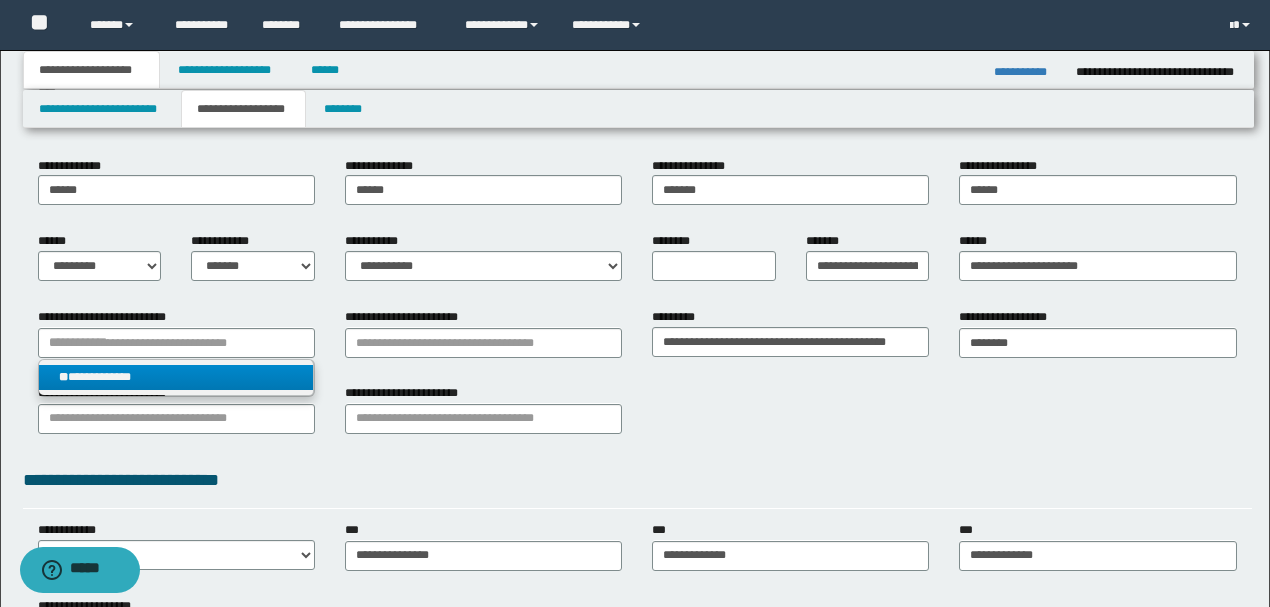 click on "**********" at bounding box center [176, 377] 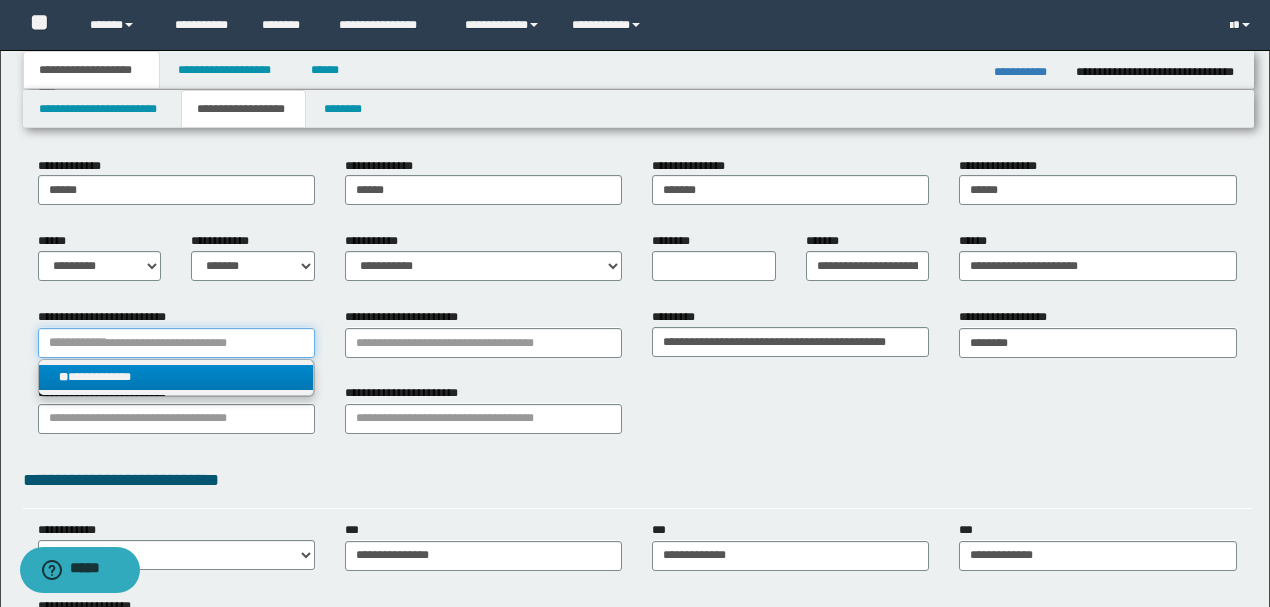 type 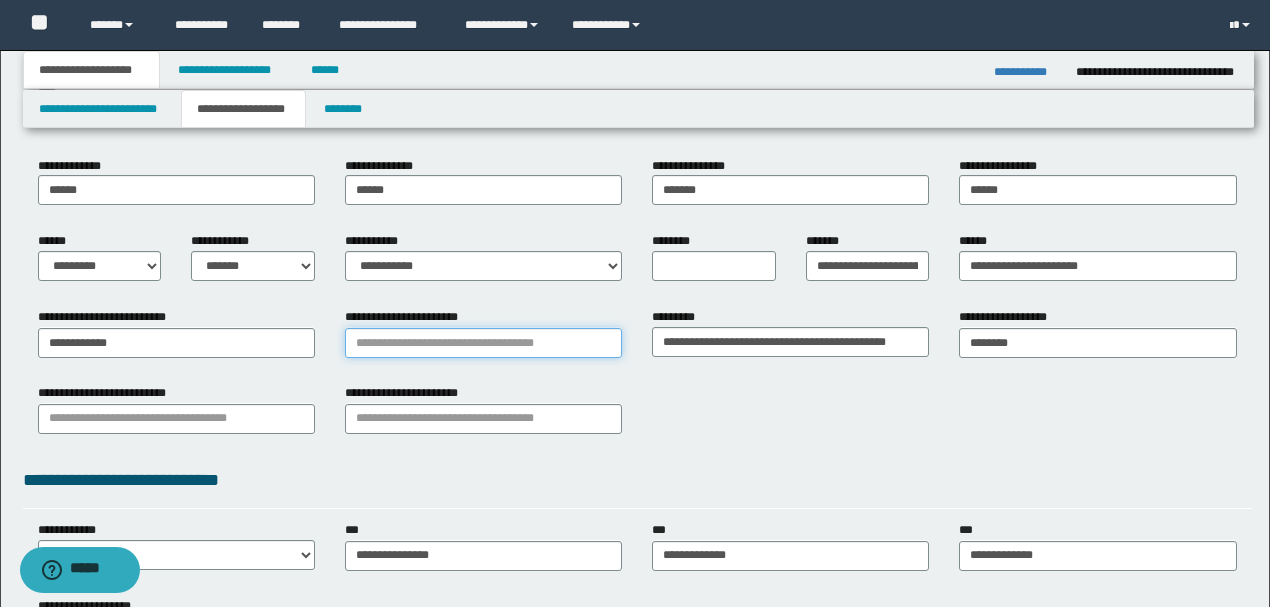 click on "**********" at bounding box center (483, 343) 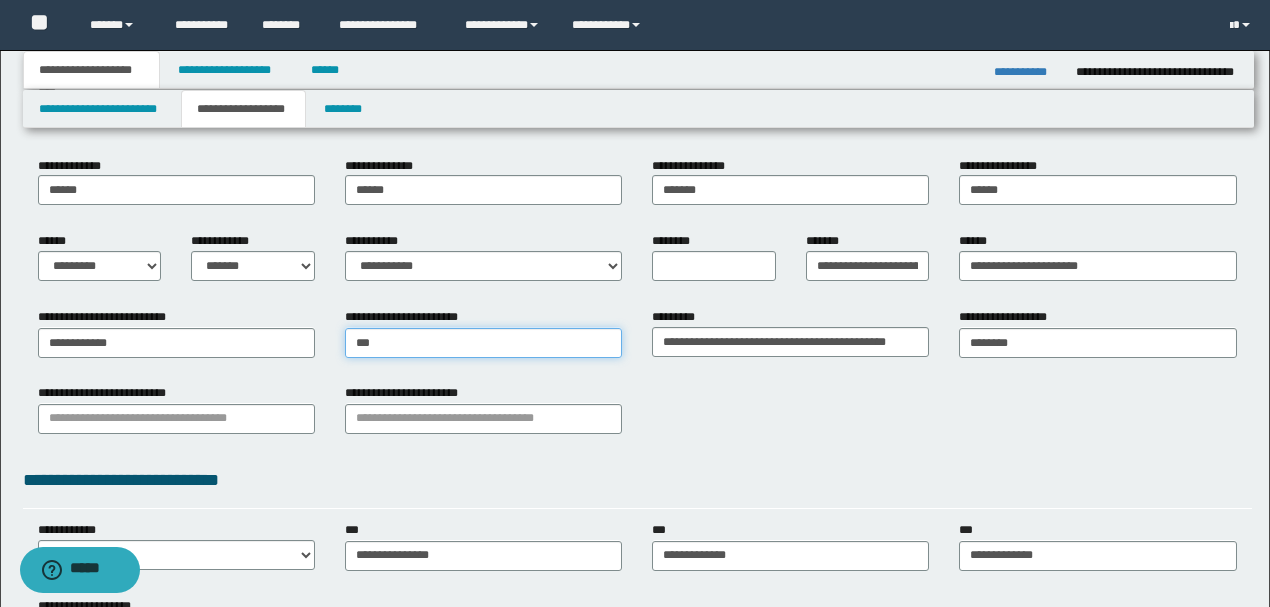 type on "****" 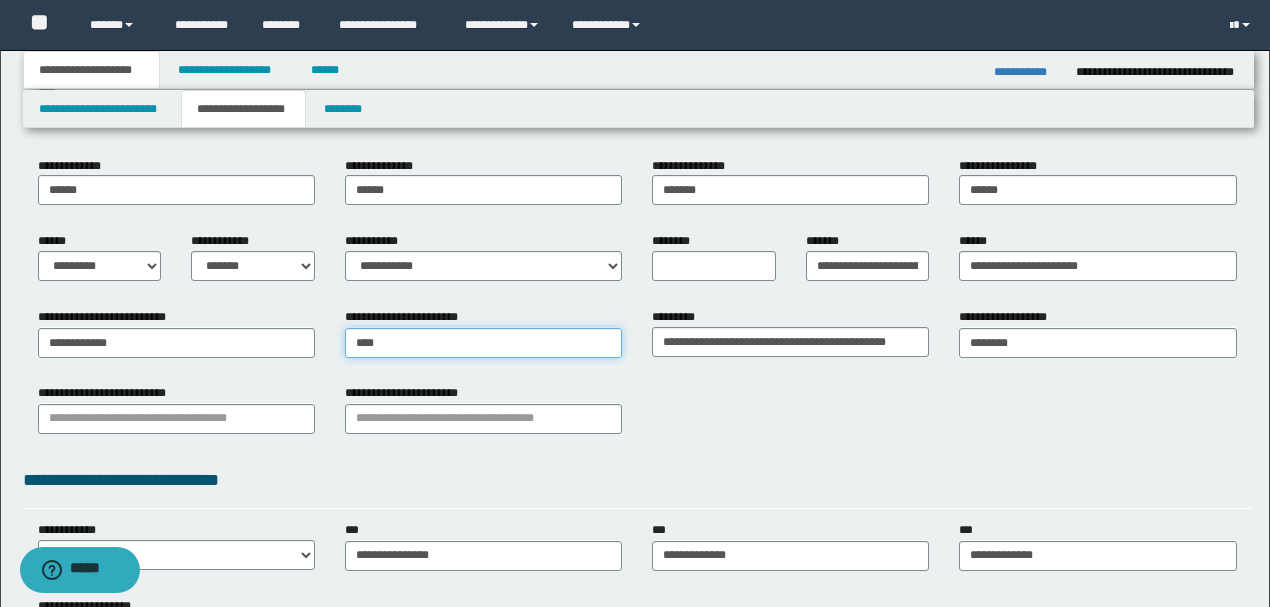 type on "**********" 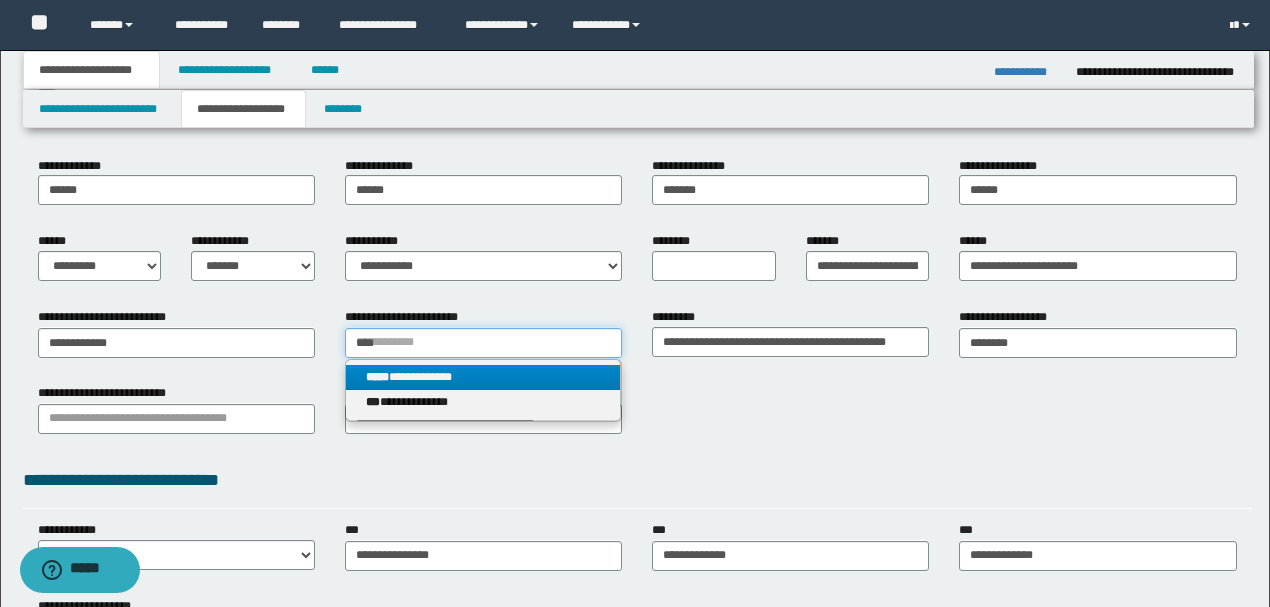 type on "****" 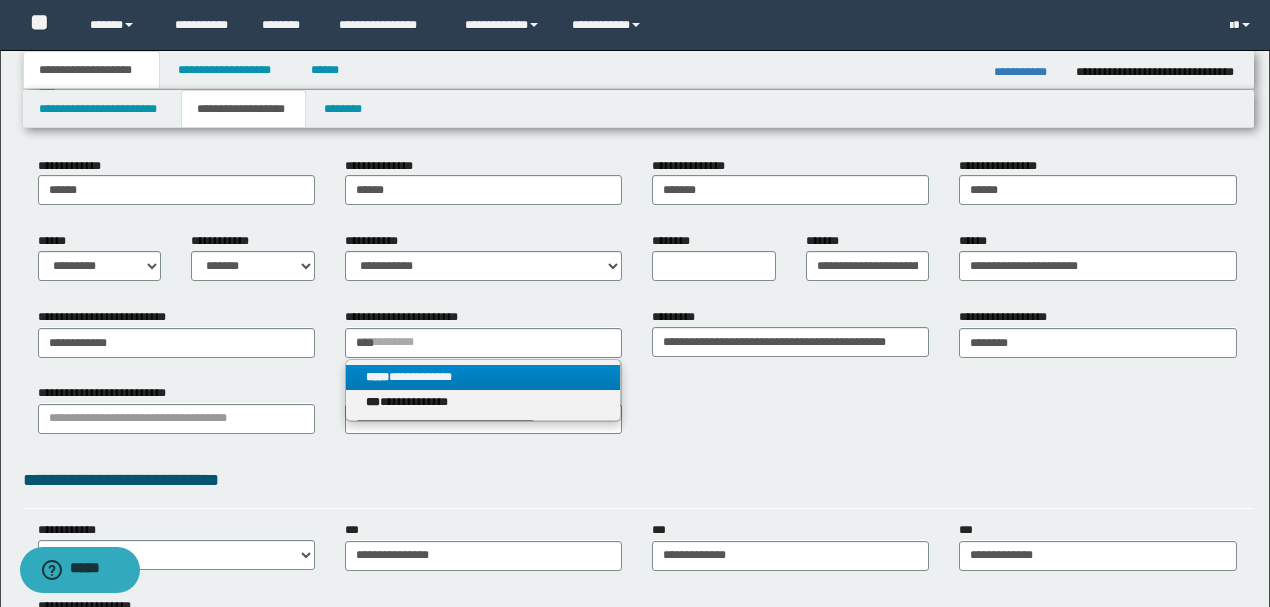 type 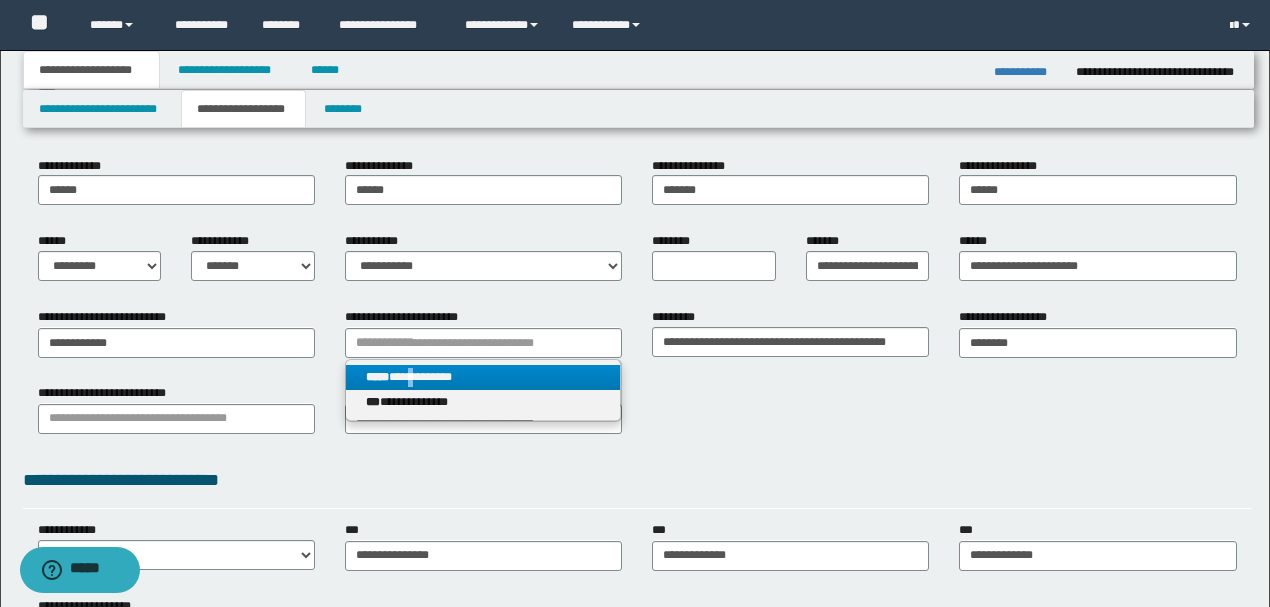 click on "**********" at bounding box center [483, 377] 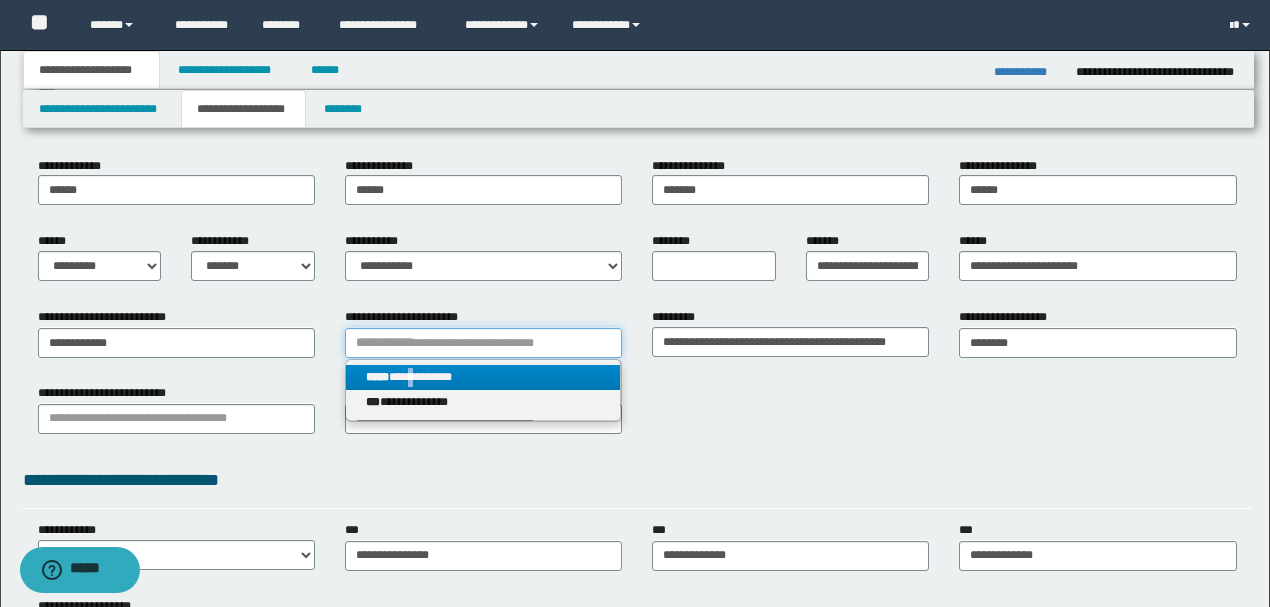 type 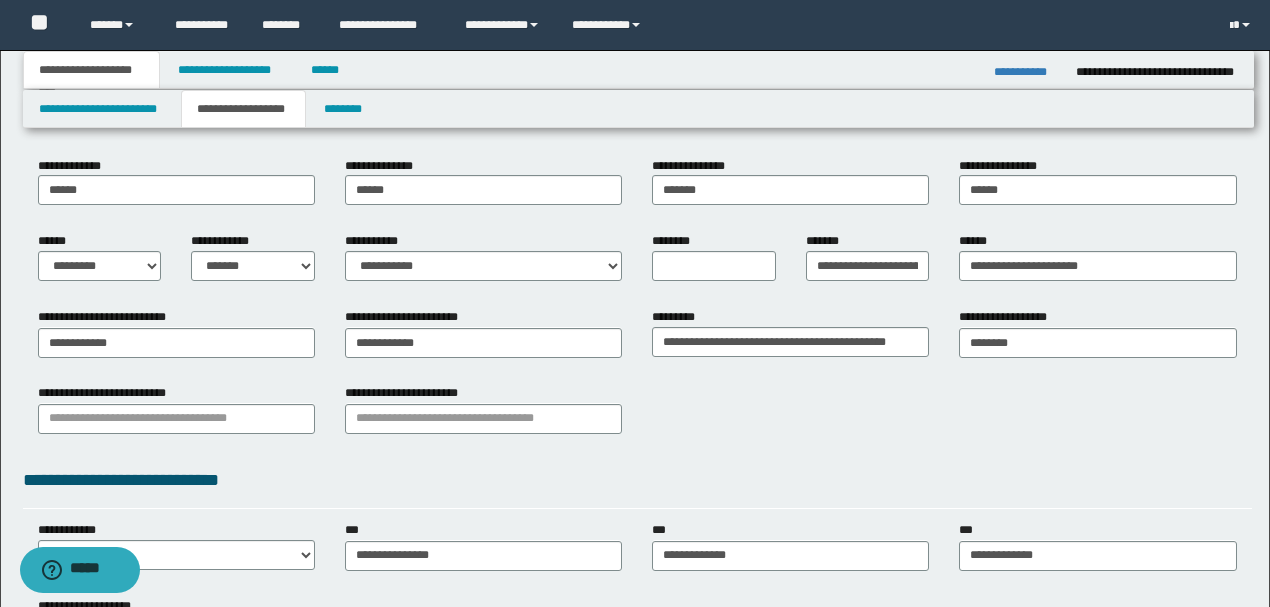 click on "**********" at bounding box center [637, 416] 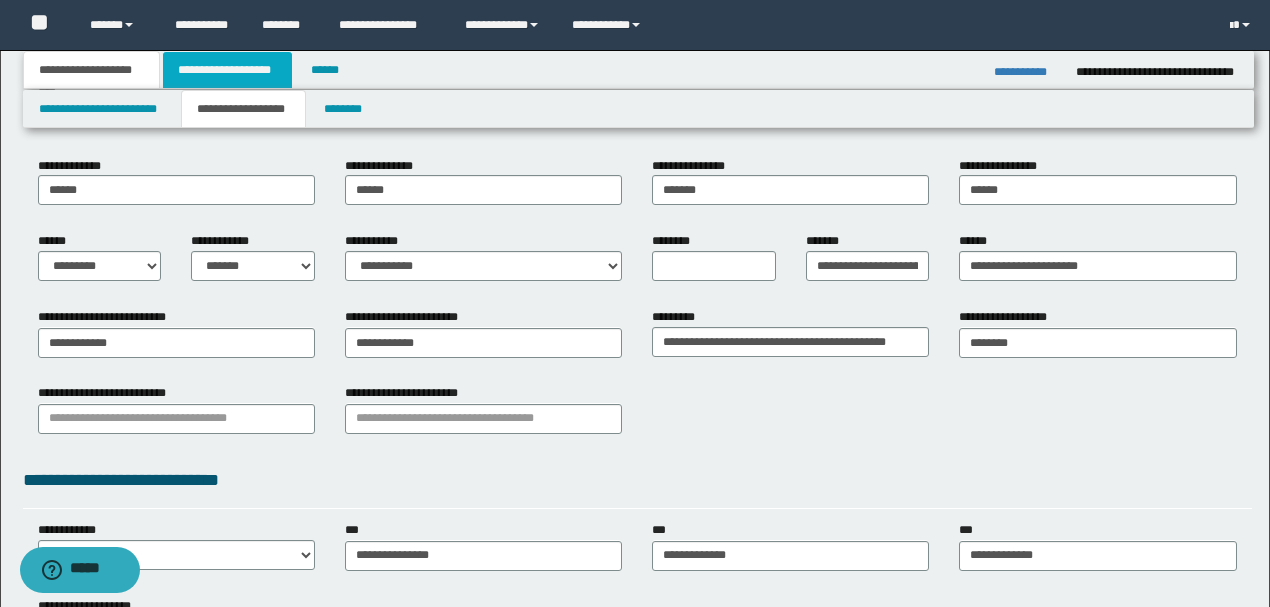 click on "**********" at bounding box center [227, 70] 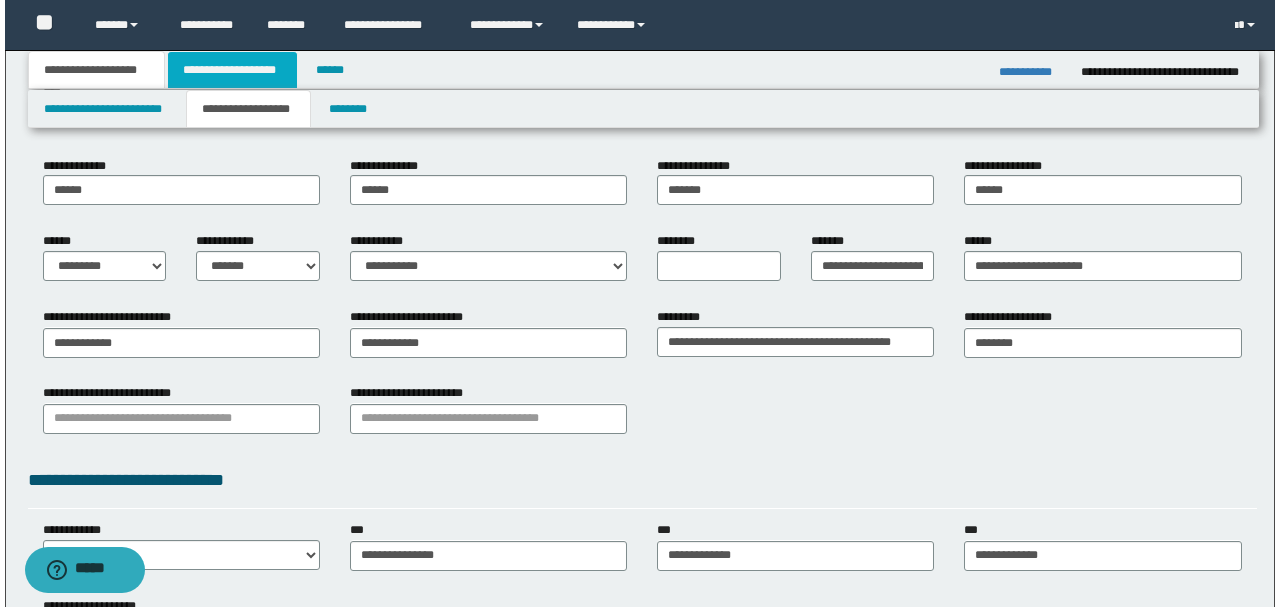 scroll, scrollTop: 0, scrollLeft: 0, axis: both 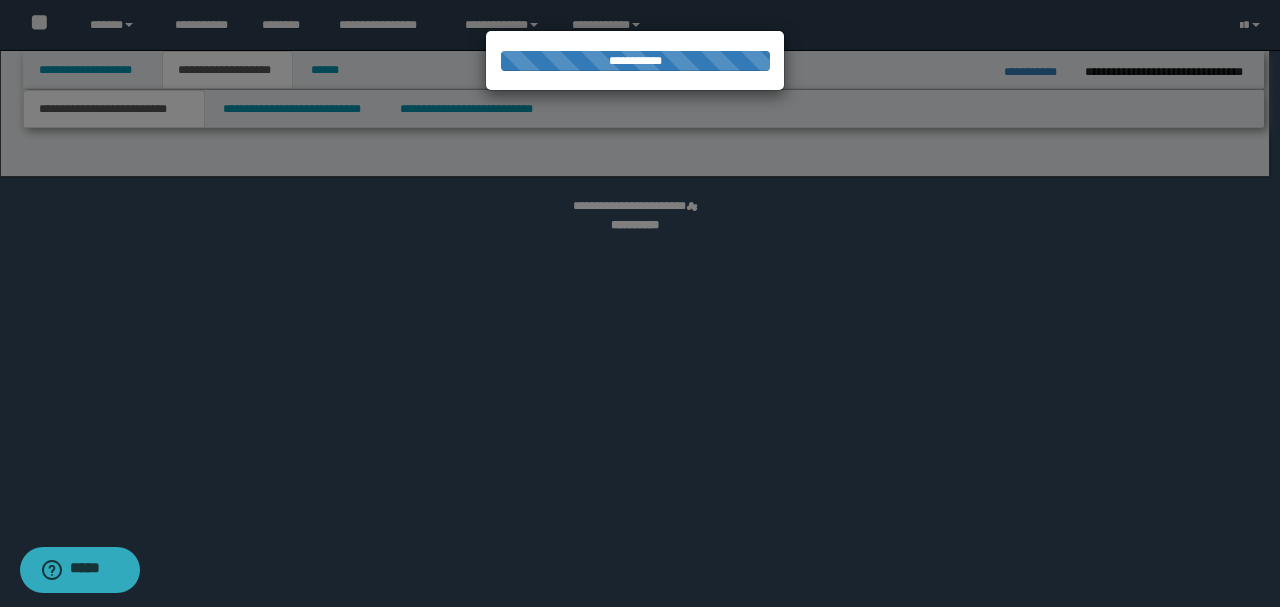 select on "*" 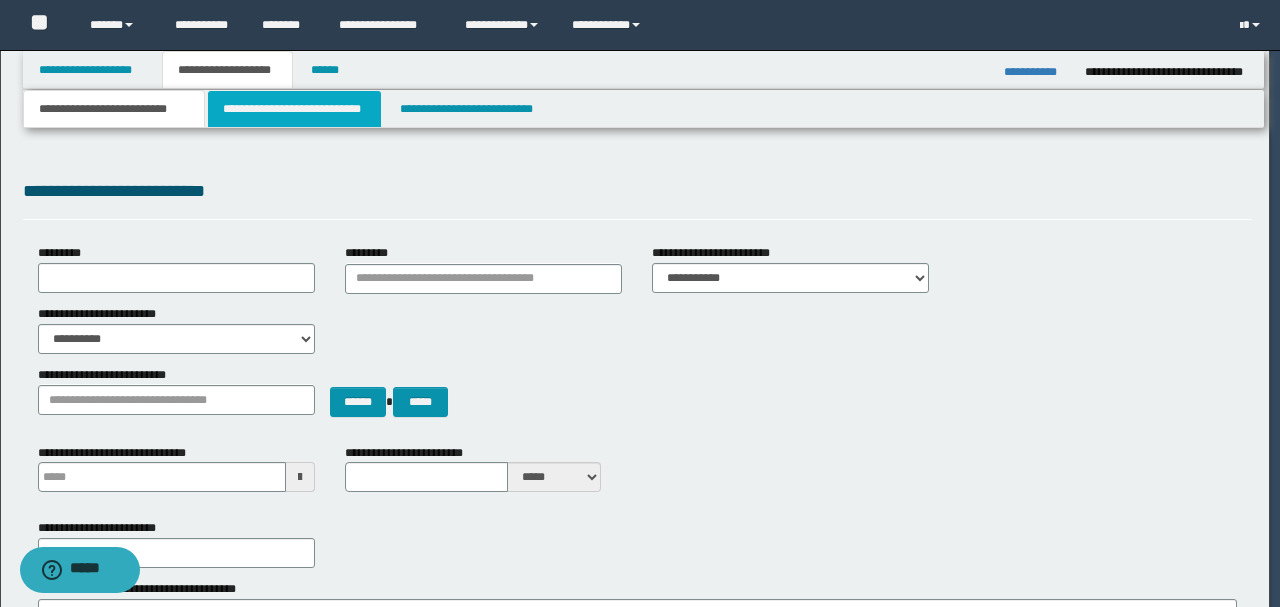 type 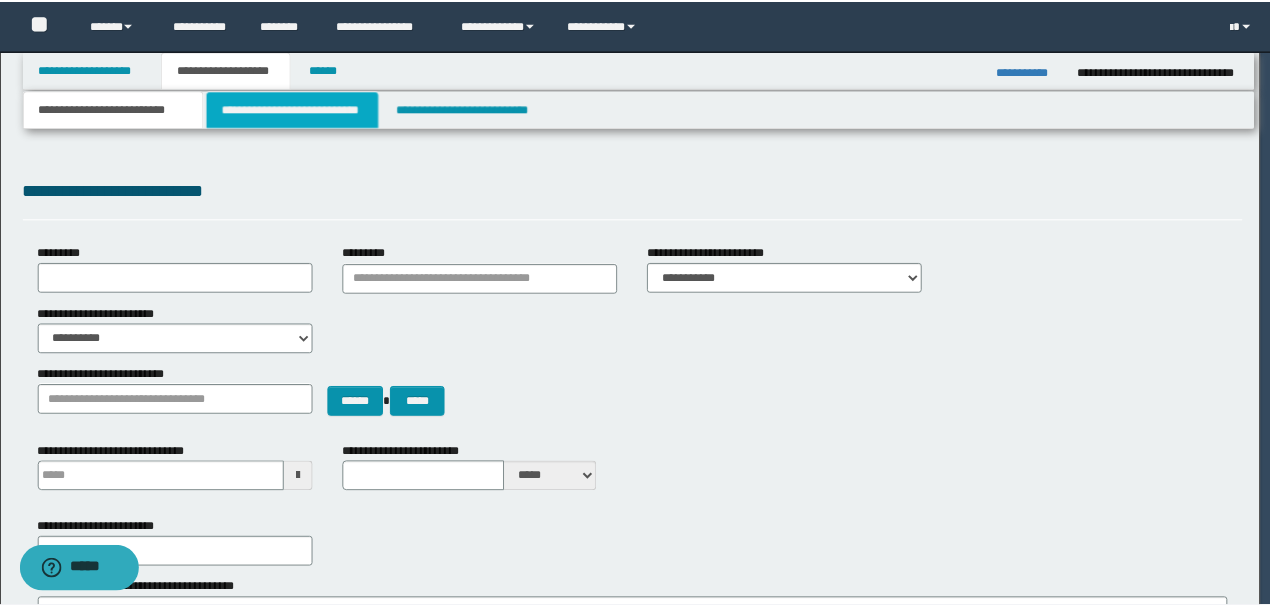 scroll, scrollTop: 0, scrollLeft: 0, axis: both 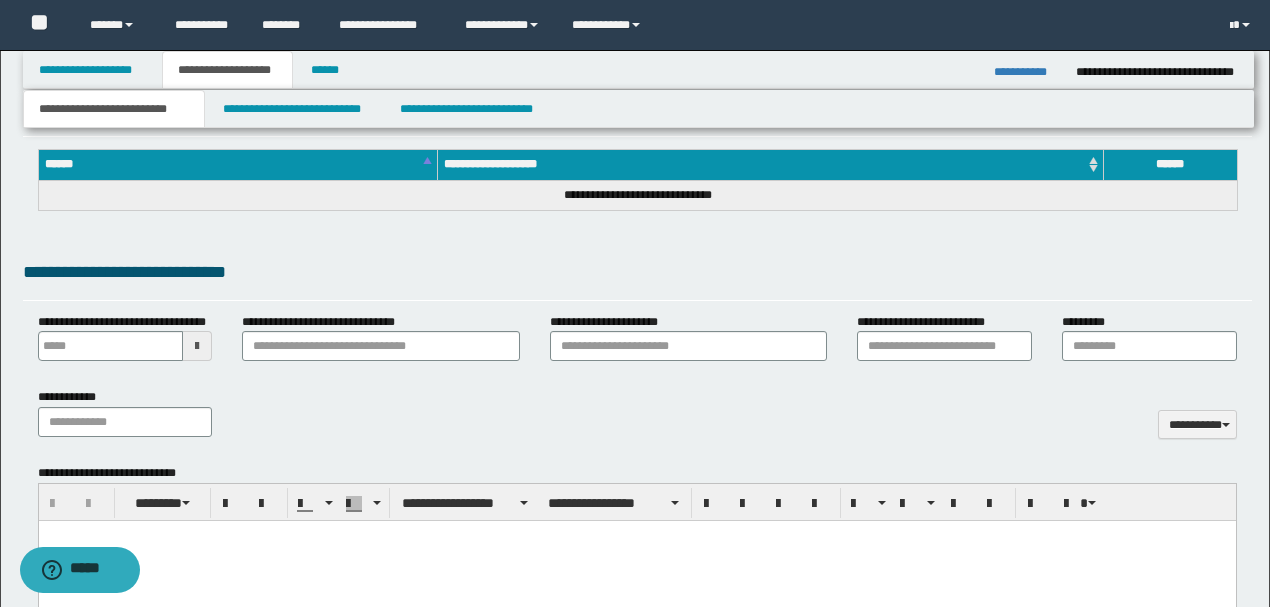 type 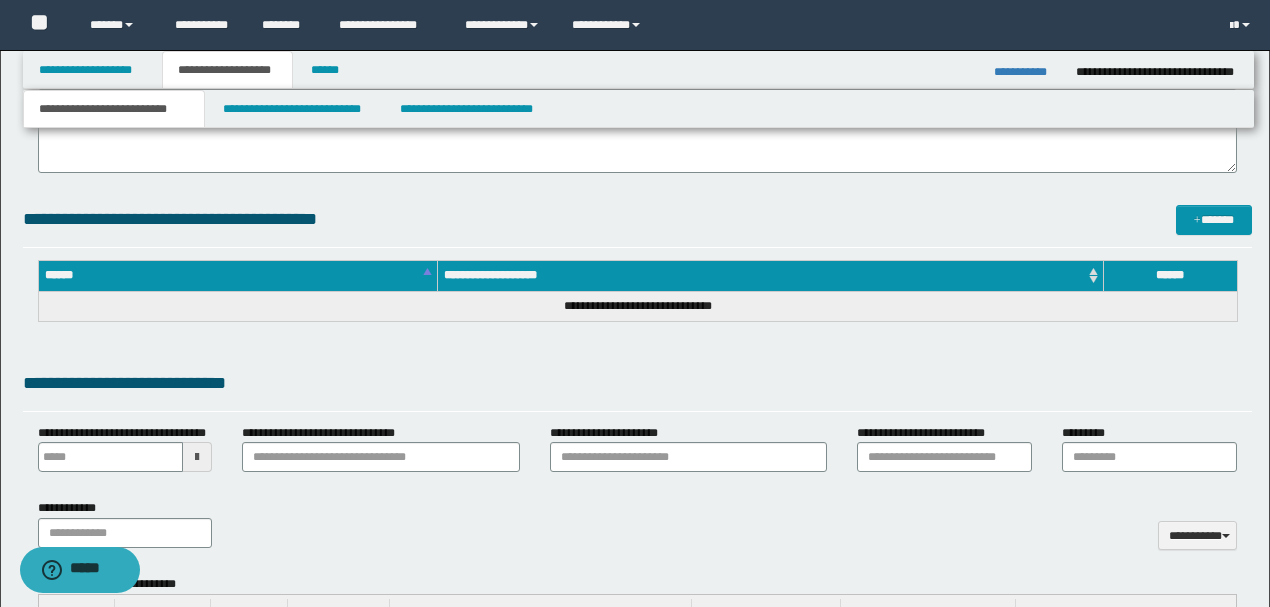 scroll, scrollTop: 332, scrollLeft: 0, axis: vertical 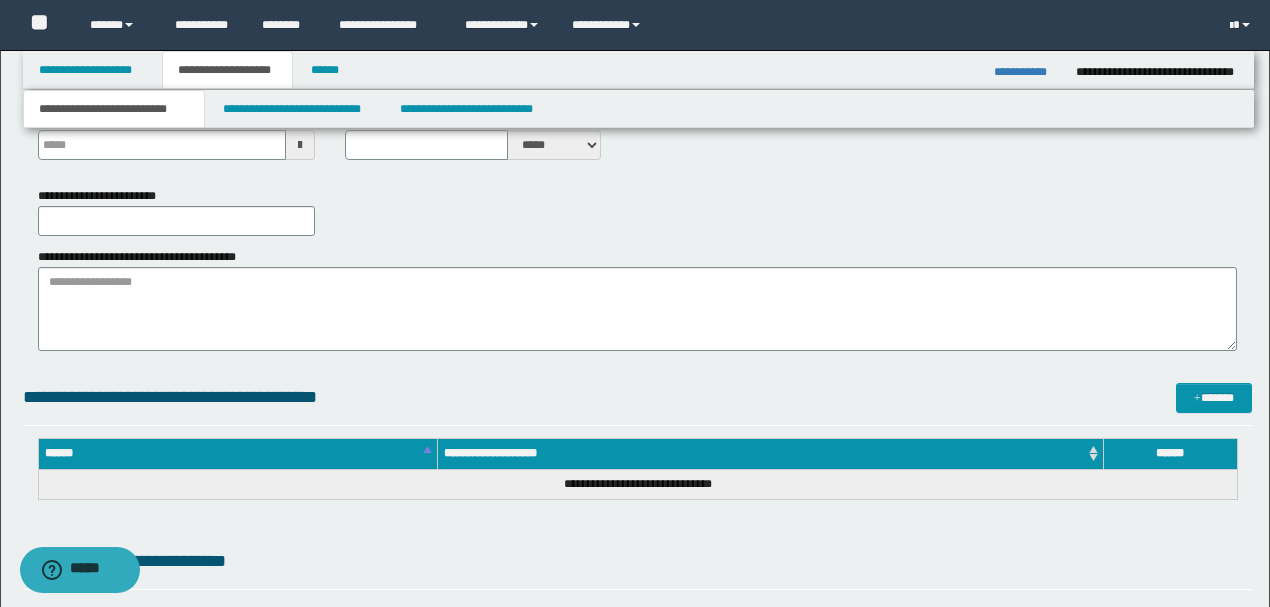 type 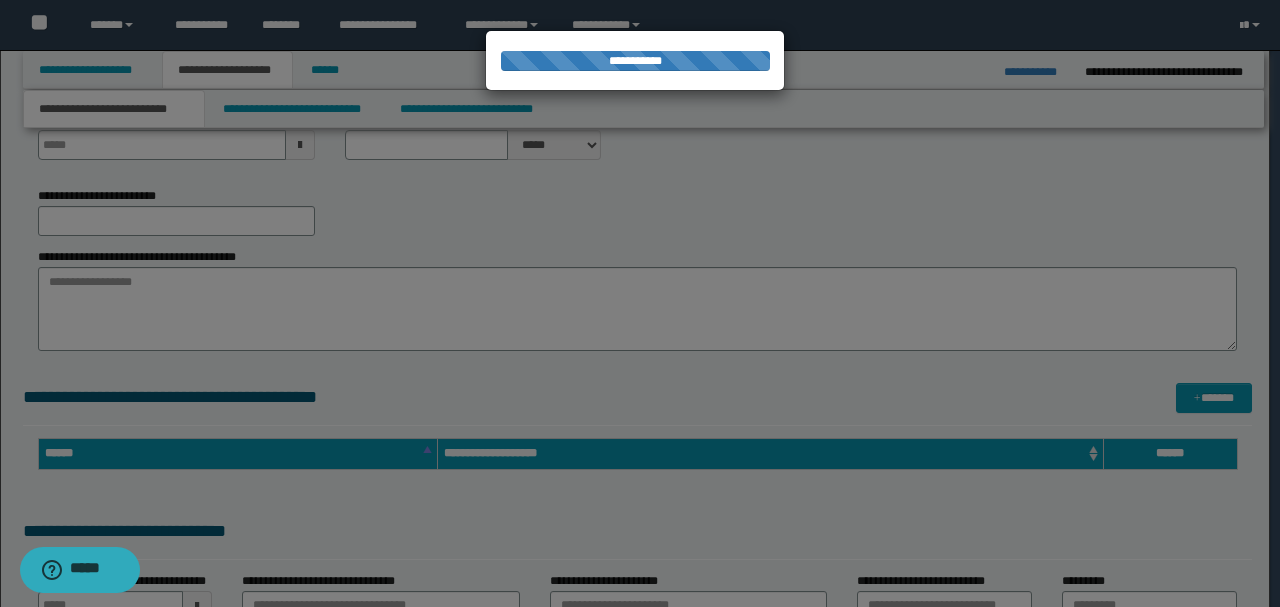 type 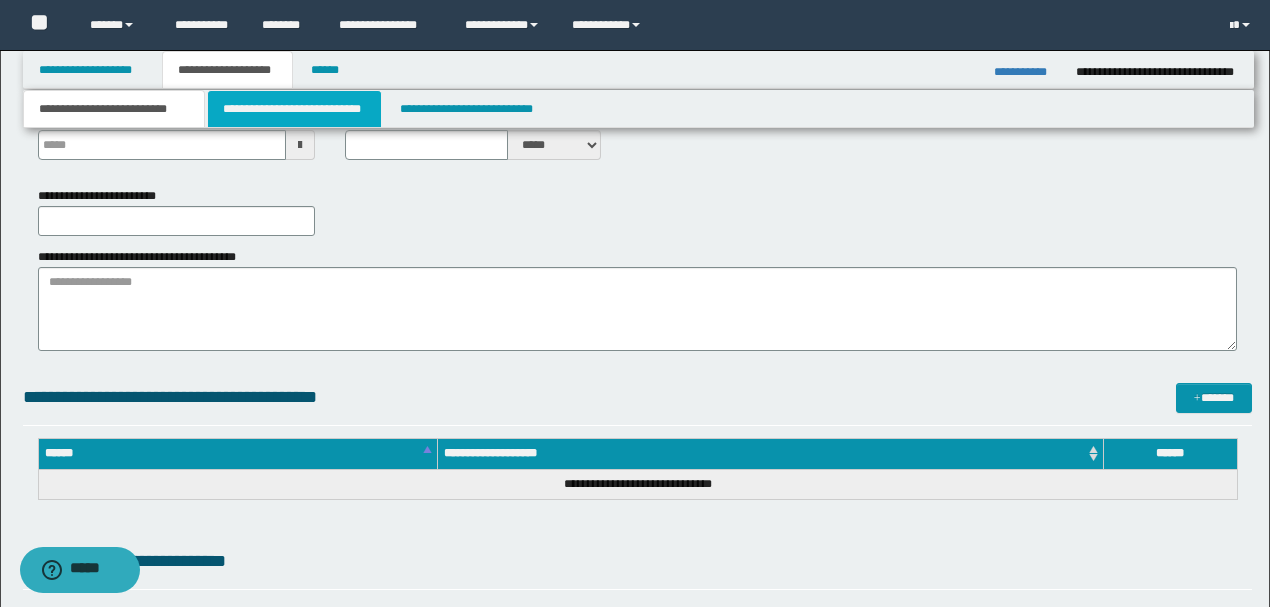 click on "**********" at bounding box center (294, 109) 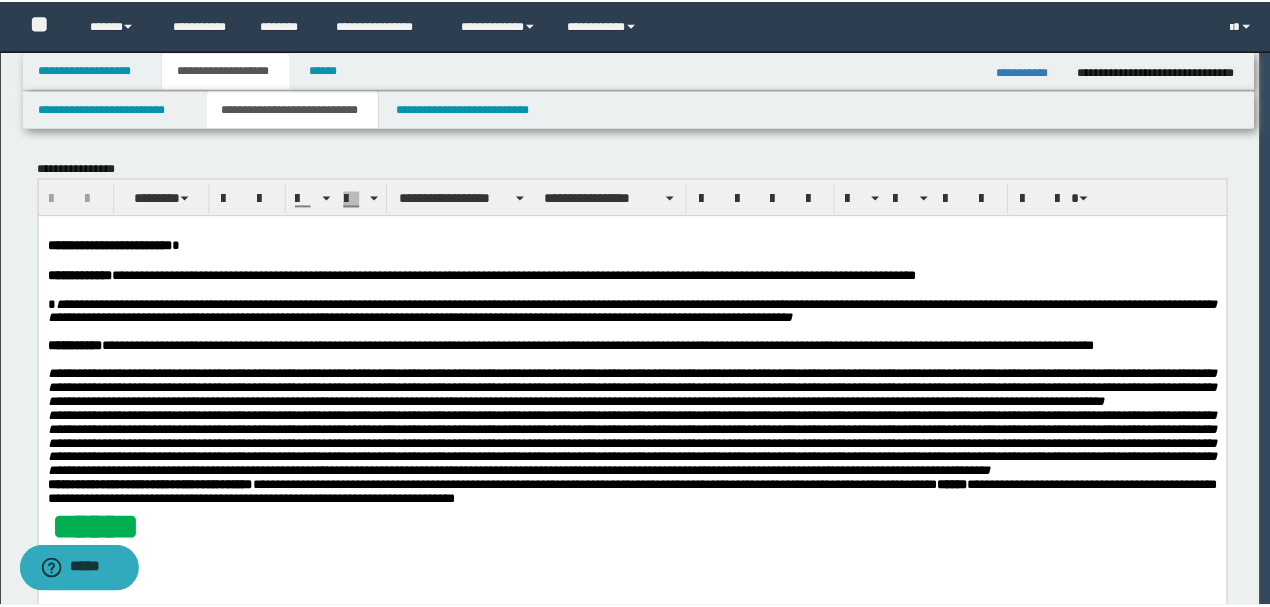 scroll, scrollTop: 0, scrollLeft: 0, axis: both 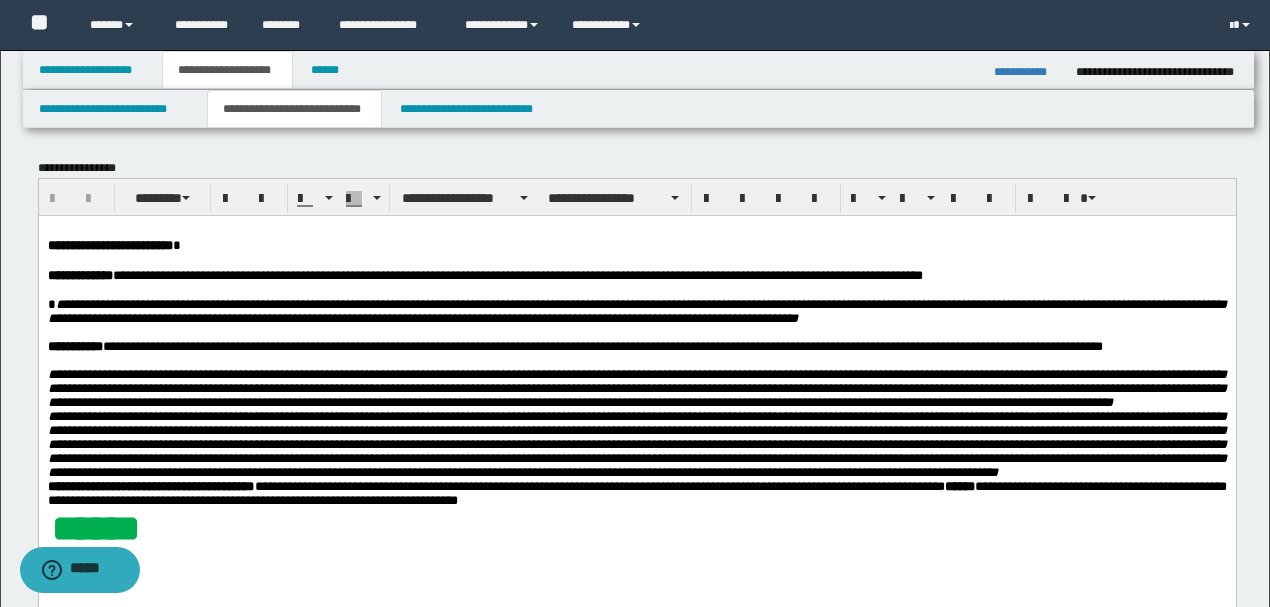 click on "**********" at bounding box center (602, 345) 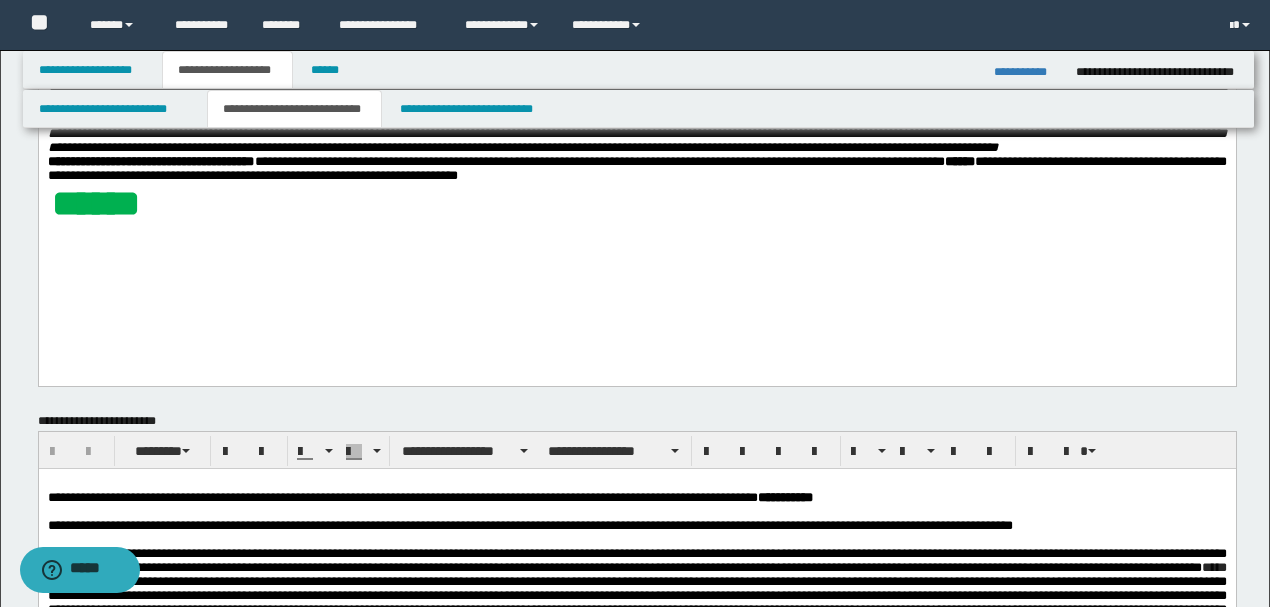 scroll, scrollTop: 400, scrollLeft: 0, axis: vertical 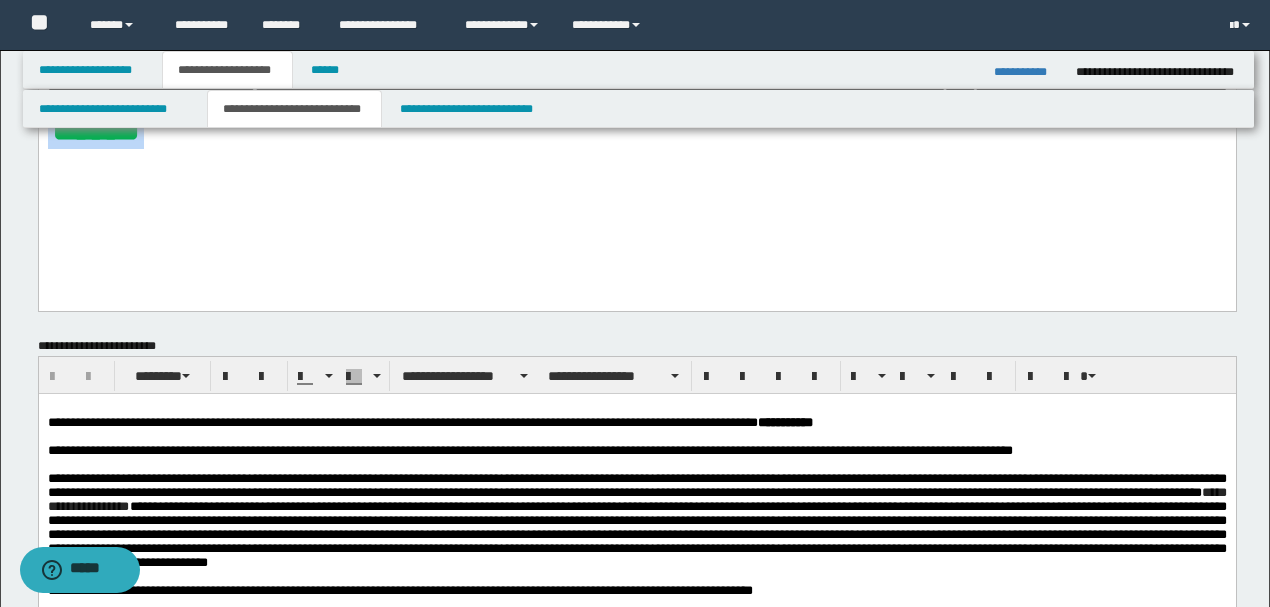 drag, startPoint x: 180, startPoint y: 178, endPoint x: 38, endPoint y: -14, distance: 238.80536 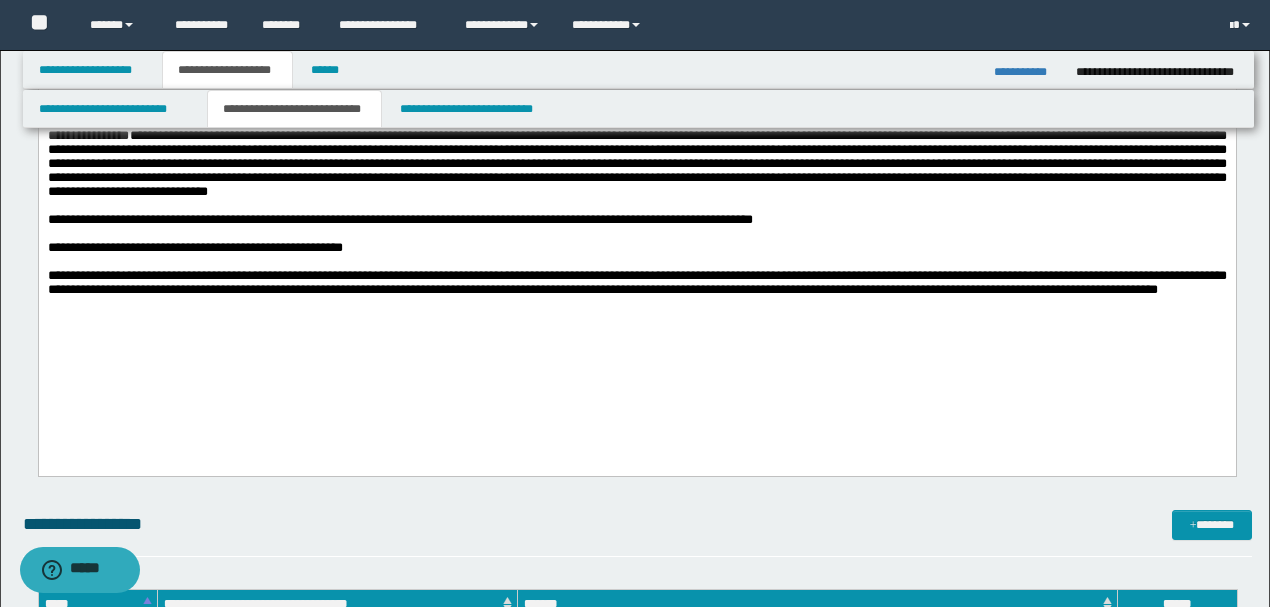scroll, scrollTop: 733, scrollLeft: 0, axis: vertical 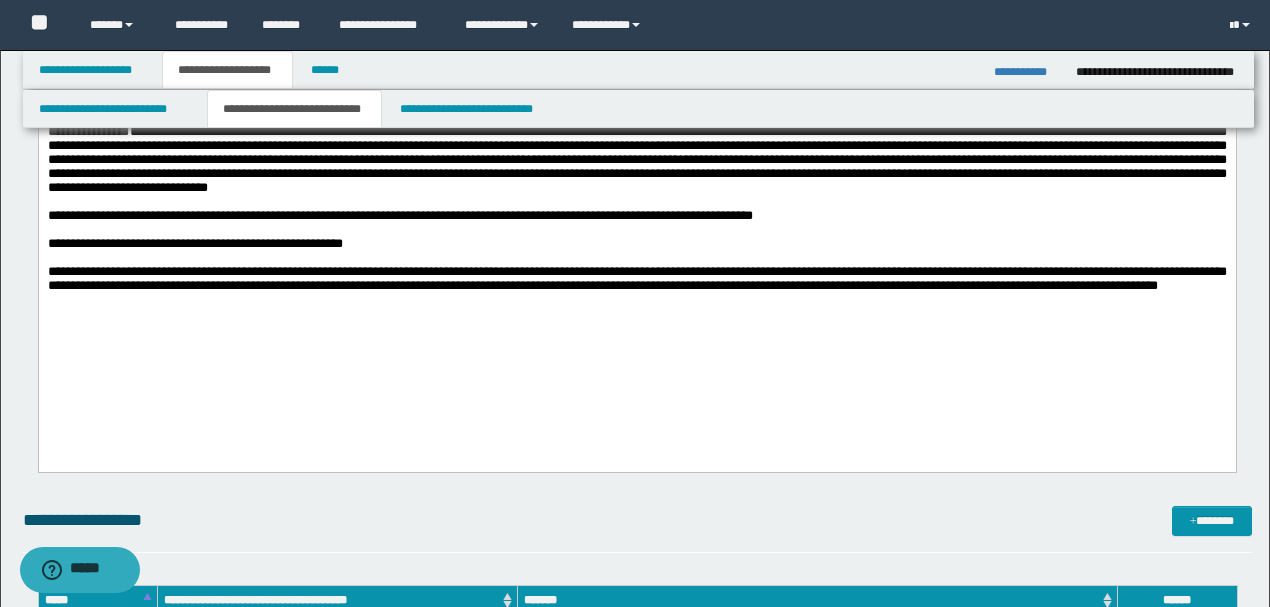 click on "**********" at bounding box center [636, 279] 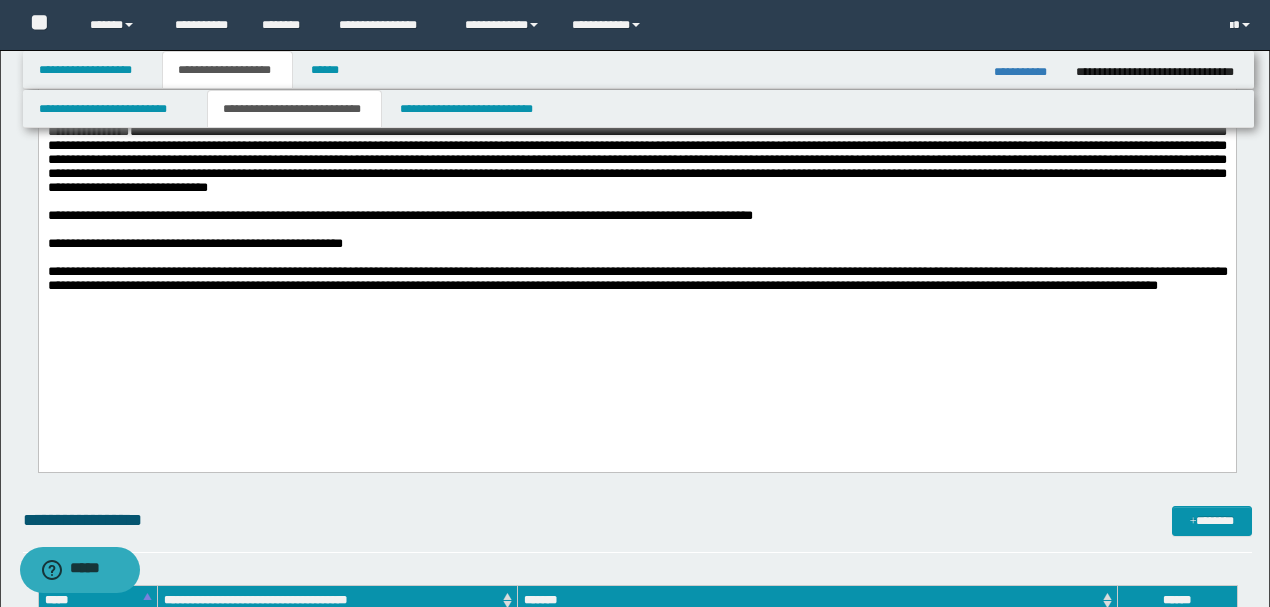 type 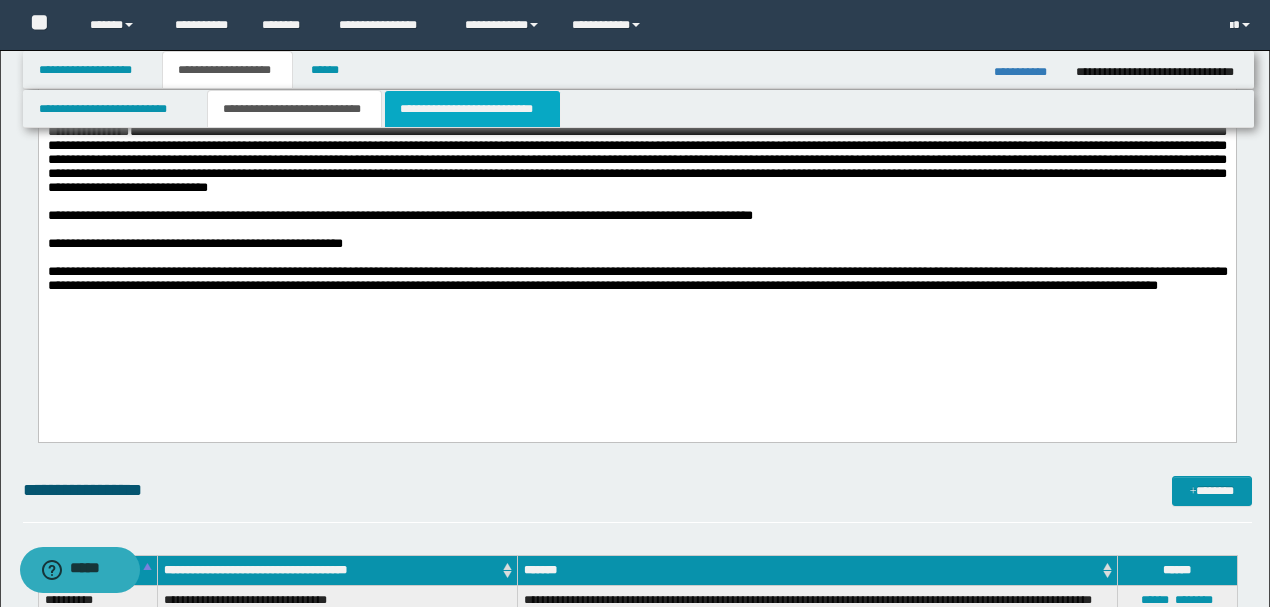 click on "**********" at bounding box center [472, 109] 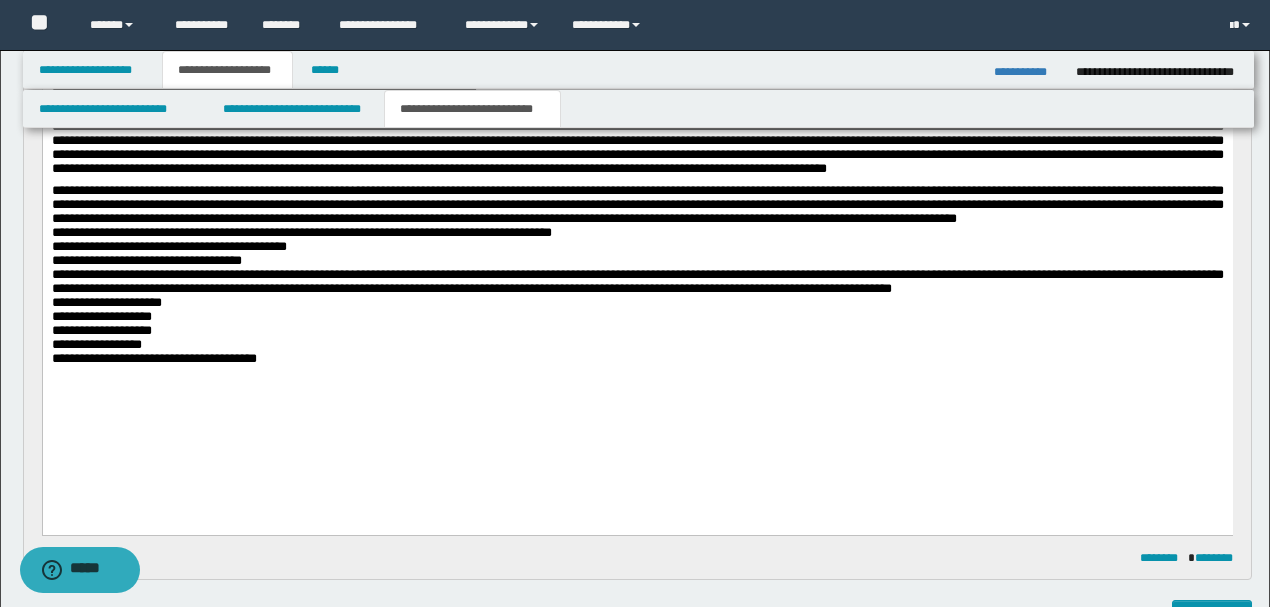 scroll, scrollTop: 400, scrollLeft: 0, axis: vertical 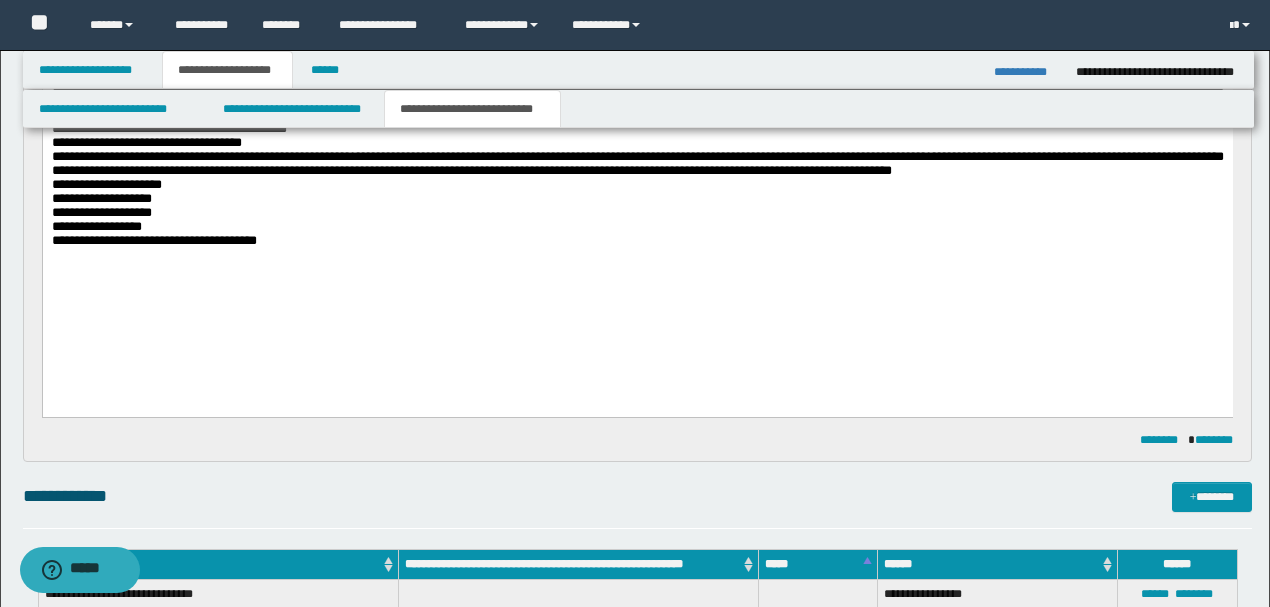 click on "**********" at bounding box center [637, 241] 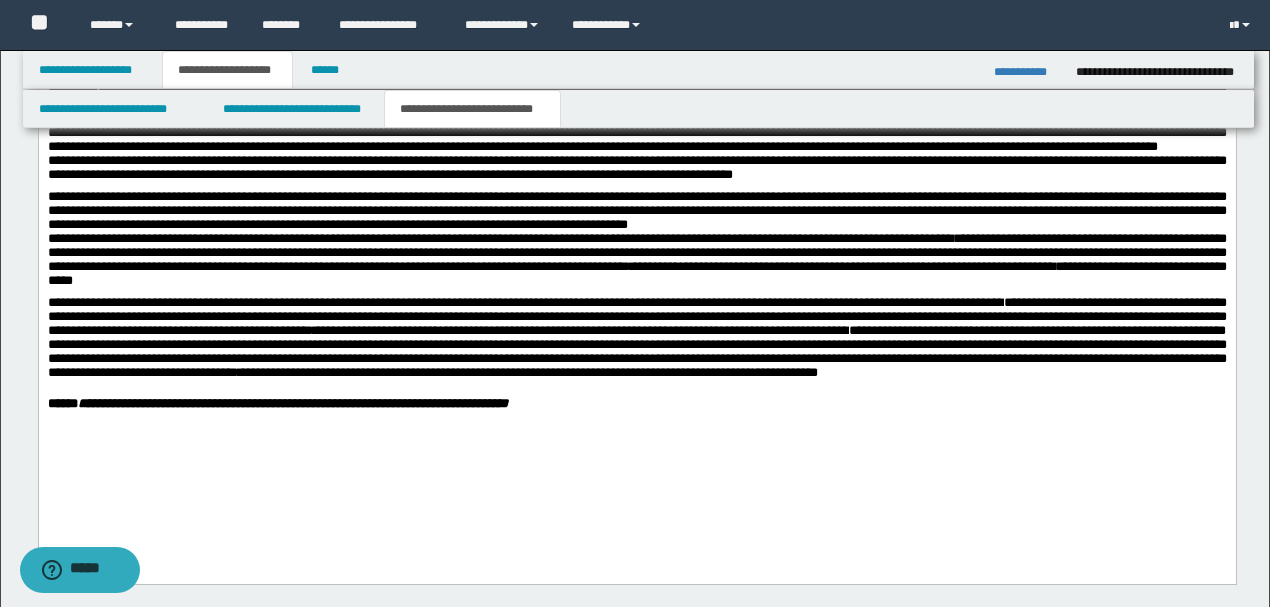 scroll, scrollTop: 1333, scrollLeft: 0, axis: vertical 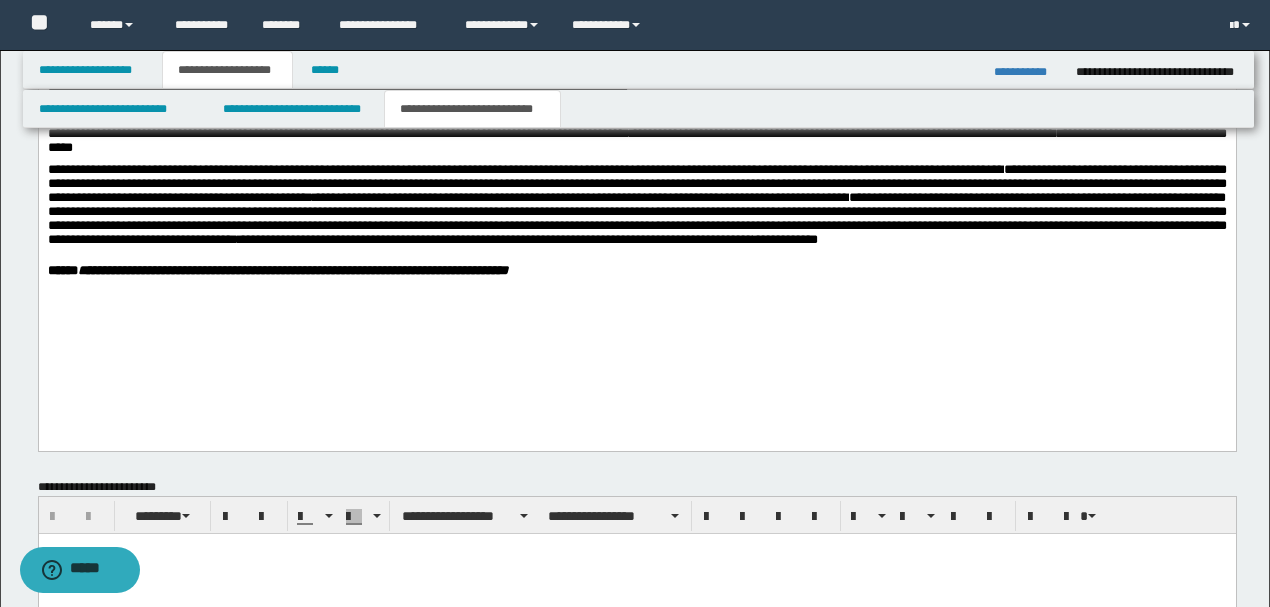 click on "**********" at bounding box center (636, 91) 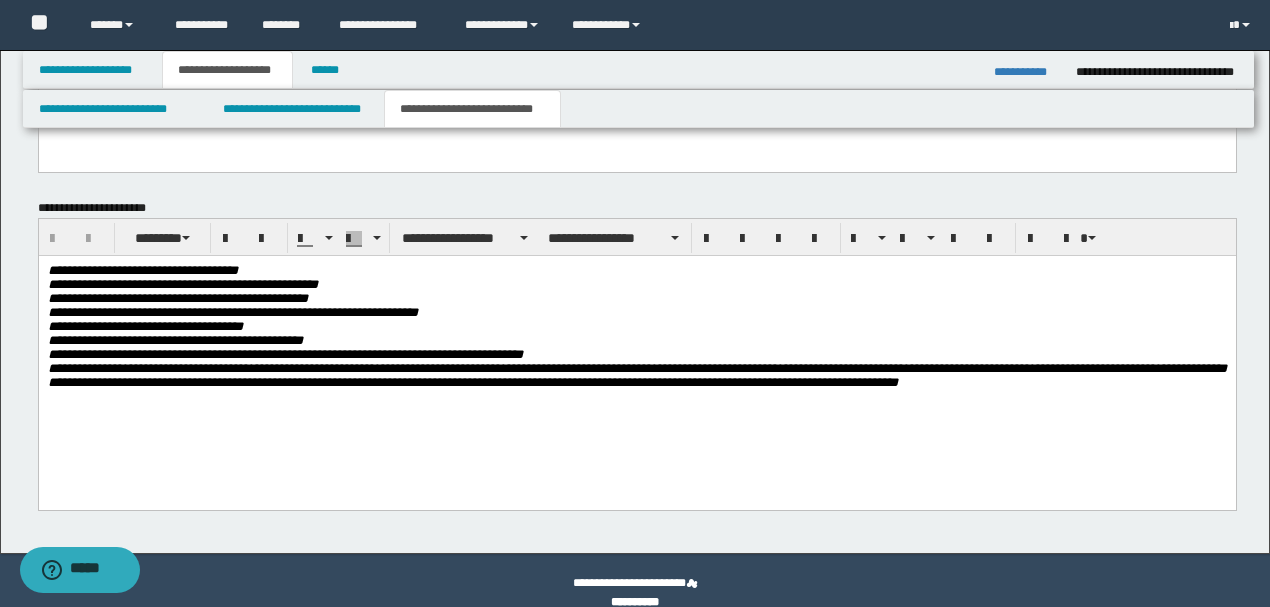 scroll, scrollTop: 1850, scrollLeft: 0, axis: vertical 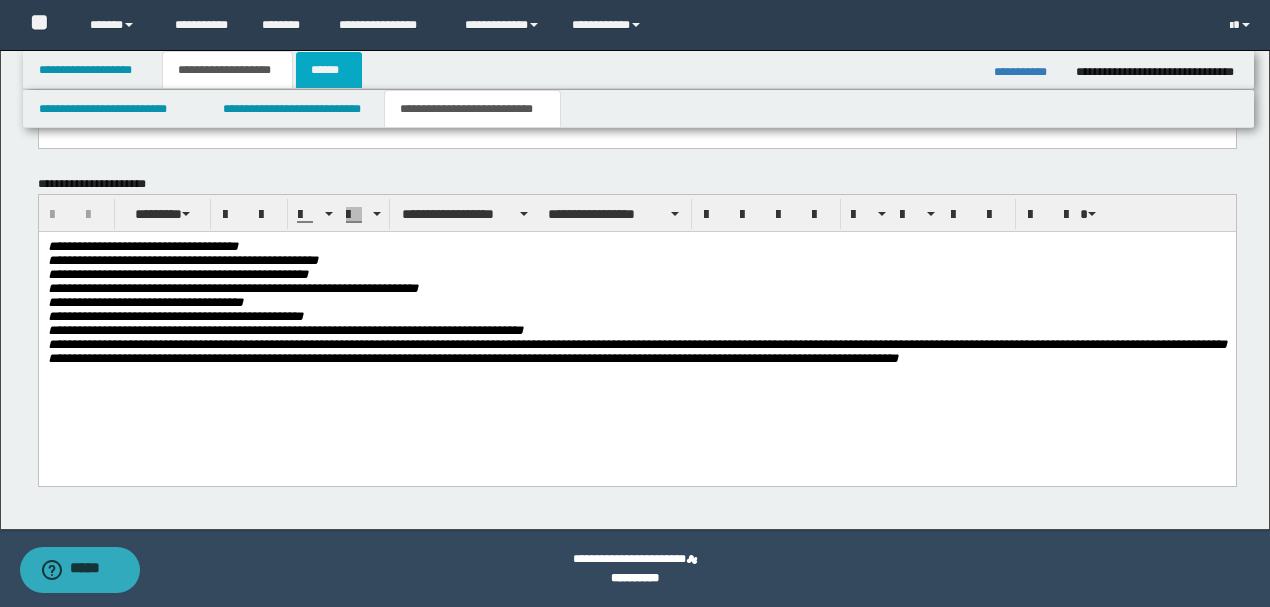 click on "******" at bounding box center (329, 70) 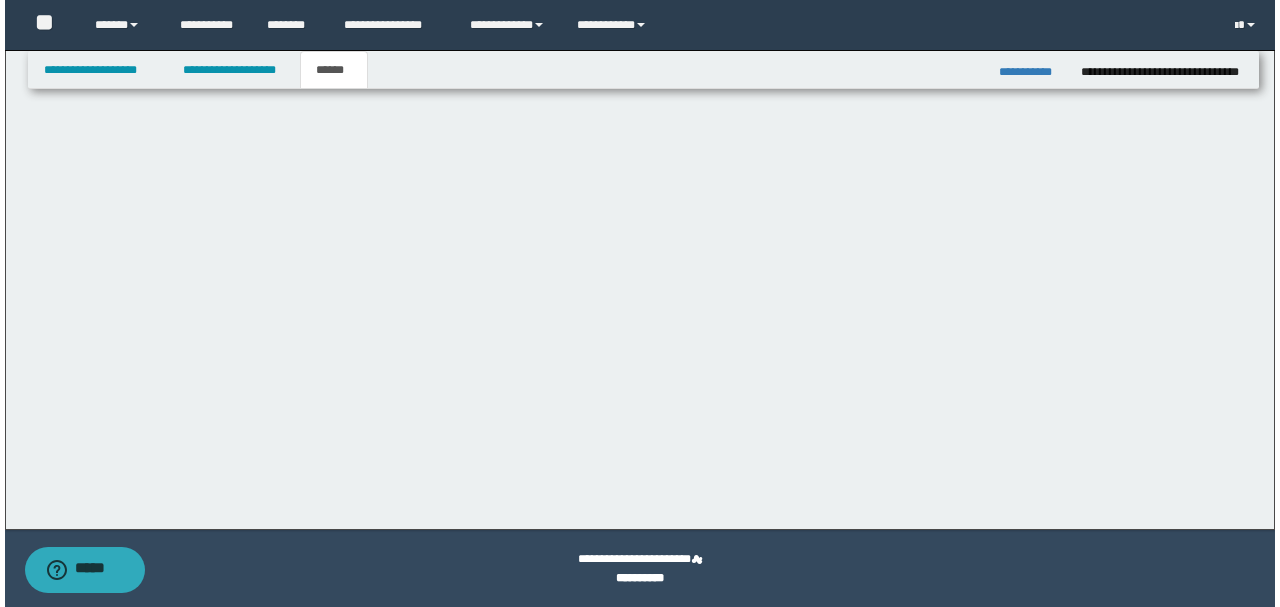 scroll, scrollTop: 0, scrollLeft: 0, axis: both 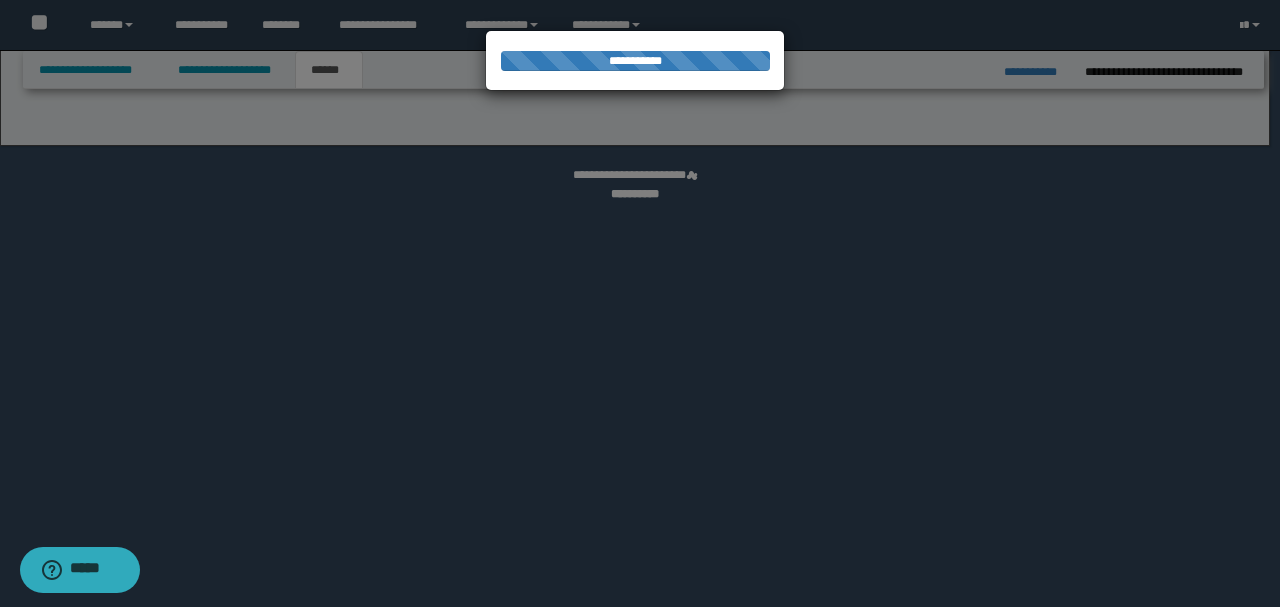 select on "*" 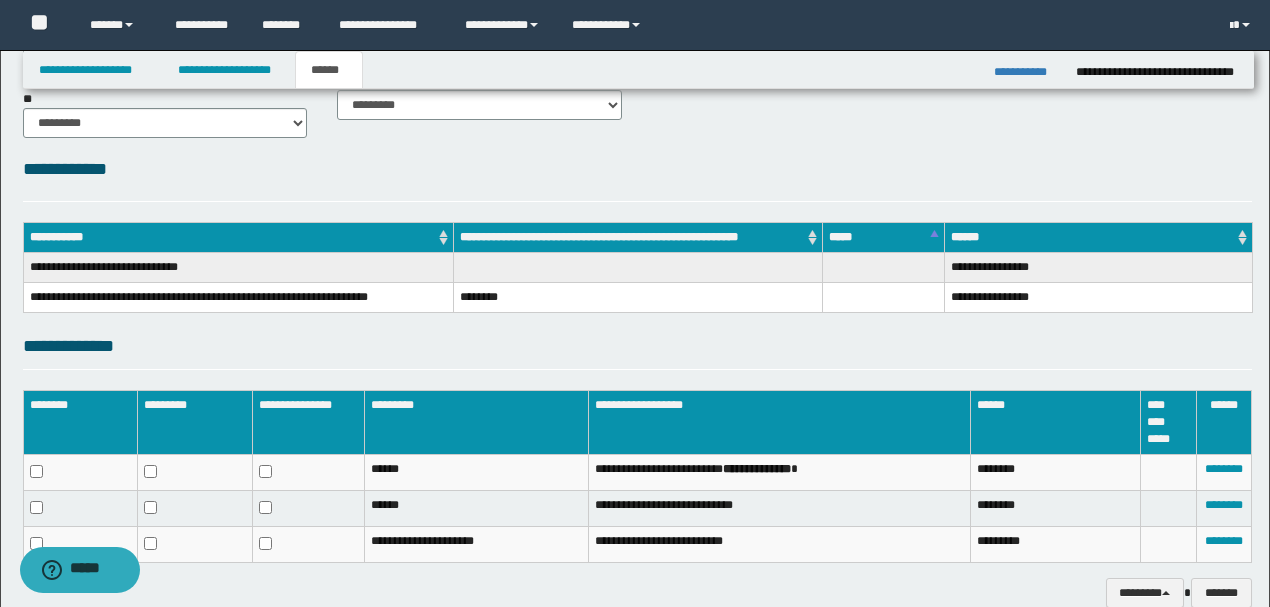 scroll, scrollTop: 284, scrollLeft: 0, axis: vertical 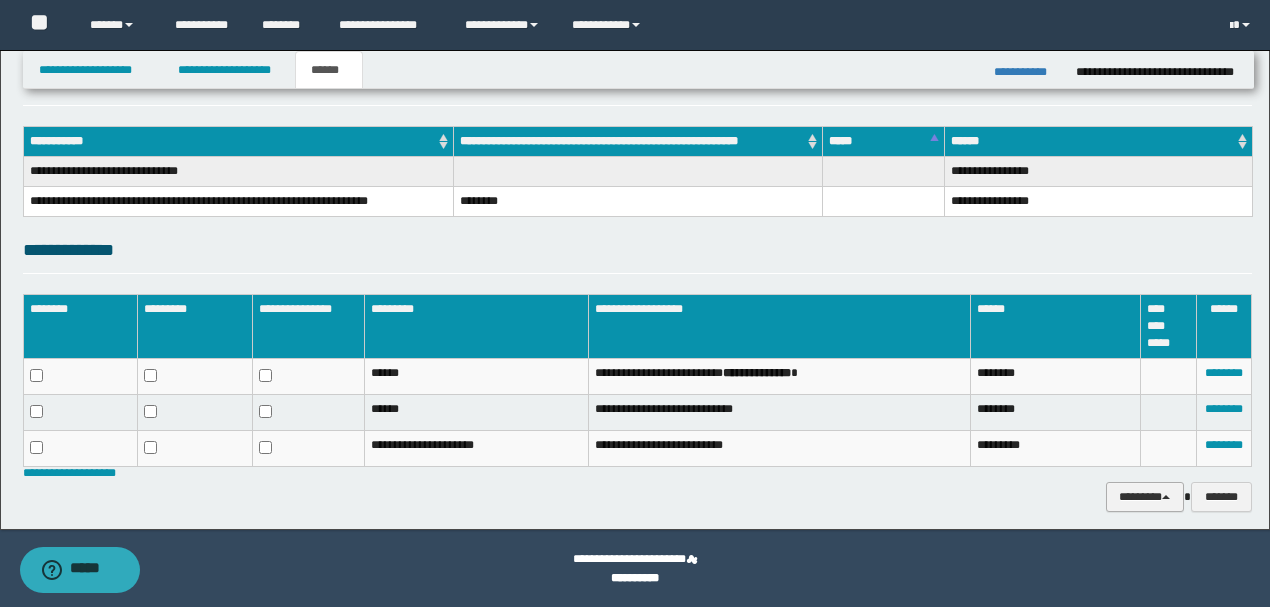 click on "********" at bounding box center [1145, 496] 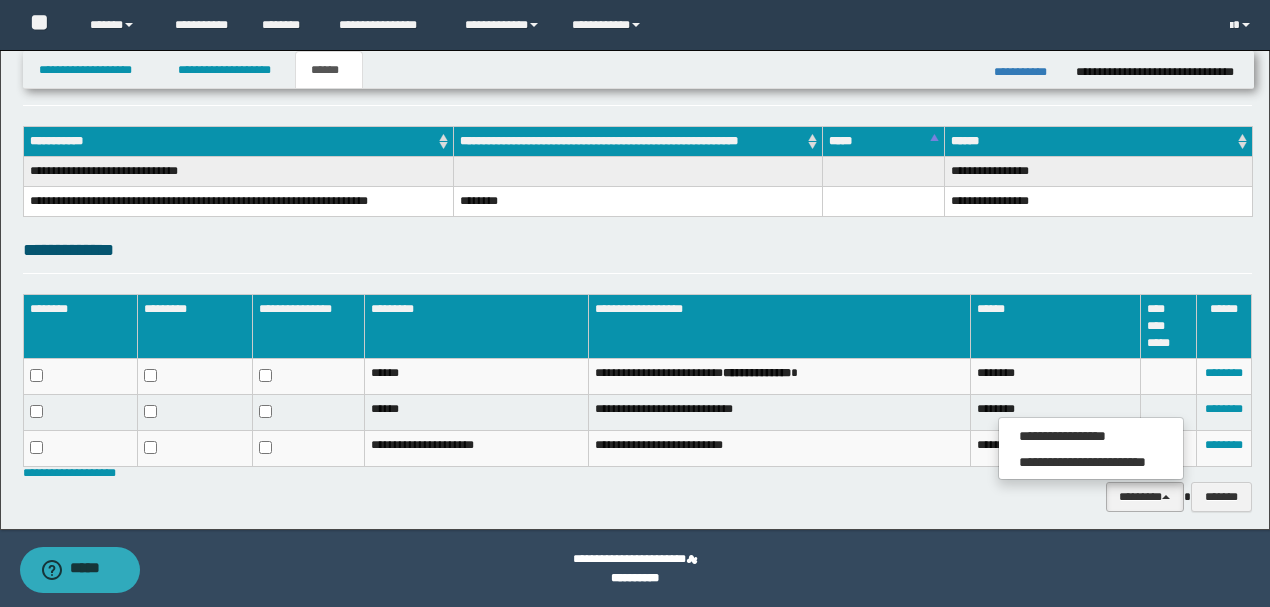 click on "**********" at bounding box center [635, 148] 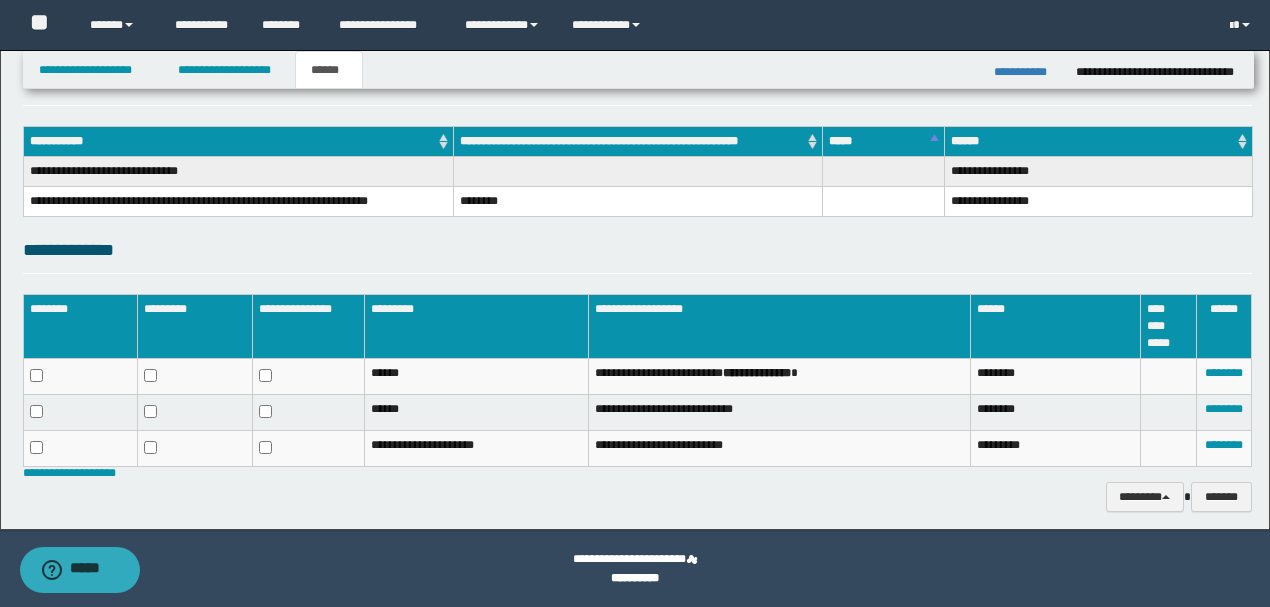 click on "**********" at bounding box center [637, 496] 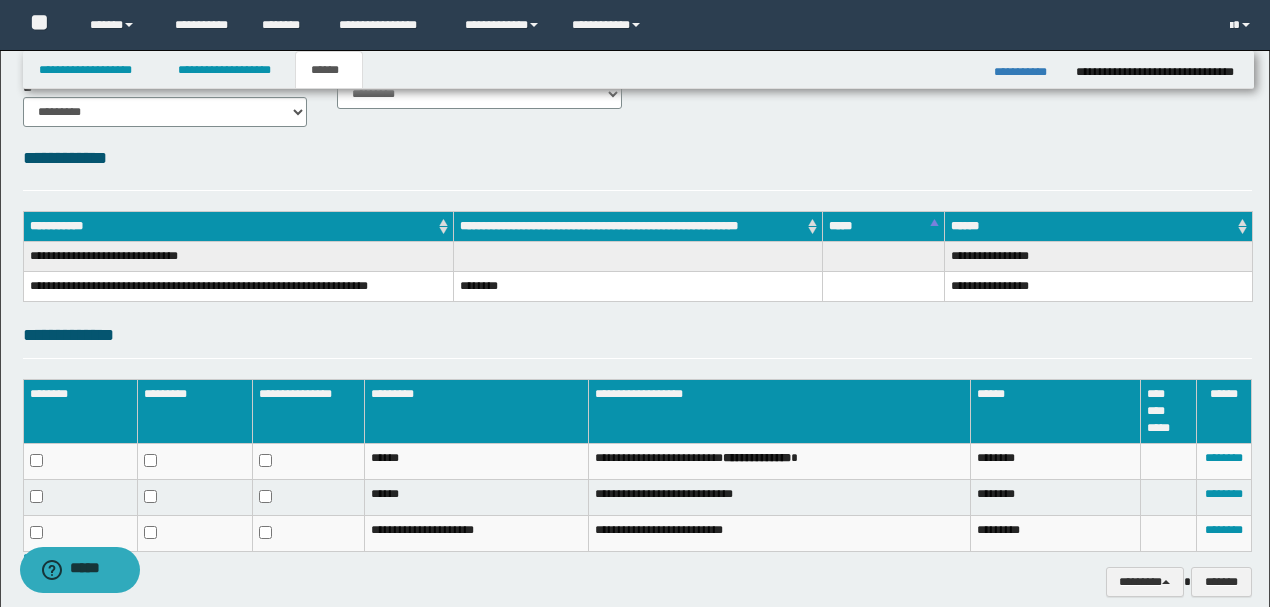 scroll, scrollTop: 284, scrollLeft: 0, axis: vertical 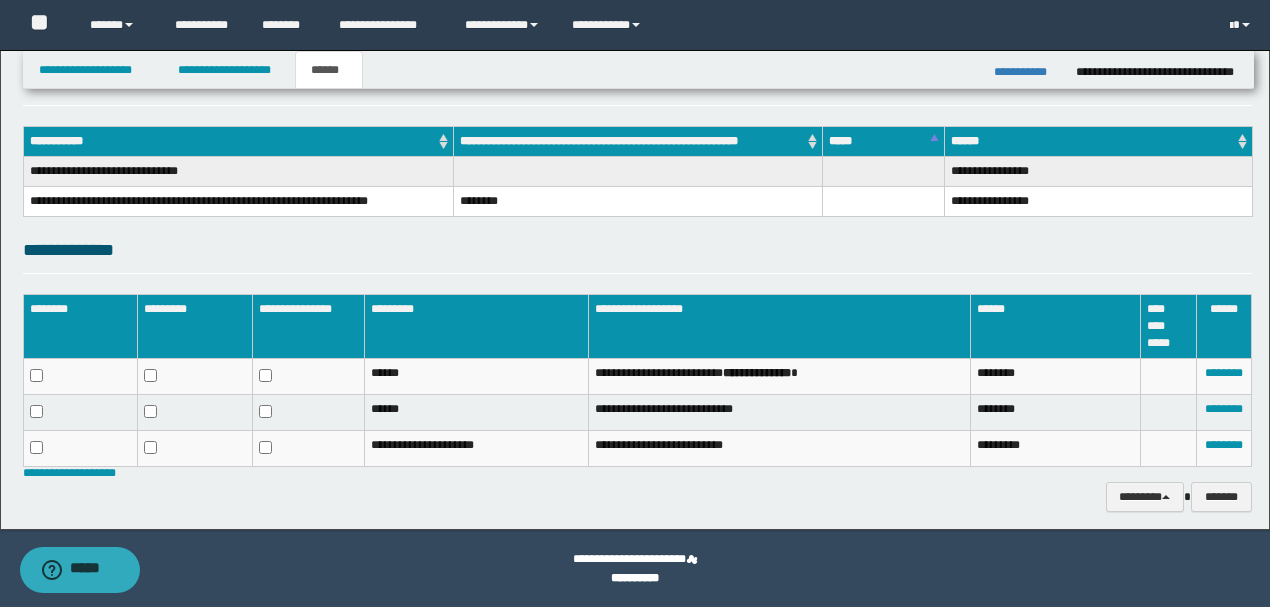 click on "**********" at bounding box center (637, 473) 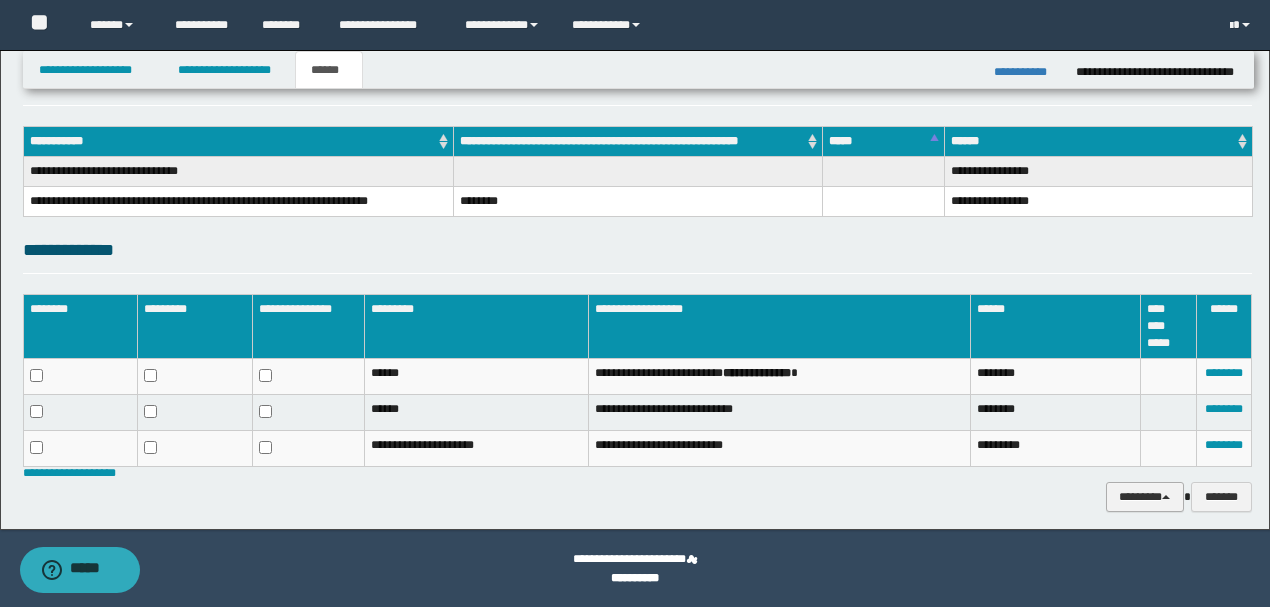 click on "********" at bounding box center [1145, 496] 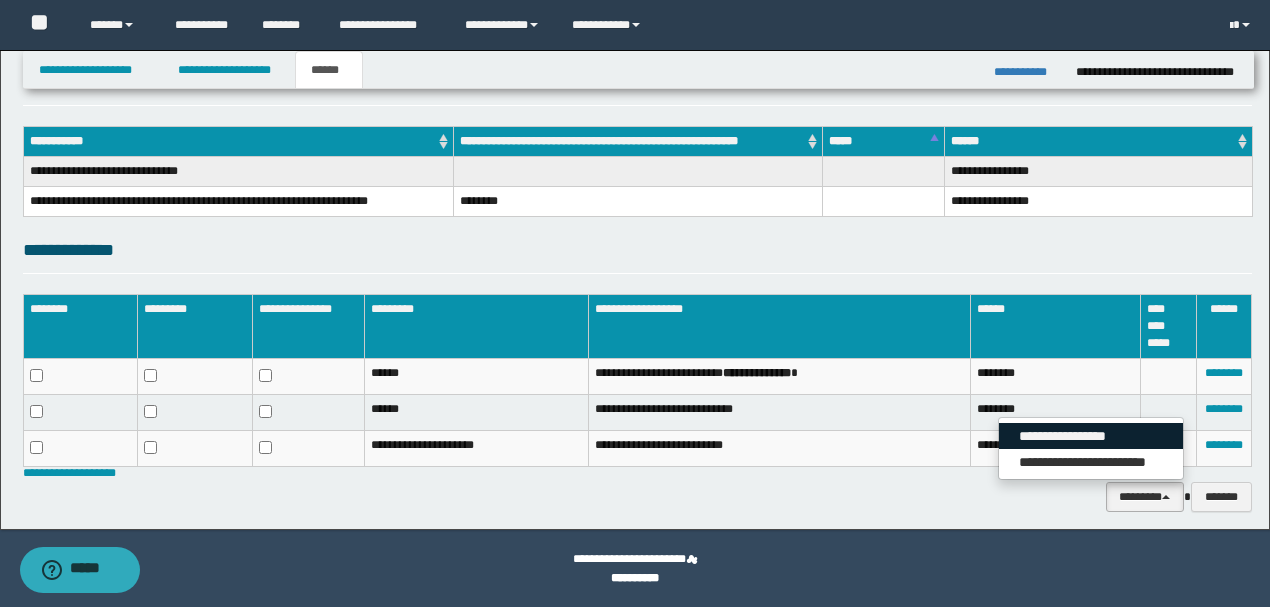 click on "**********" at bounding box center [1091, 436] 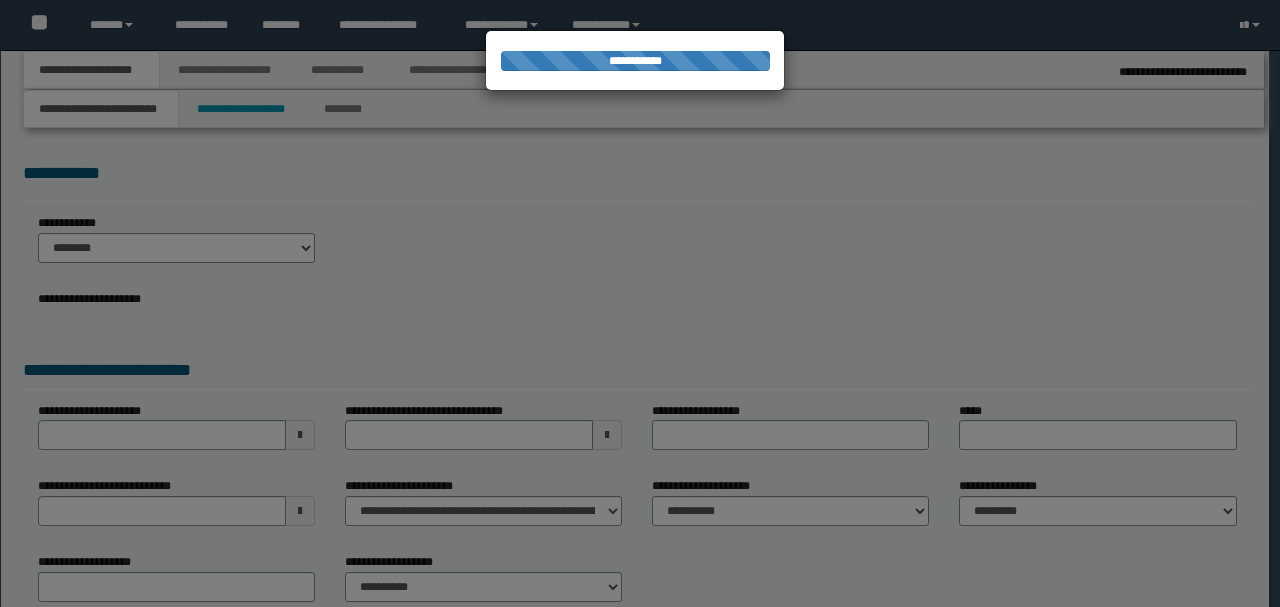 scroll, scrollTop: 0, scrollLeft: 0, axis: both 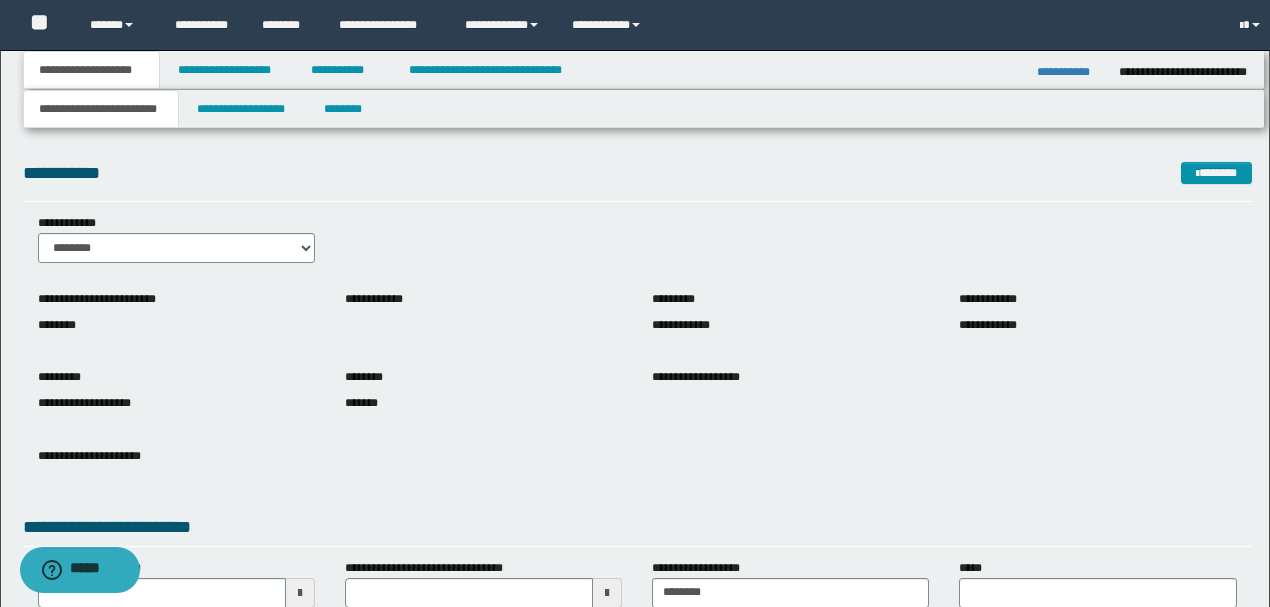 click at bounding box center (483, 316) 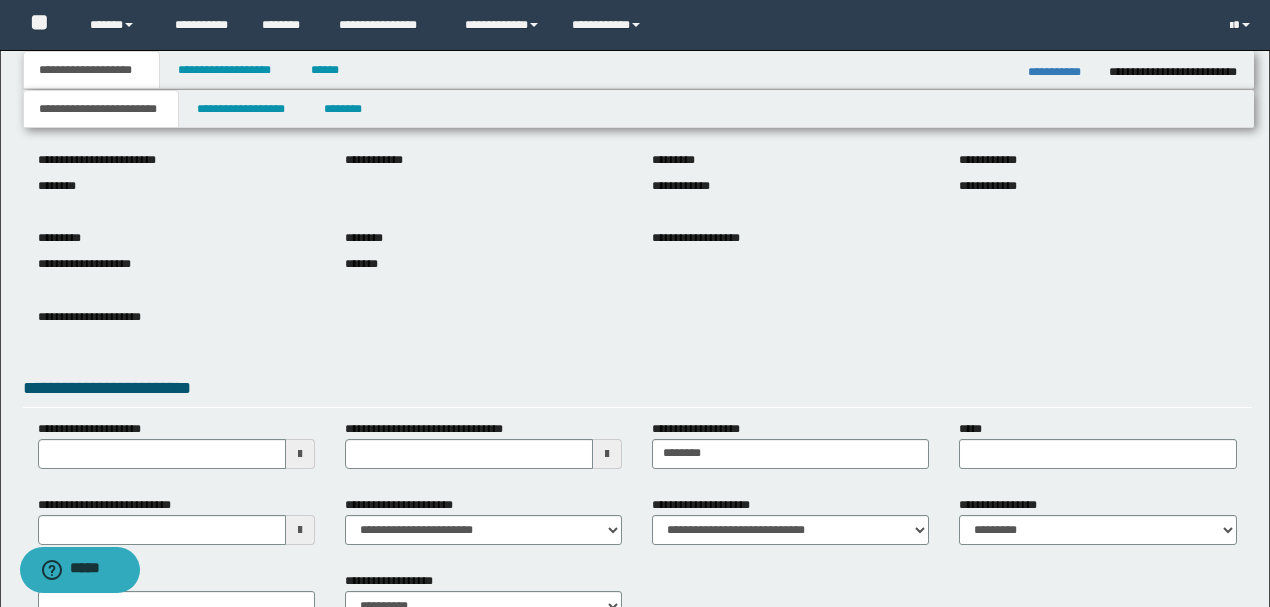 scroll, scrollTop: 275, scrollLeft: 0, axis: vertical 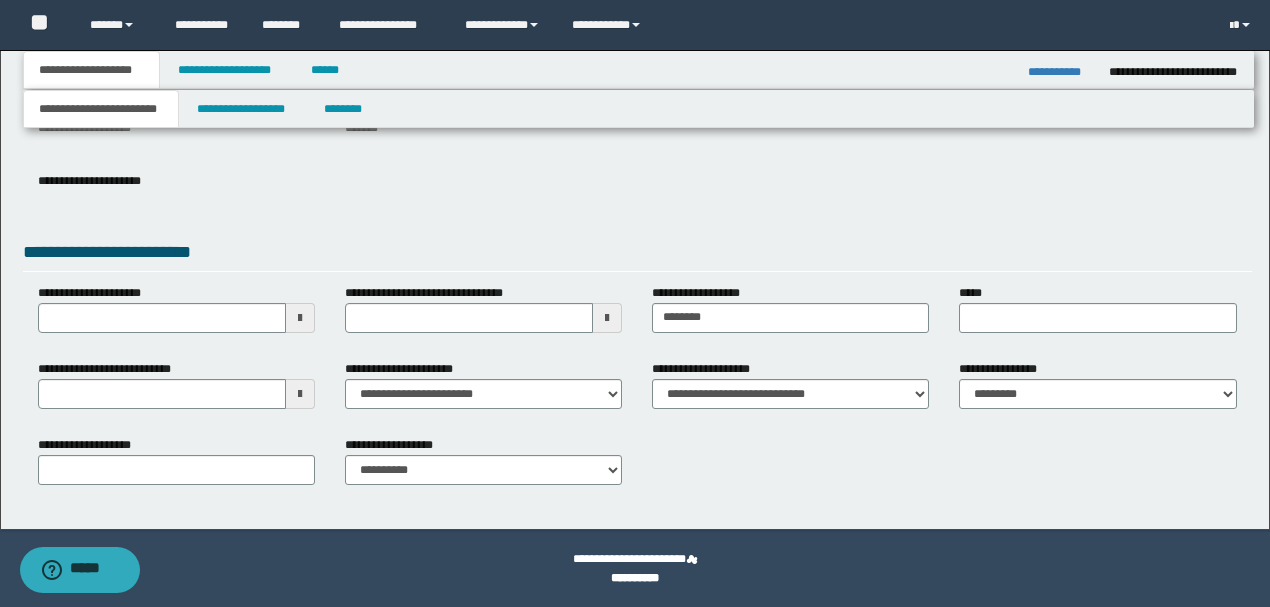 click at bounding box center [300, 394] 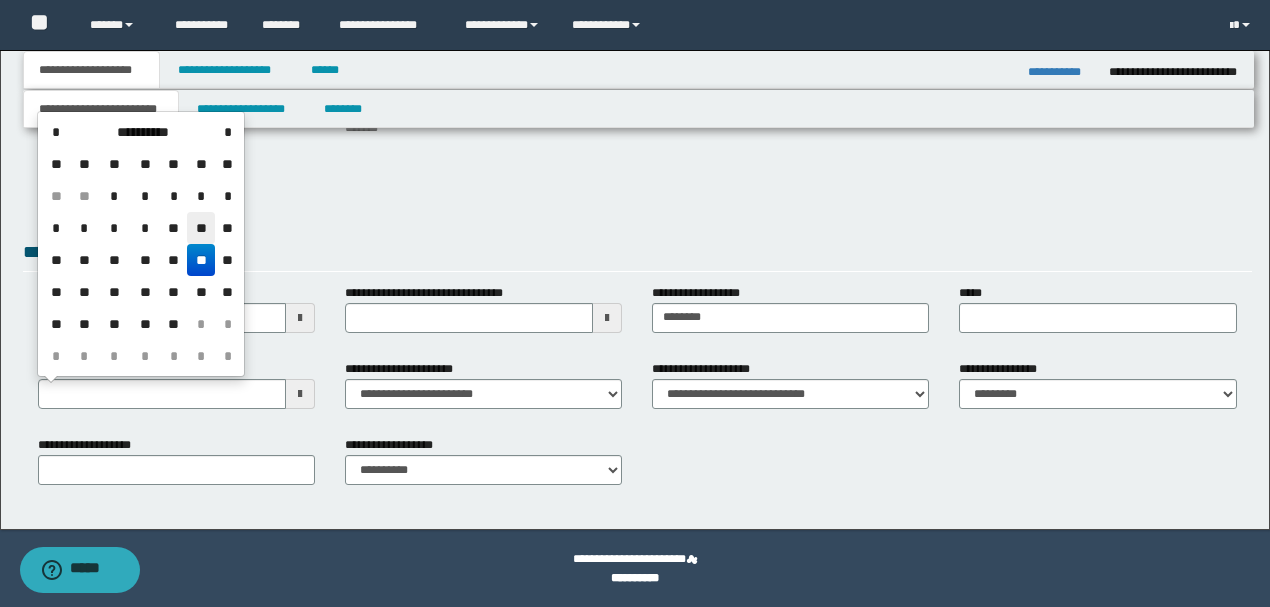 click on "**" at bounding box center [201, 228] 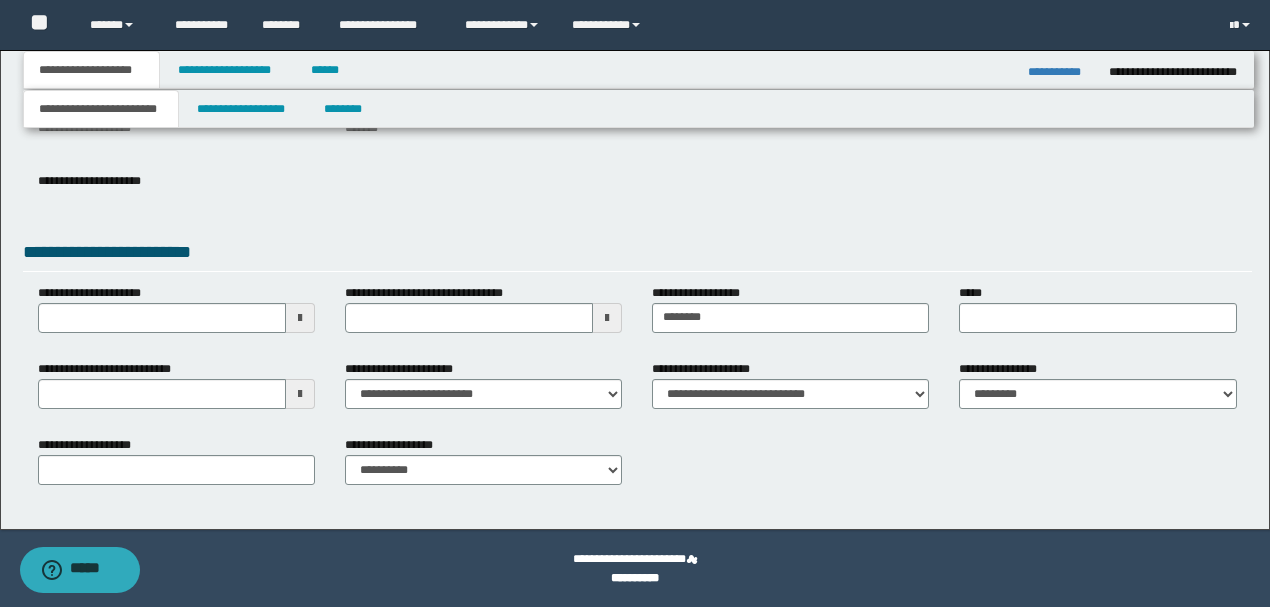 click on "**********" at bounding box center (637, 255) 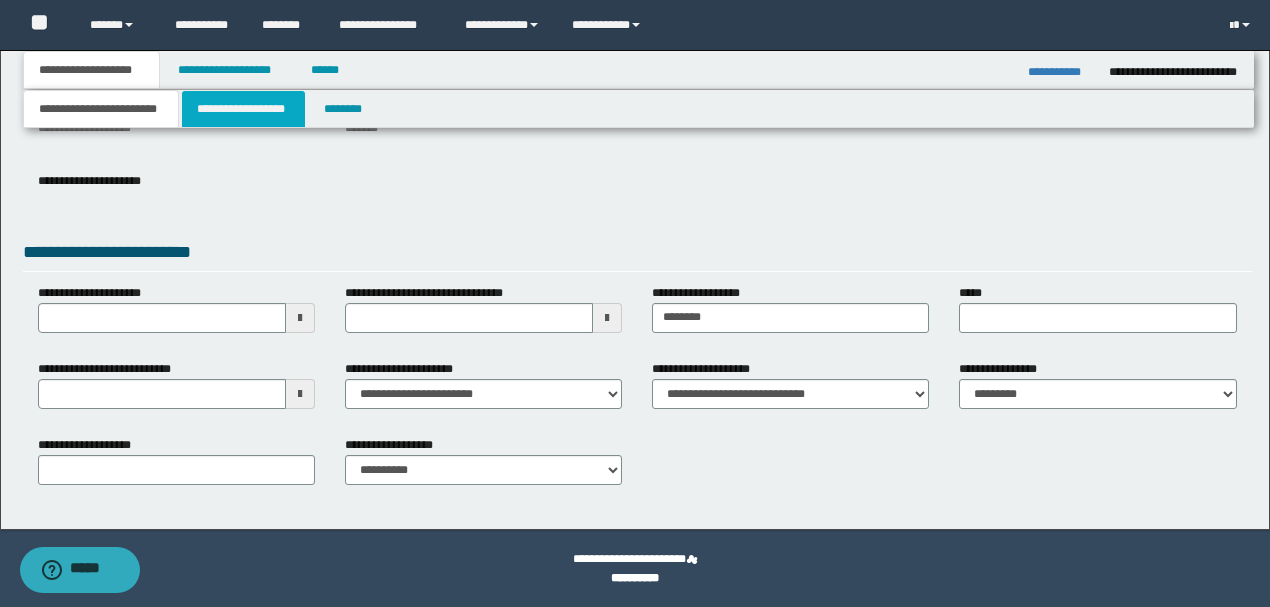 click on "**********" at bounding box center (243, 109) 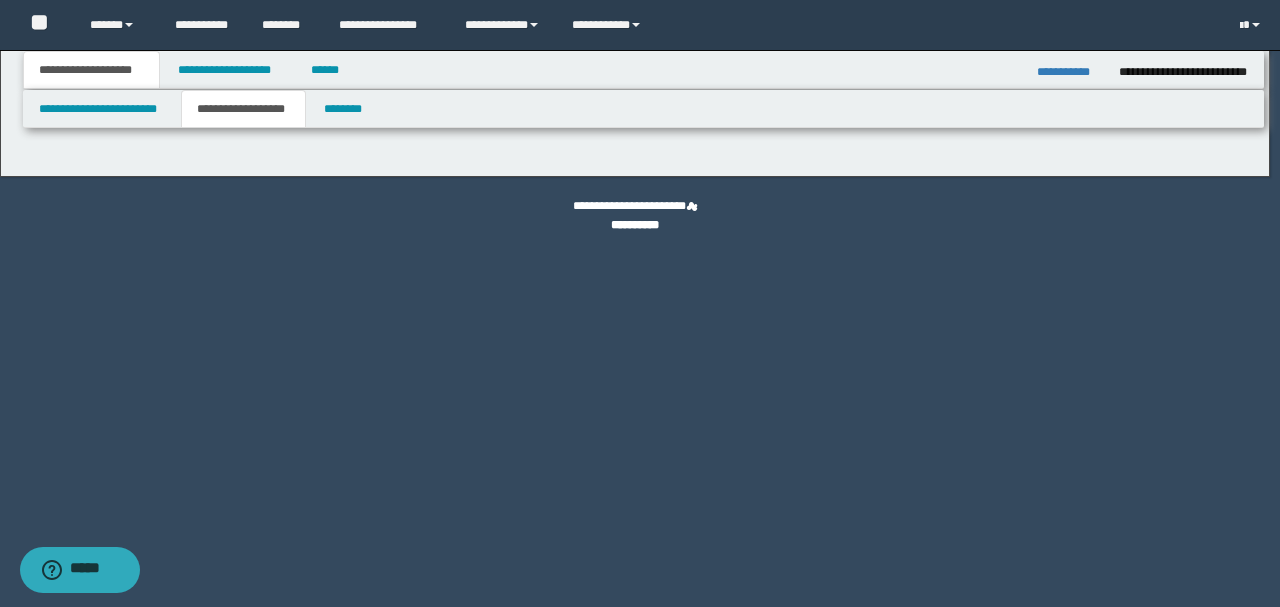 type on "**********" 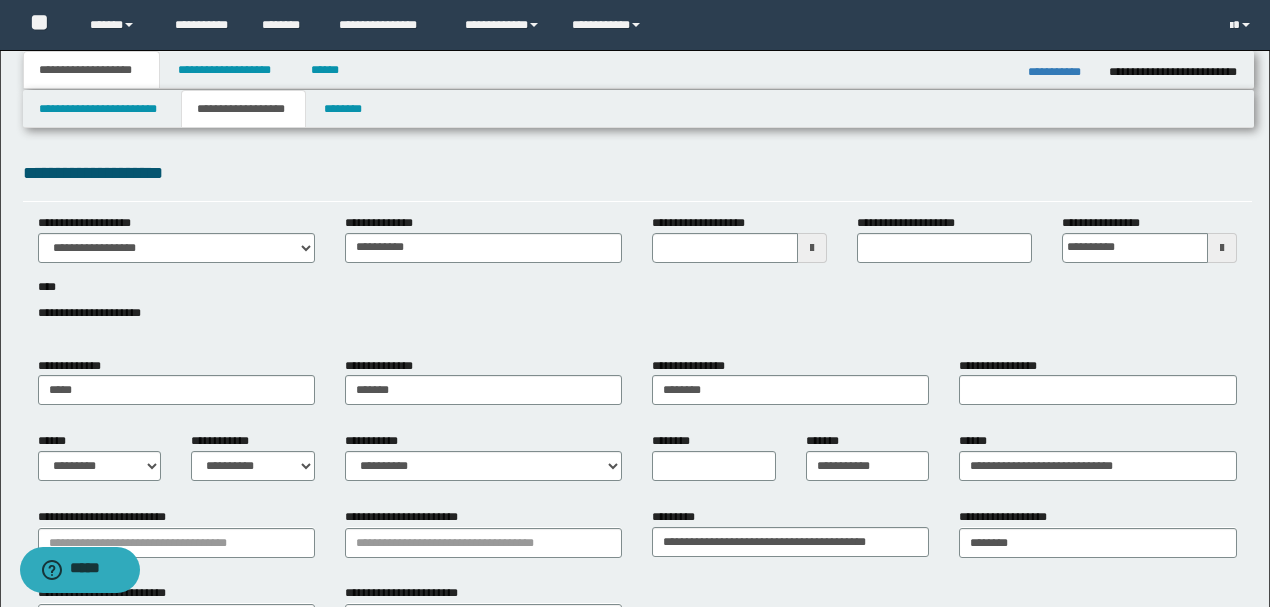 click on "**********" at bounding box center [637, 279] 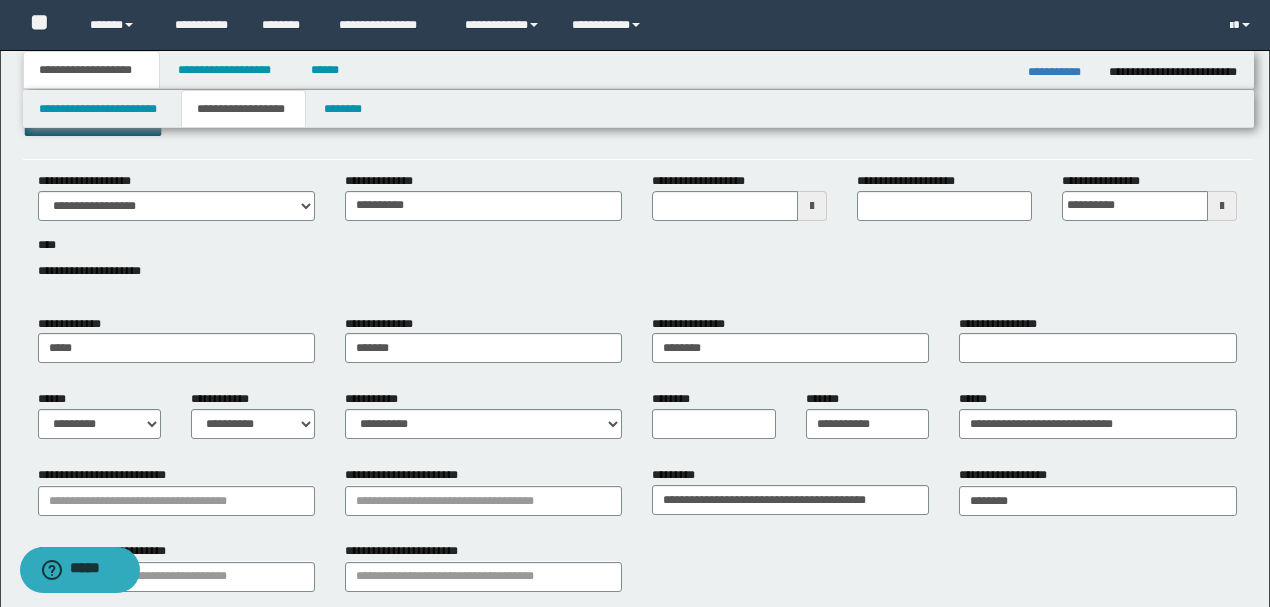scroll, scrollTop: 66, scrollLeft: 0, axis: vertical 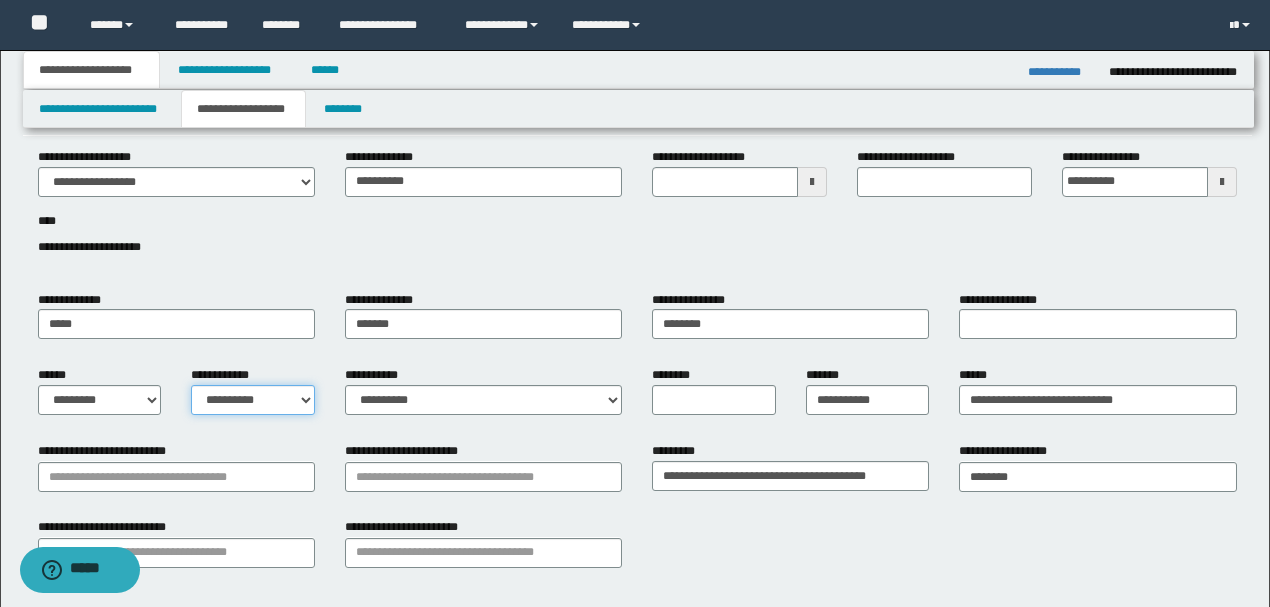 click on "**********" at bounding box center [253, 400] 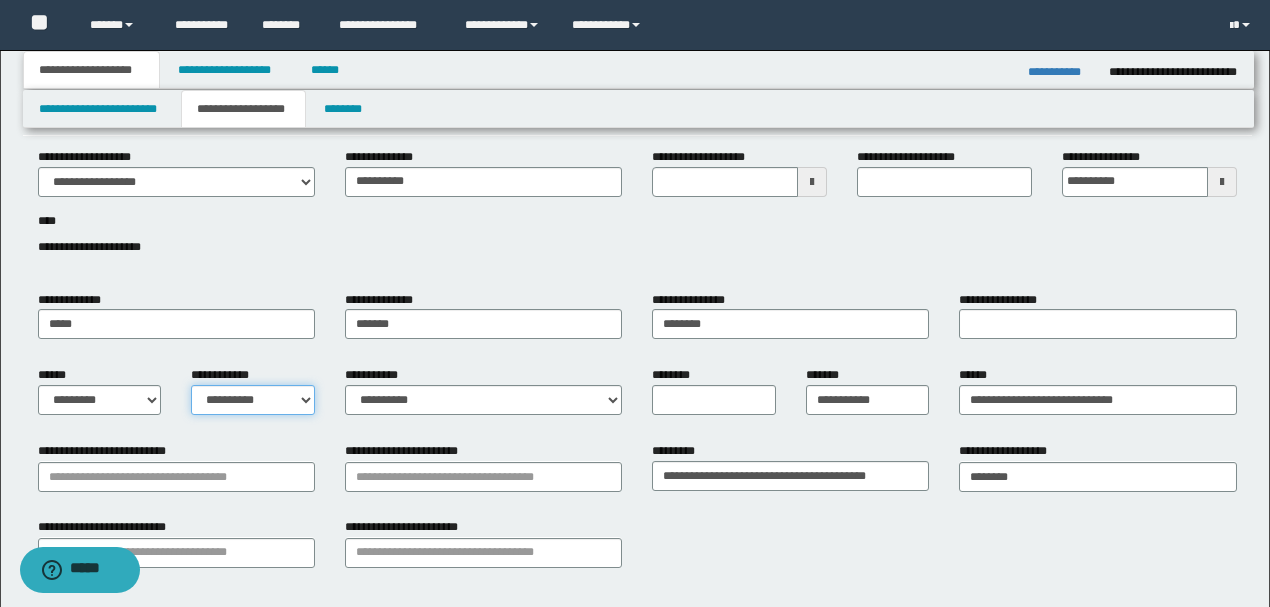 select on "*" 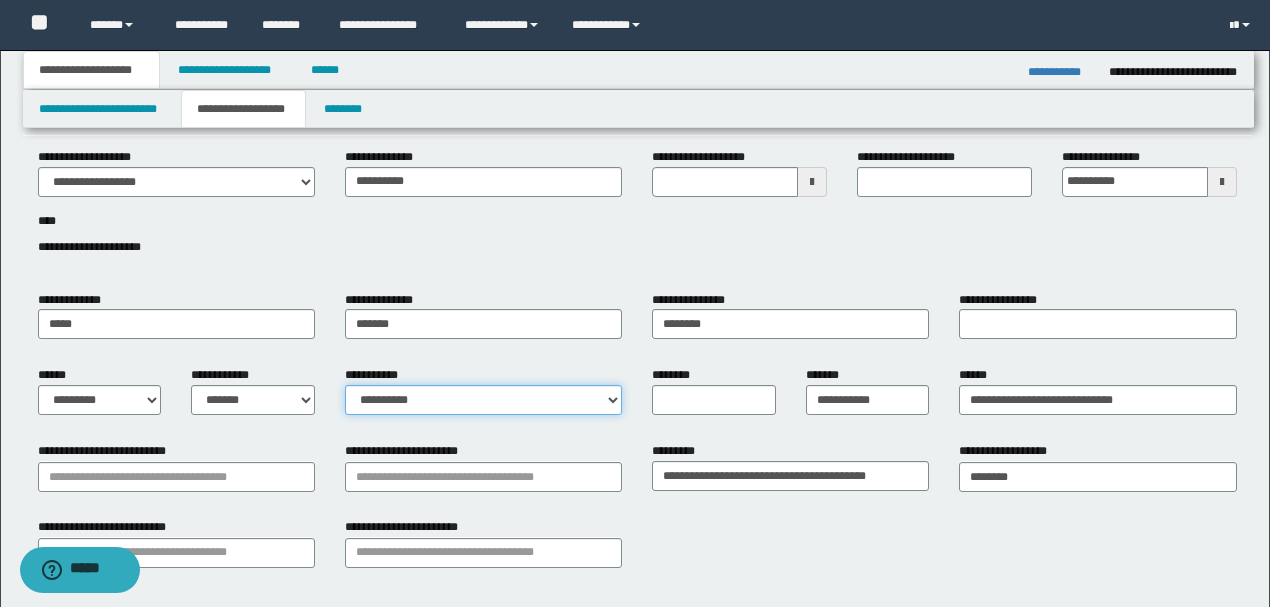 select on "*" 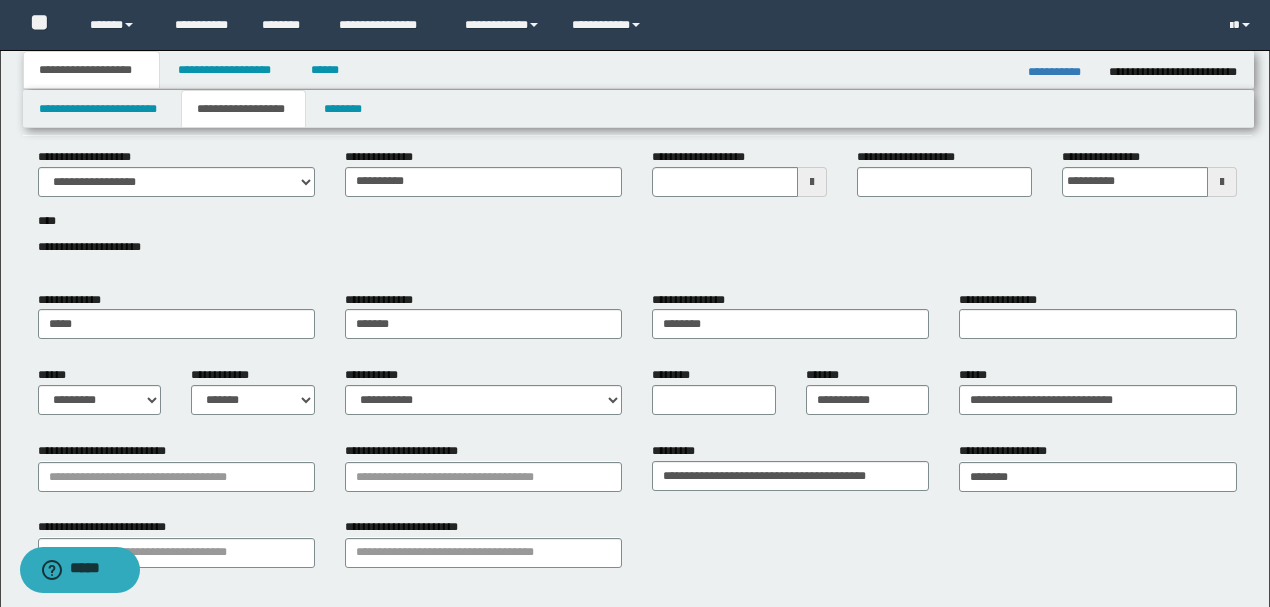 click on "**********" at bounding box center [637, 213] 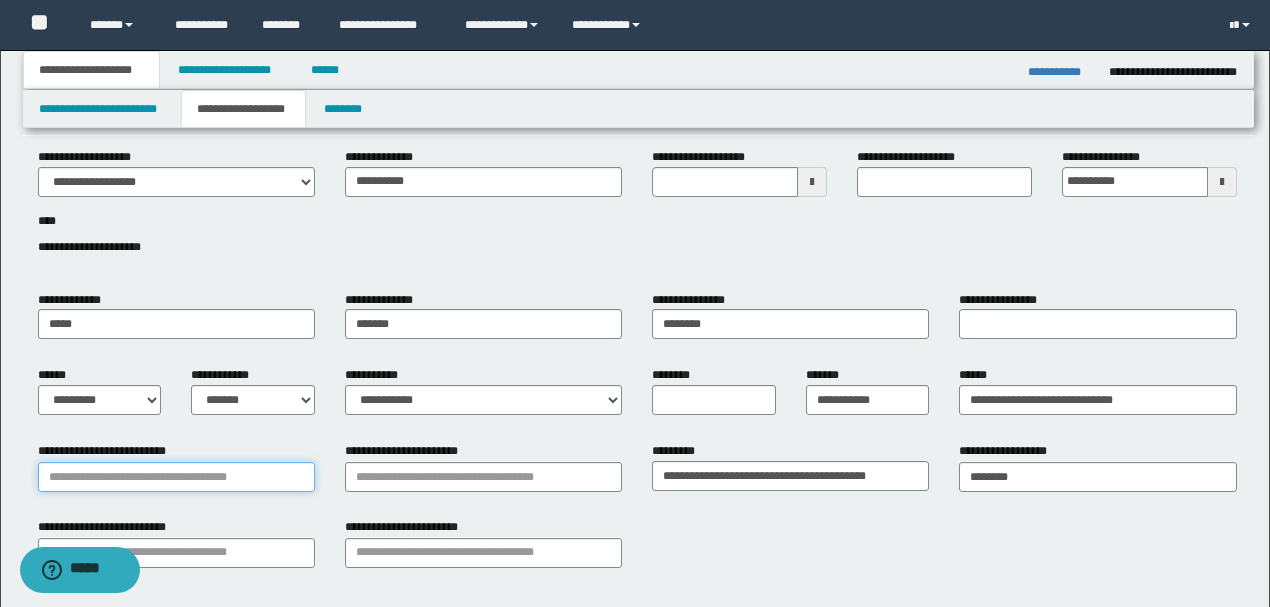 click on "**********" at bounding box center (176, 477) 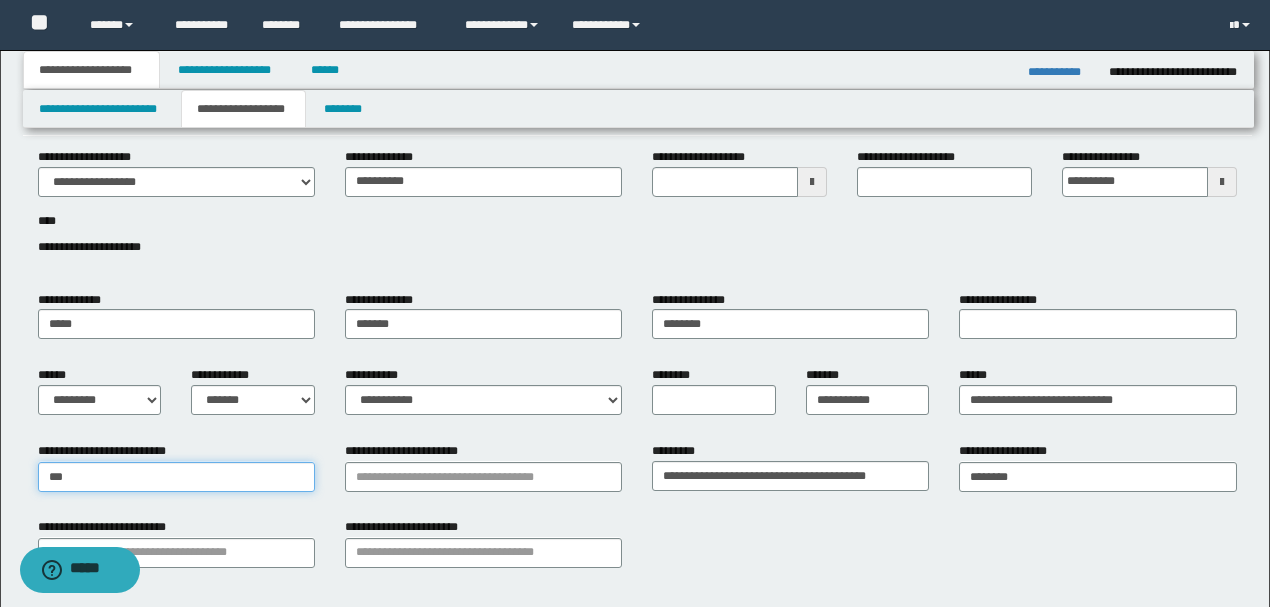 type on "****" 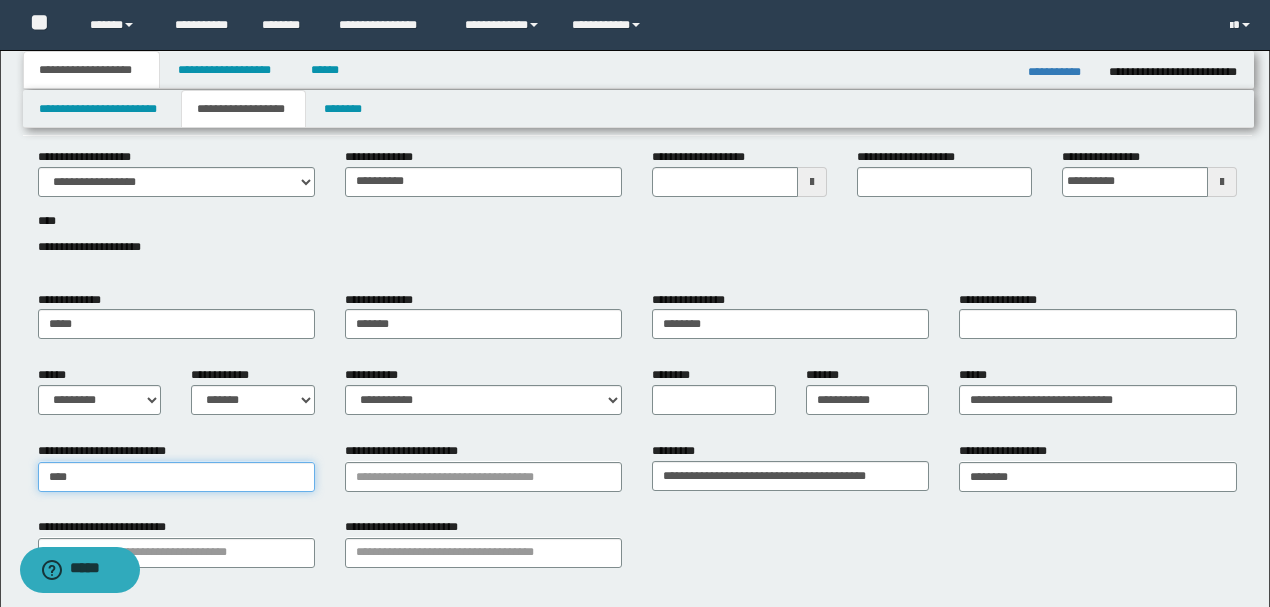 type on "**********" 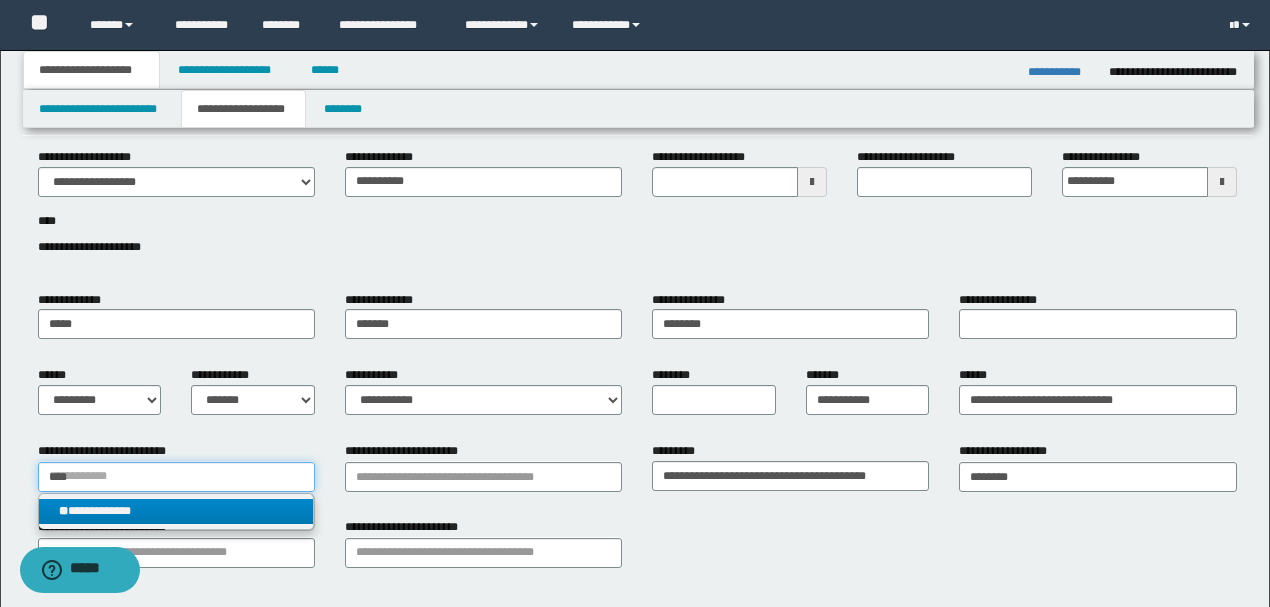 type on "****" 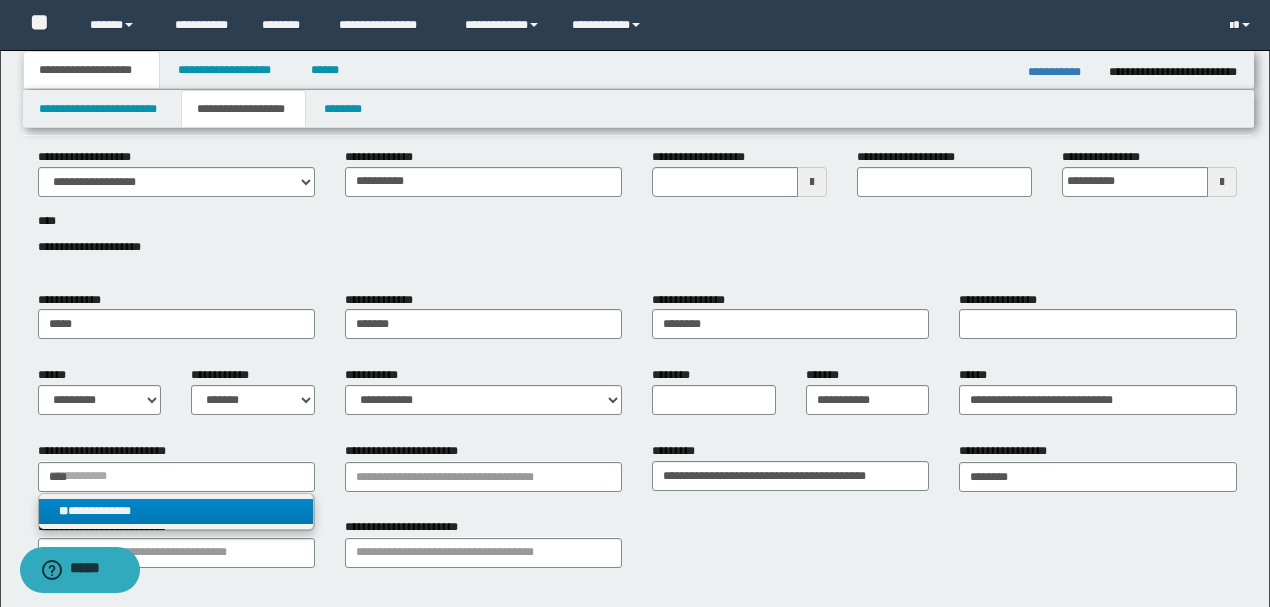 type 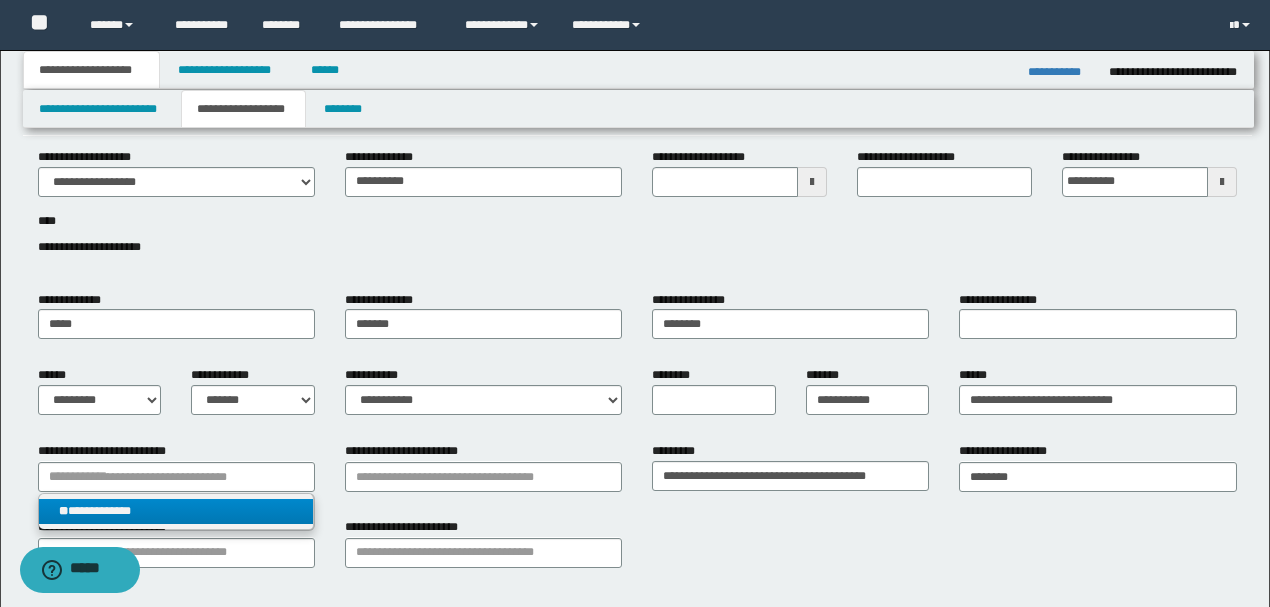 click on "**********" at bounding box center (176, 511) 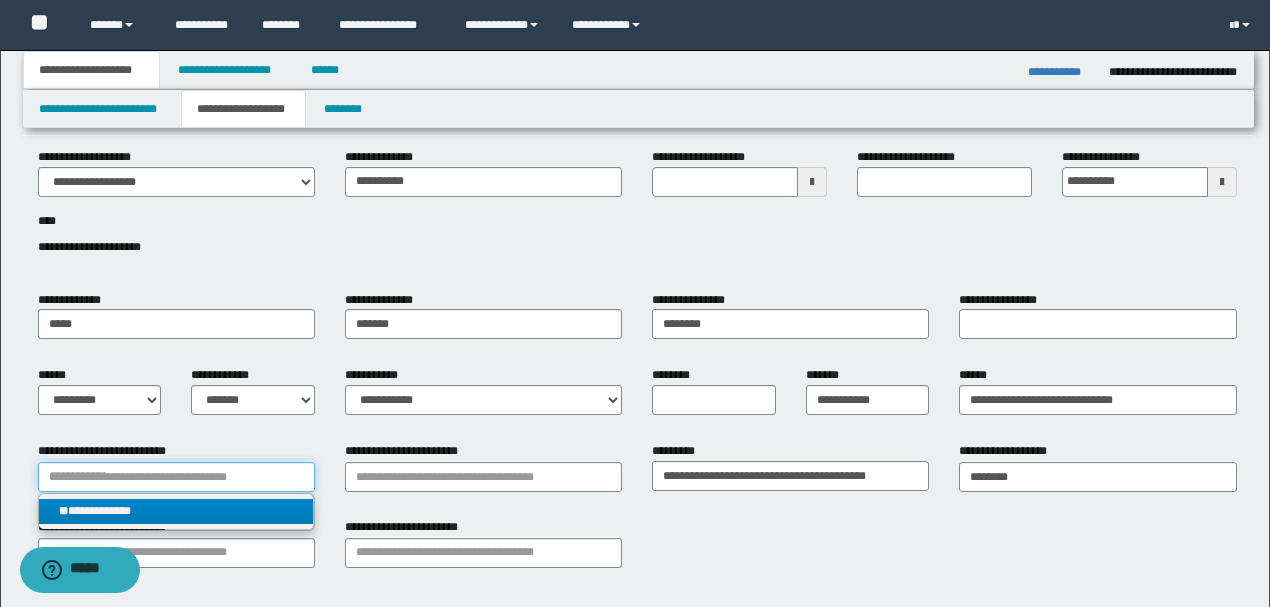 type 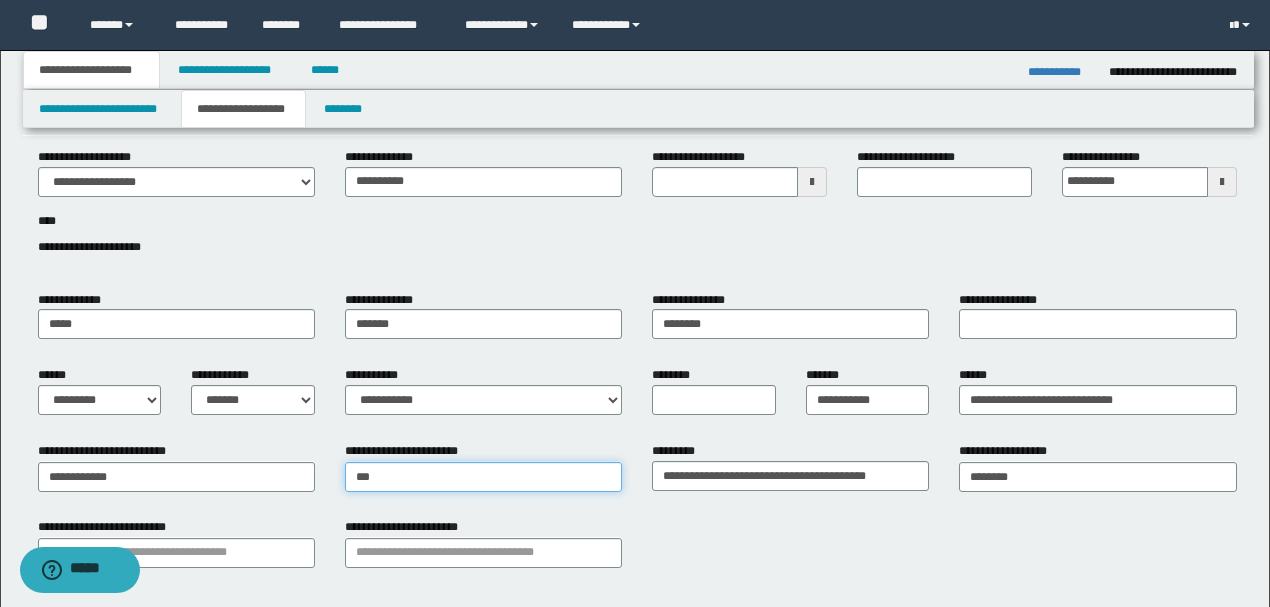 type on "****" 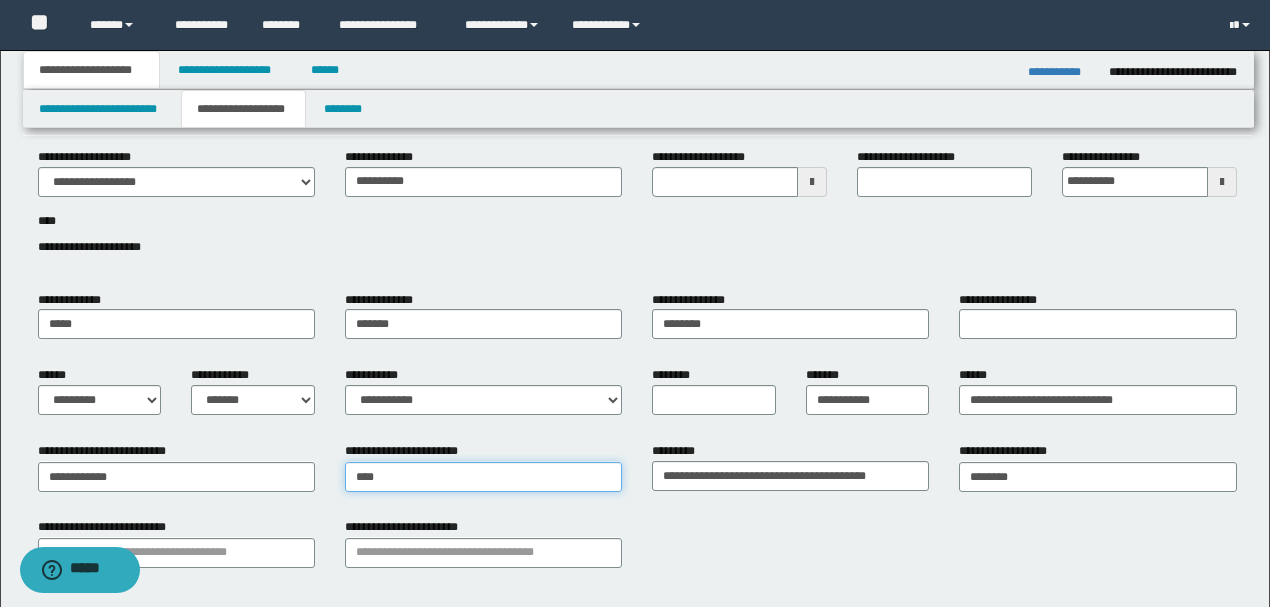 type on "**********" 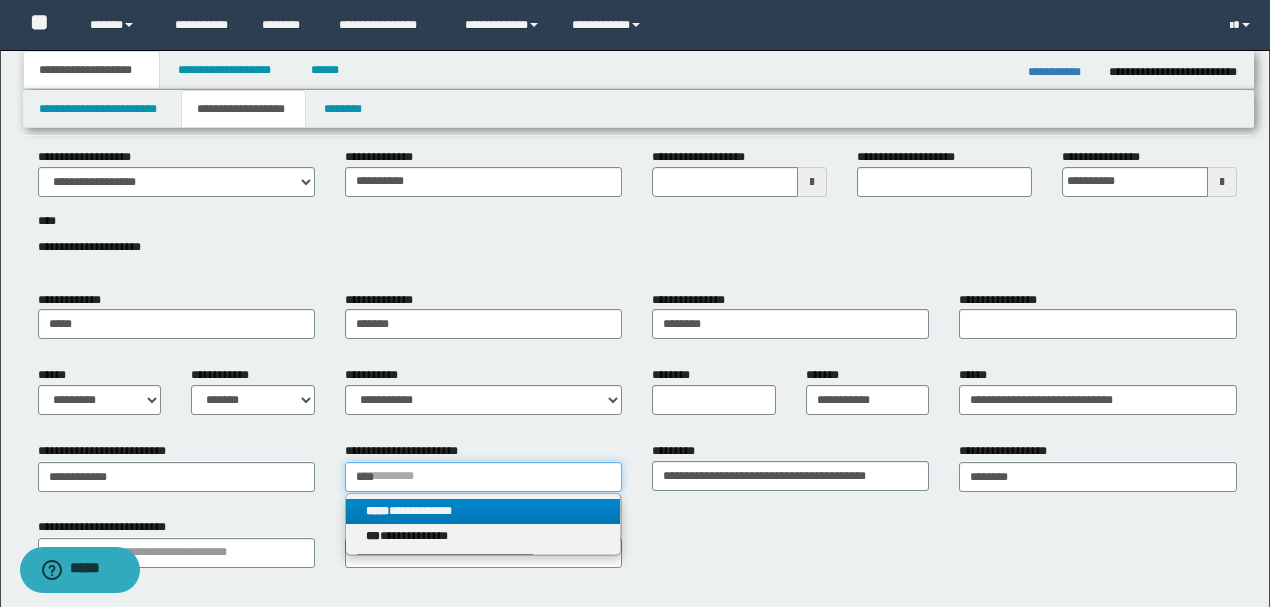 type on "****" 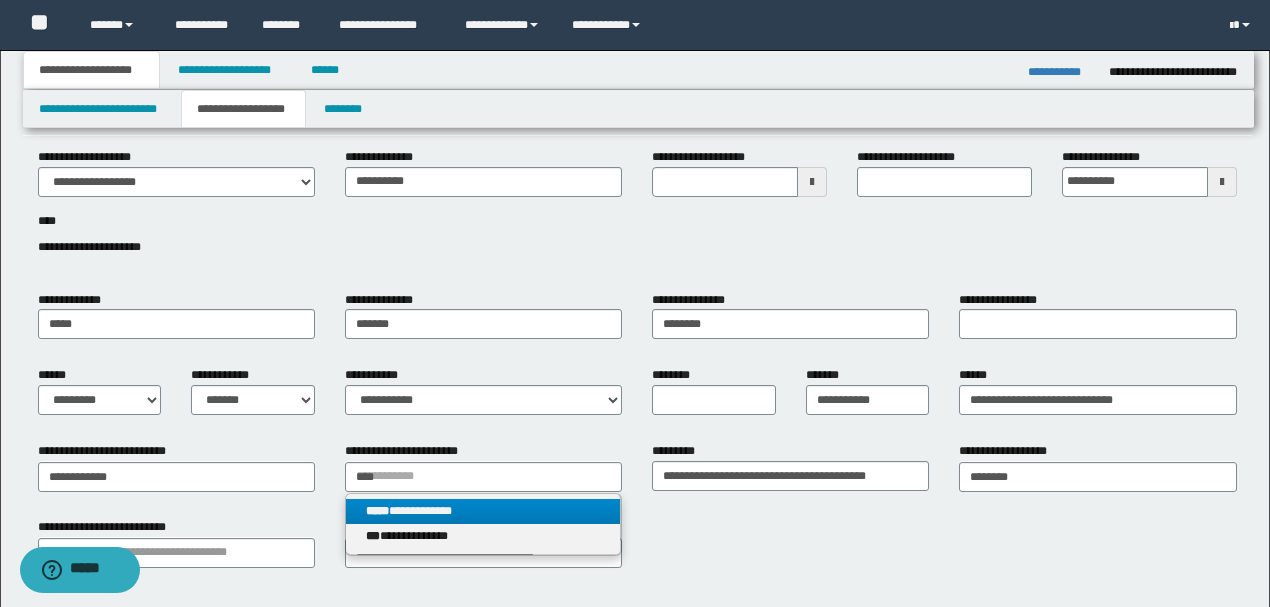 type 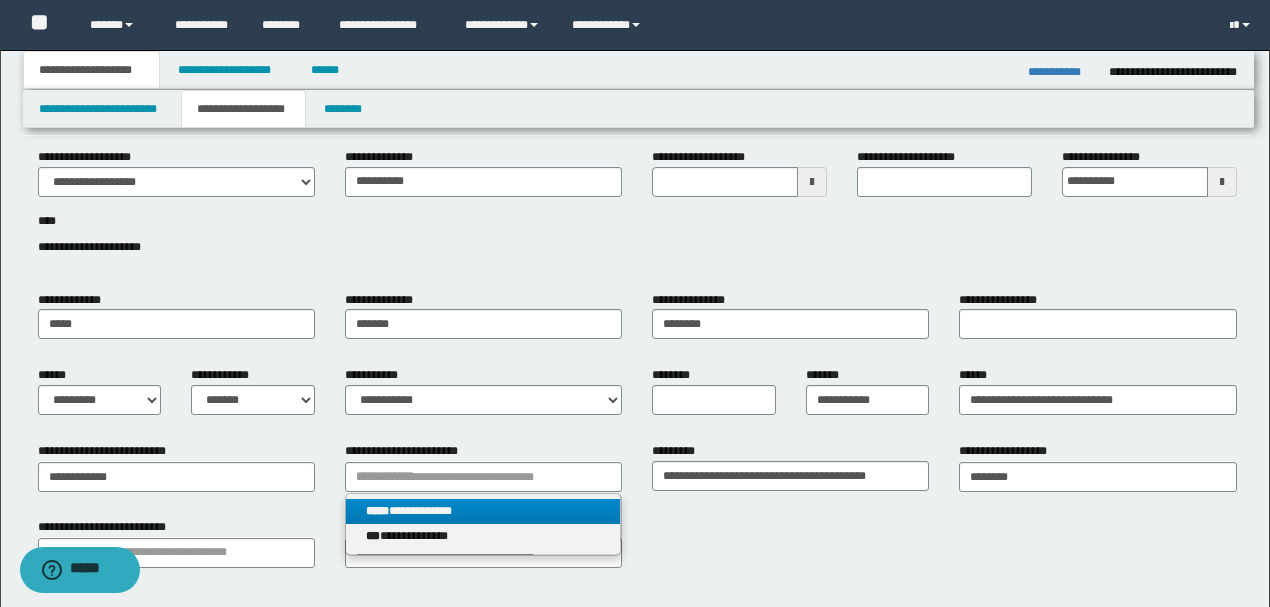 click on "**********" at bounding box center (483, 511) 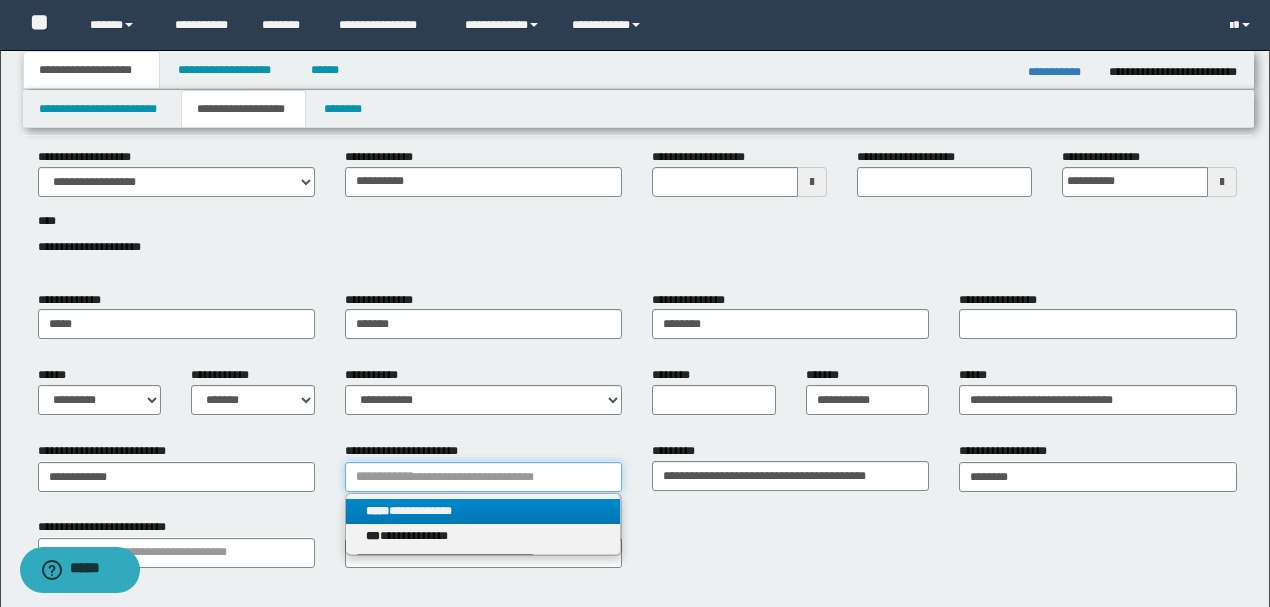 type 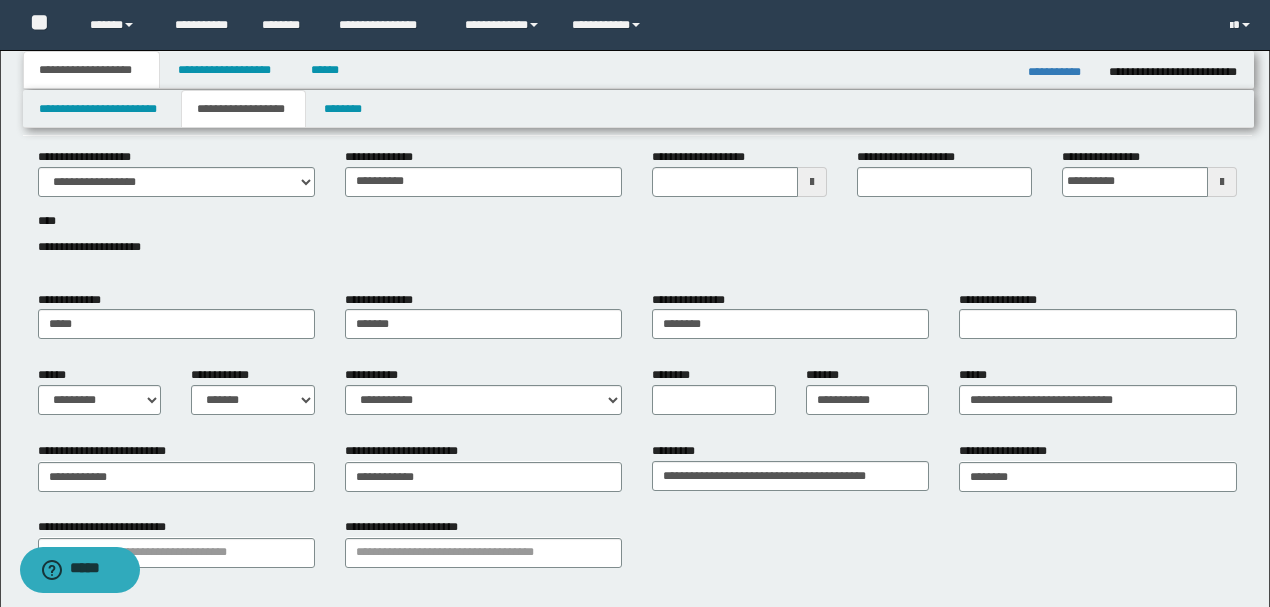 click on "**********" at bounding box center [637, 550] 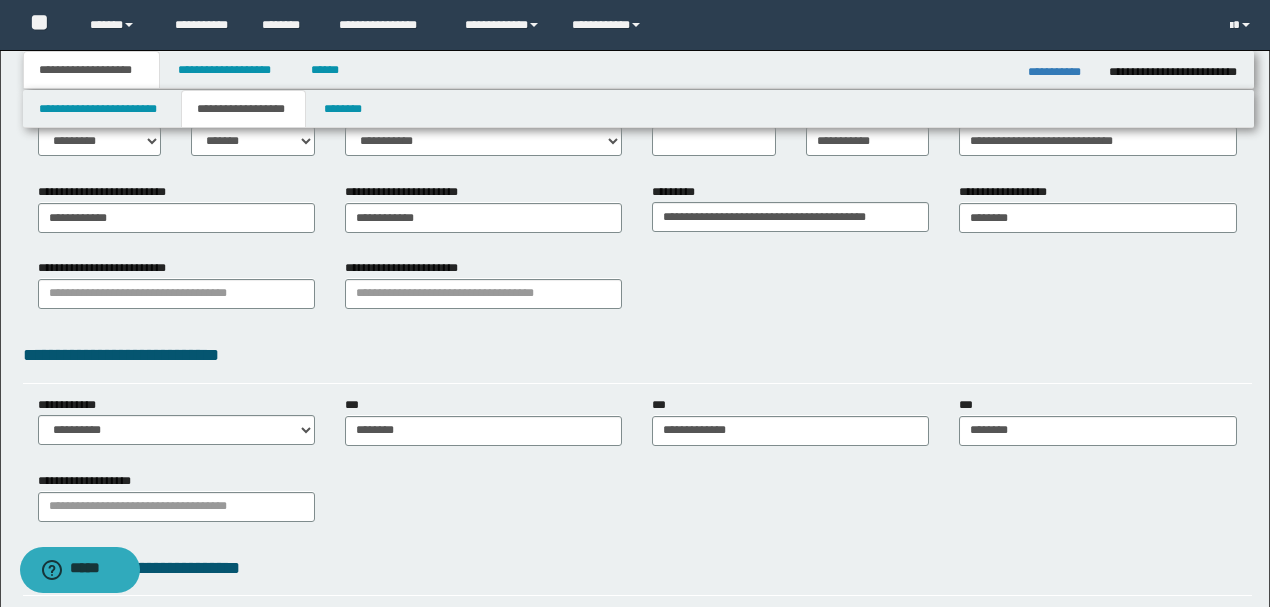 scroll, scrollTop: 333, scrollLeft: 0, axis: vertical 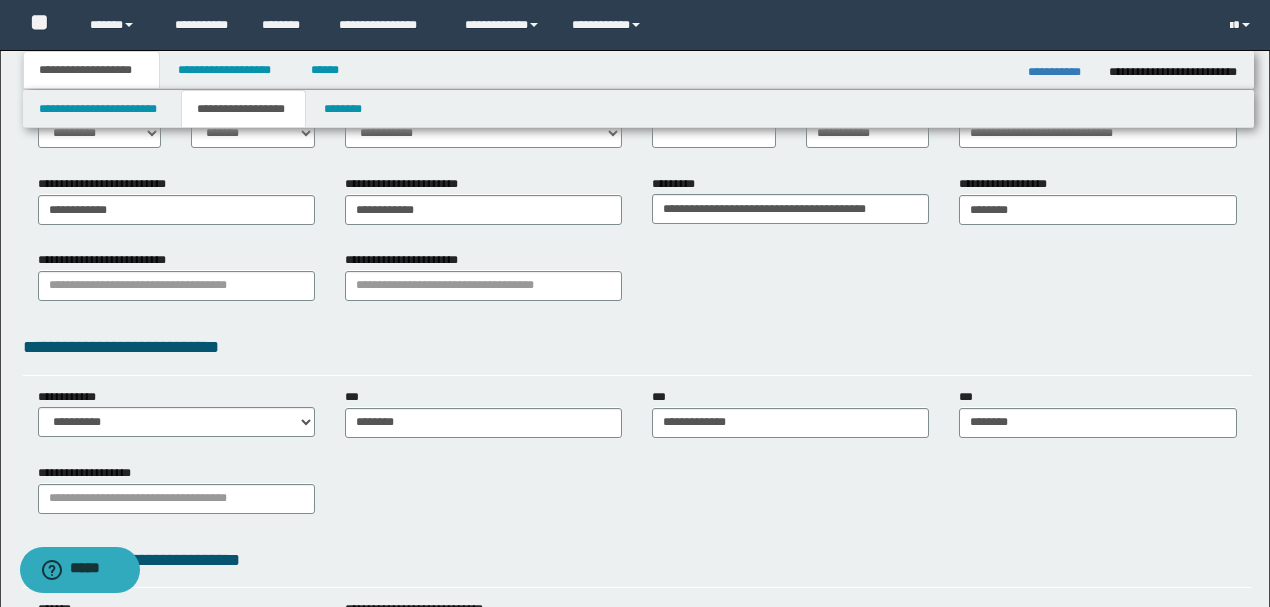 click on "**********" at bounding box center (637, 347) 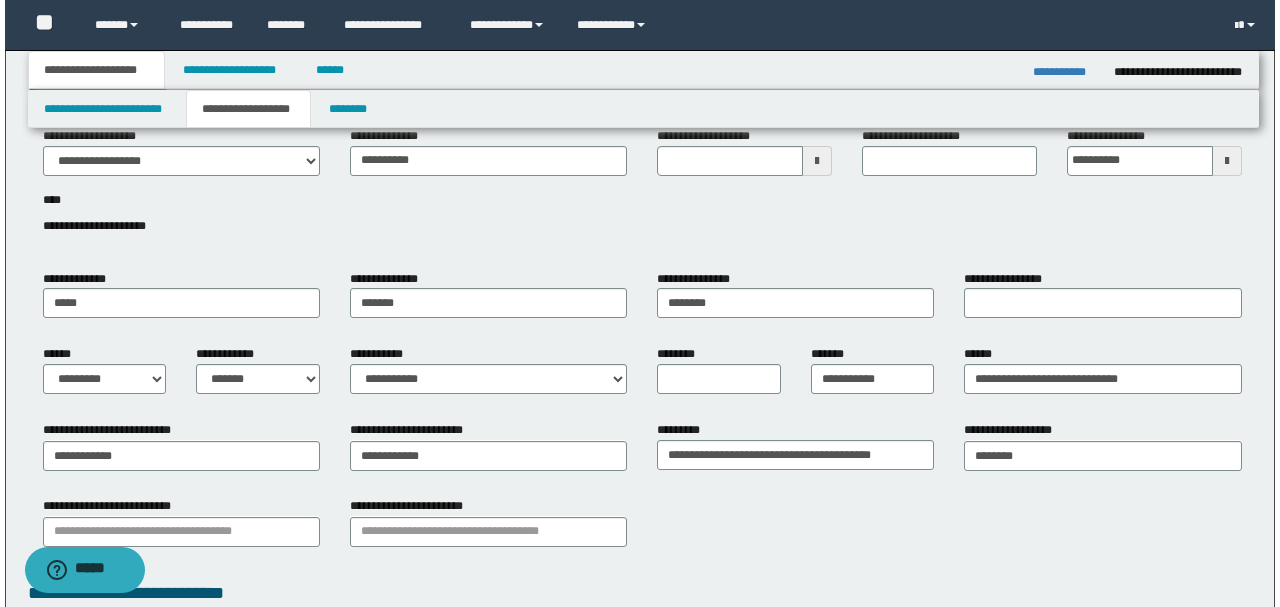 scroll, scrollTop: 0, scrollLeft: 0, axis: both 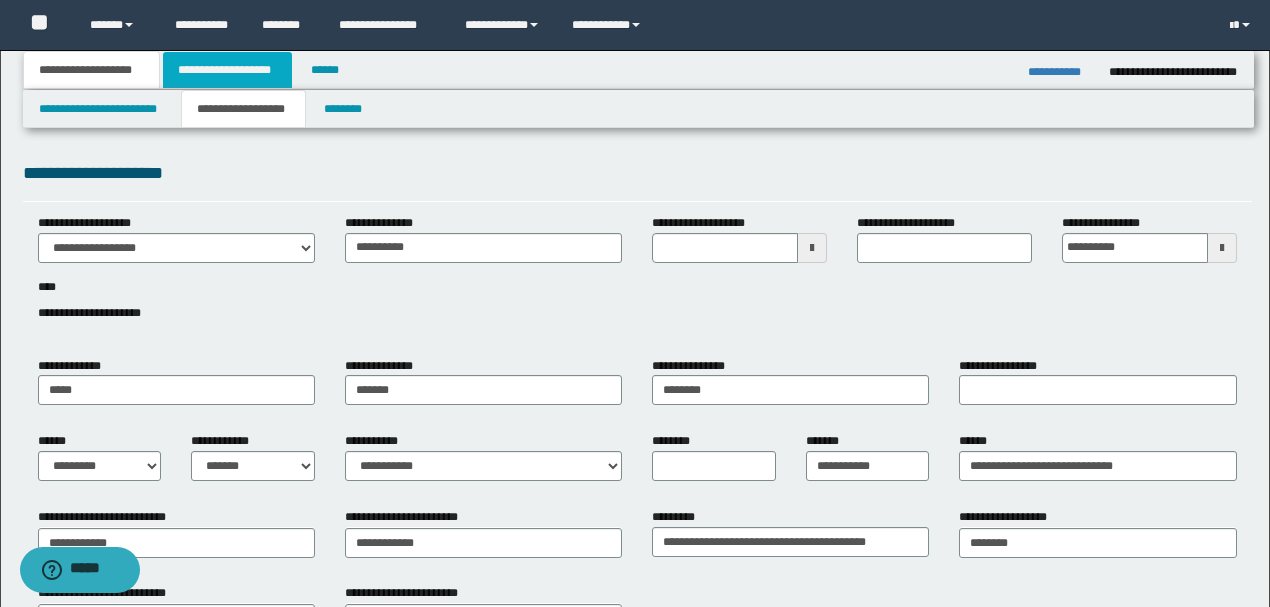 click on "**********" at bounding box center (227, 70) 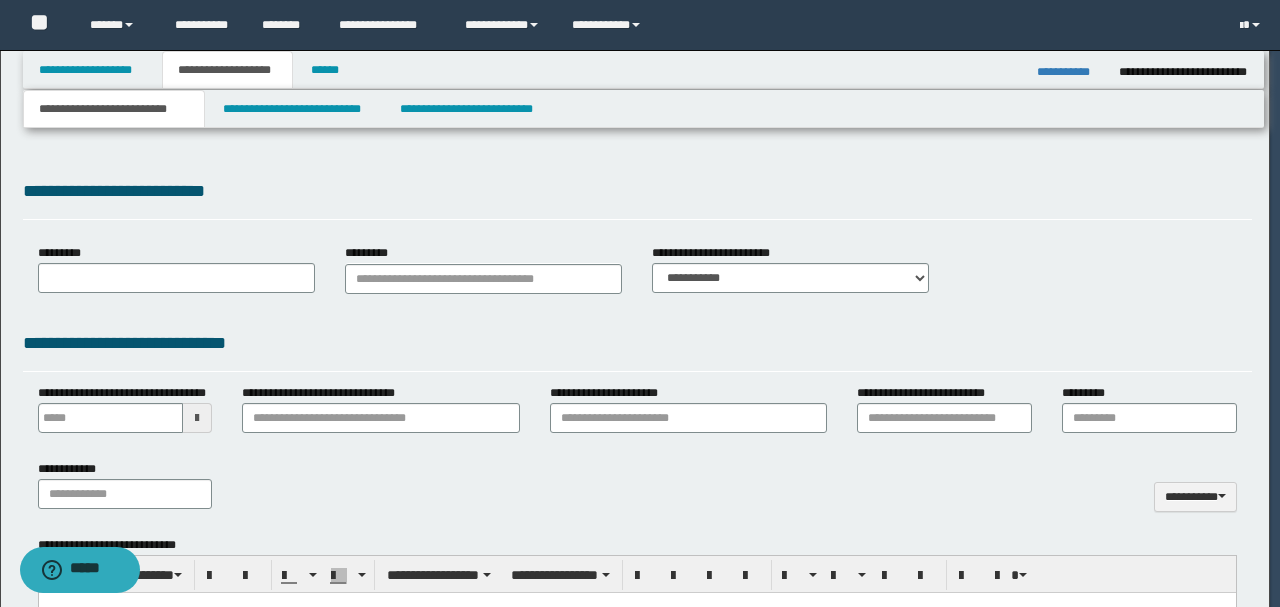 select on "*" 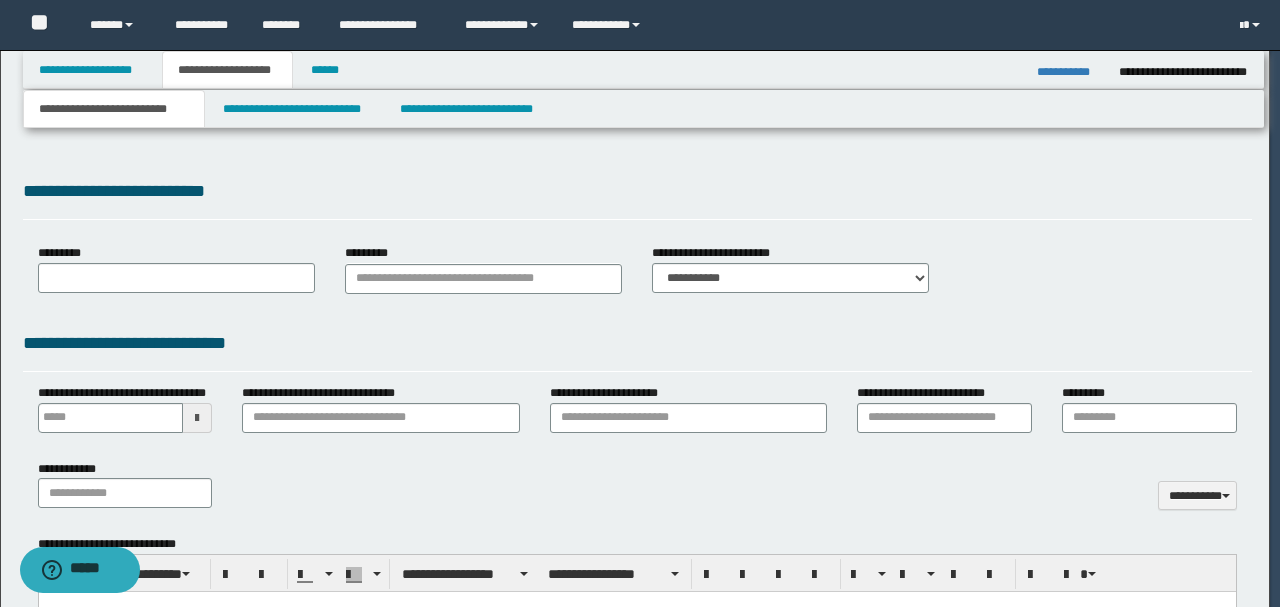 scroll, scrollTop: 0, scrollLeft: 0, axis: both 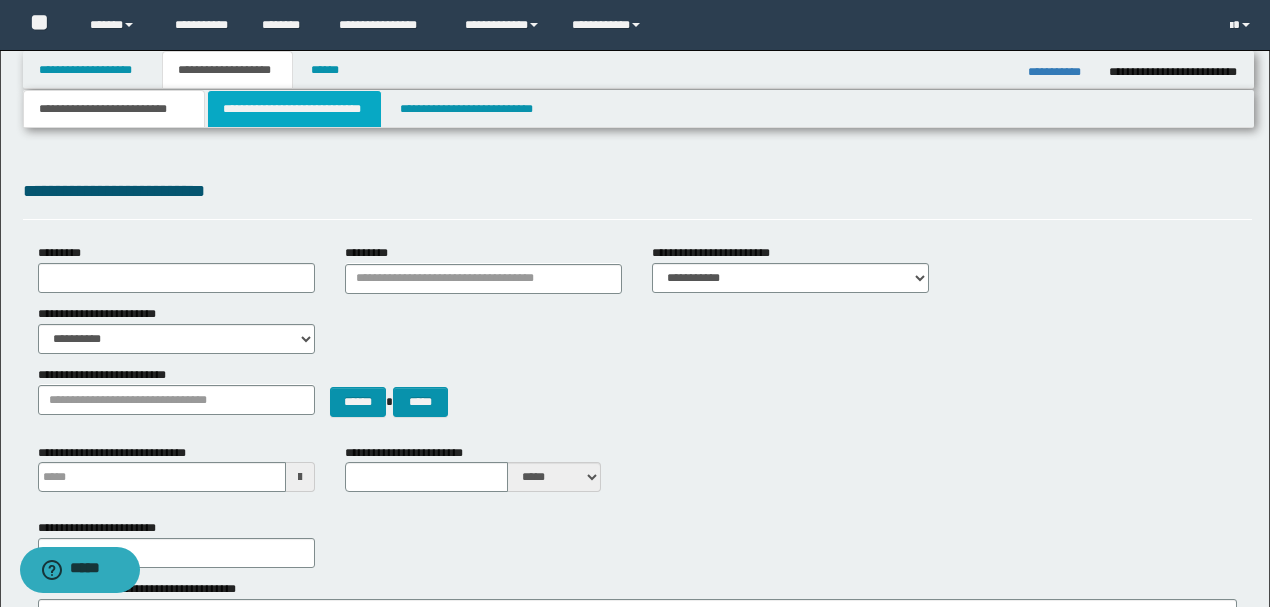 click on "**********" at bounding box center (294, 109) 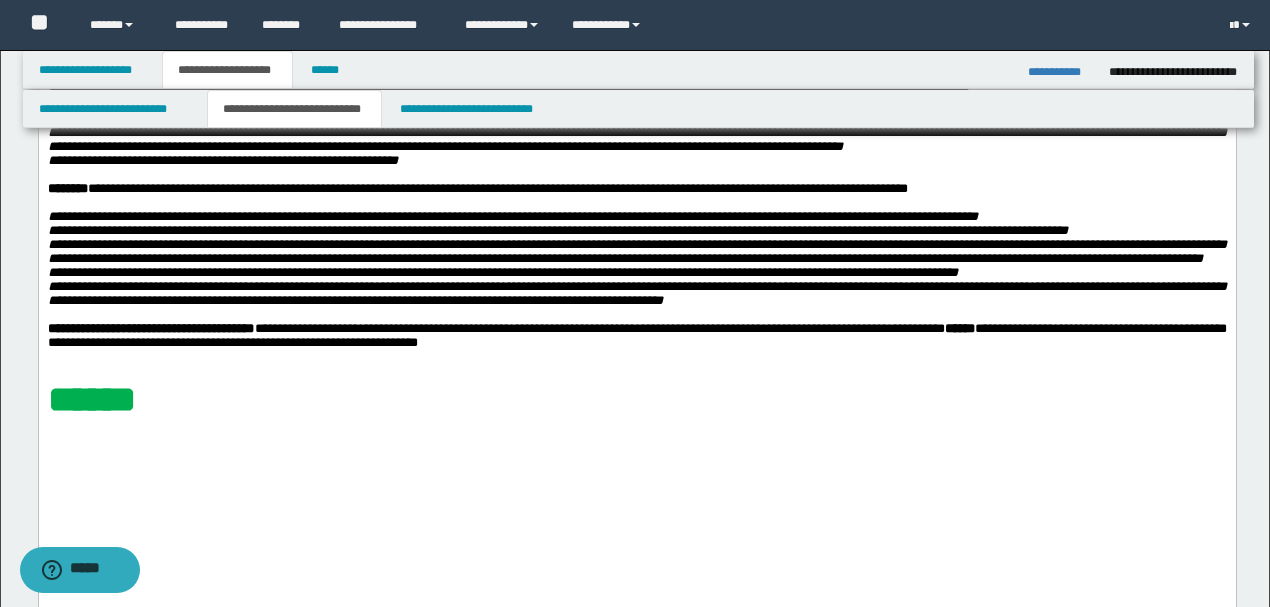 scroll, scrollTop: 600, scrollLeft: 0, axis: vertical 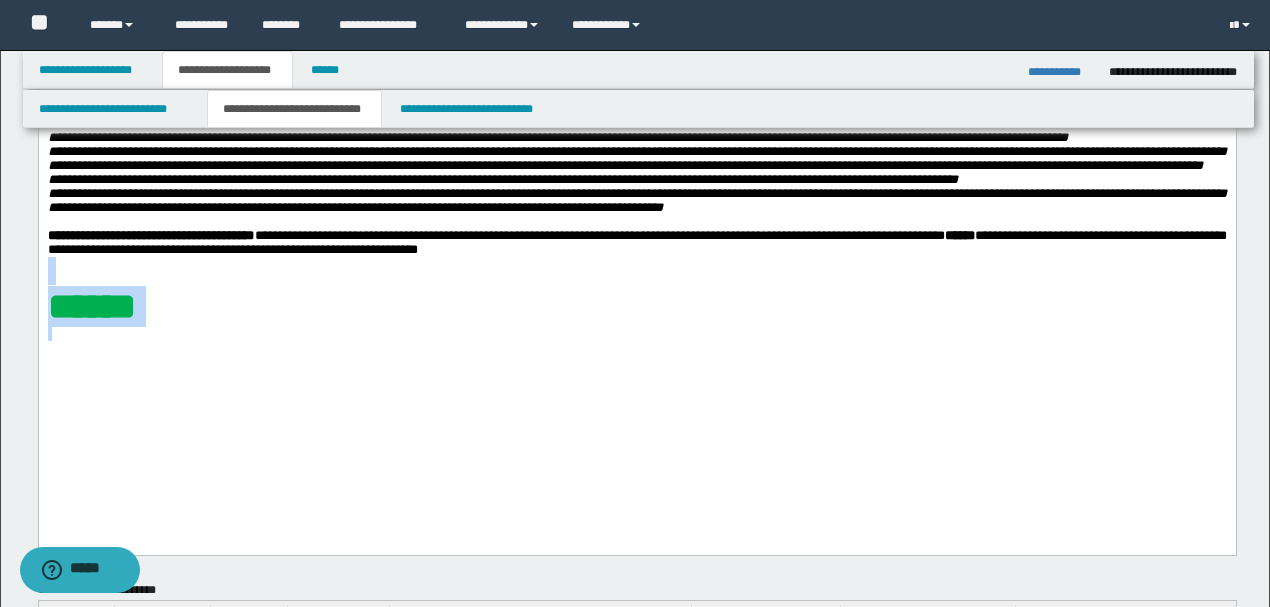 drag, startPoint x: 178, startPoint y: 433, endPoint x: 25, endPoint y: 370, distance: 165.46298 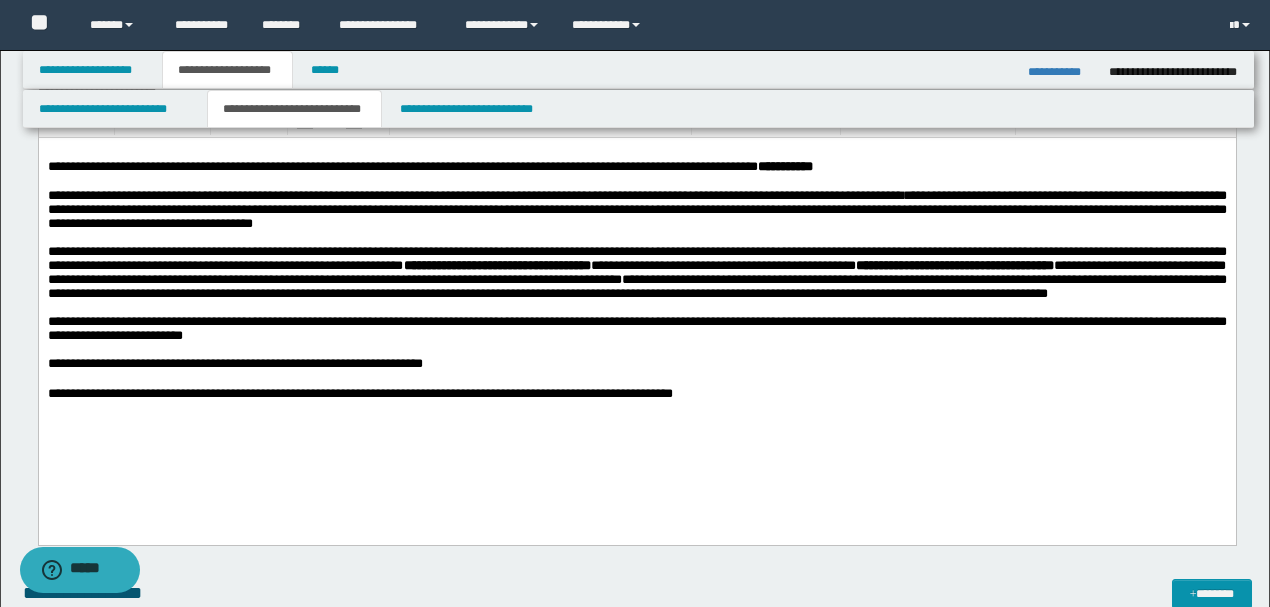 scroll, scrollTop: 1133, scrollLeft: 0, axis: vertical 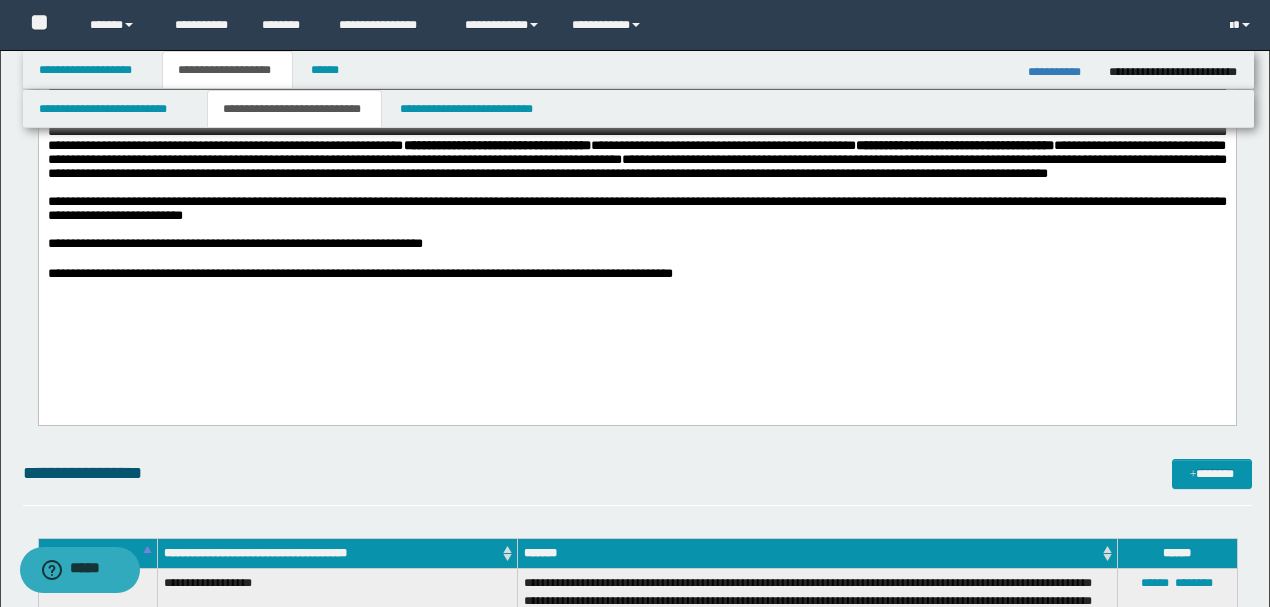 click on "**********" at bounding box center [636, 274] 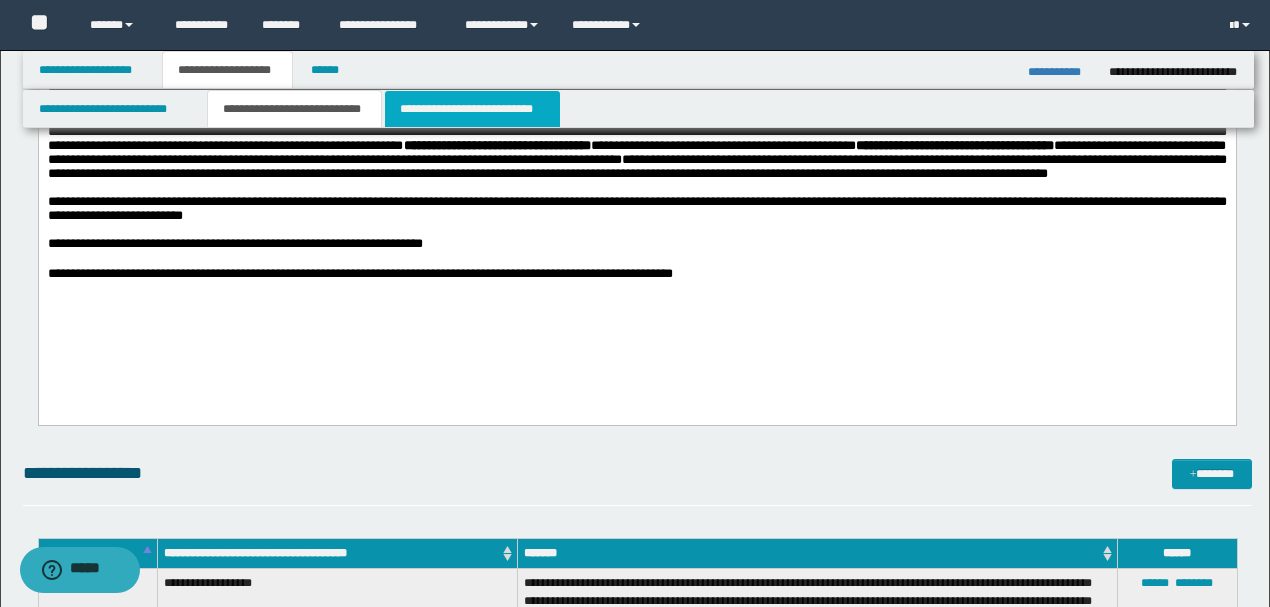 click on "**********" at bounding box center (472, 109) 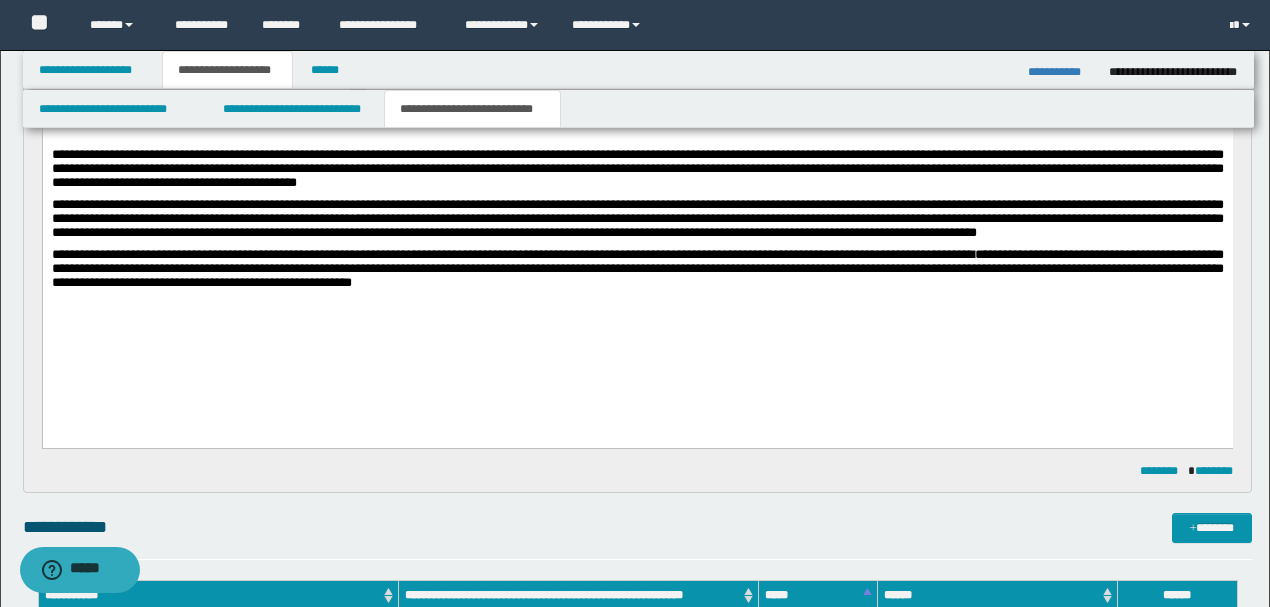 scroll, scrollTop: 266, scrollLeft: 0, axis: vertical 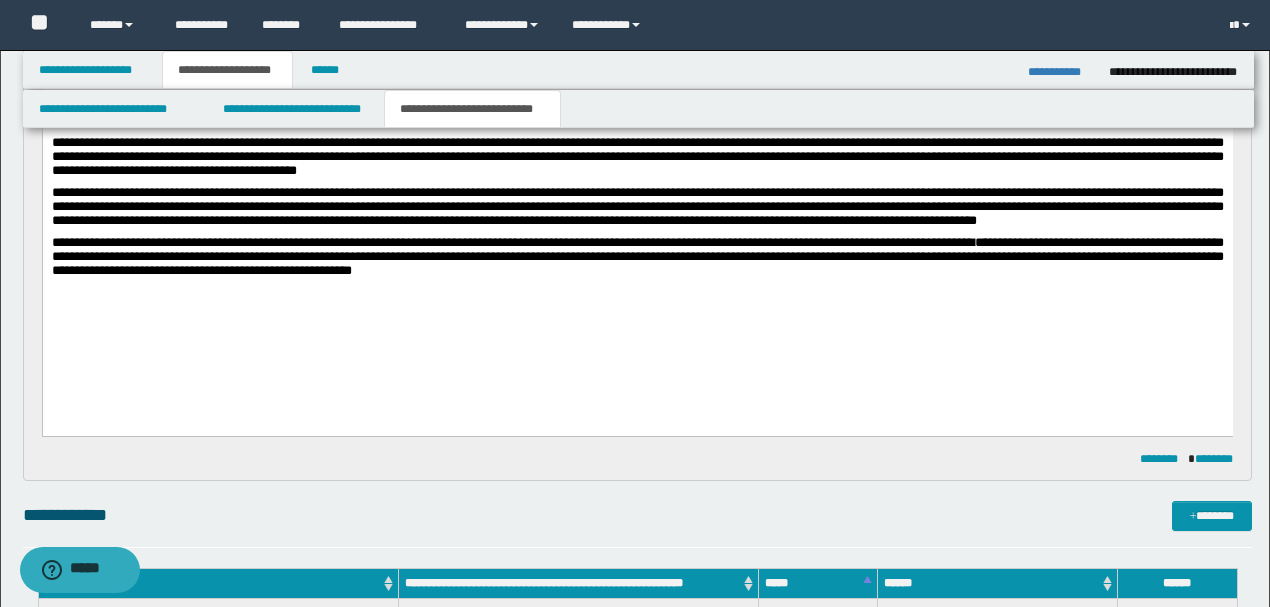 click on "**********" at bounding box center (637, 256) 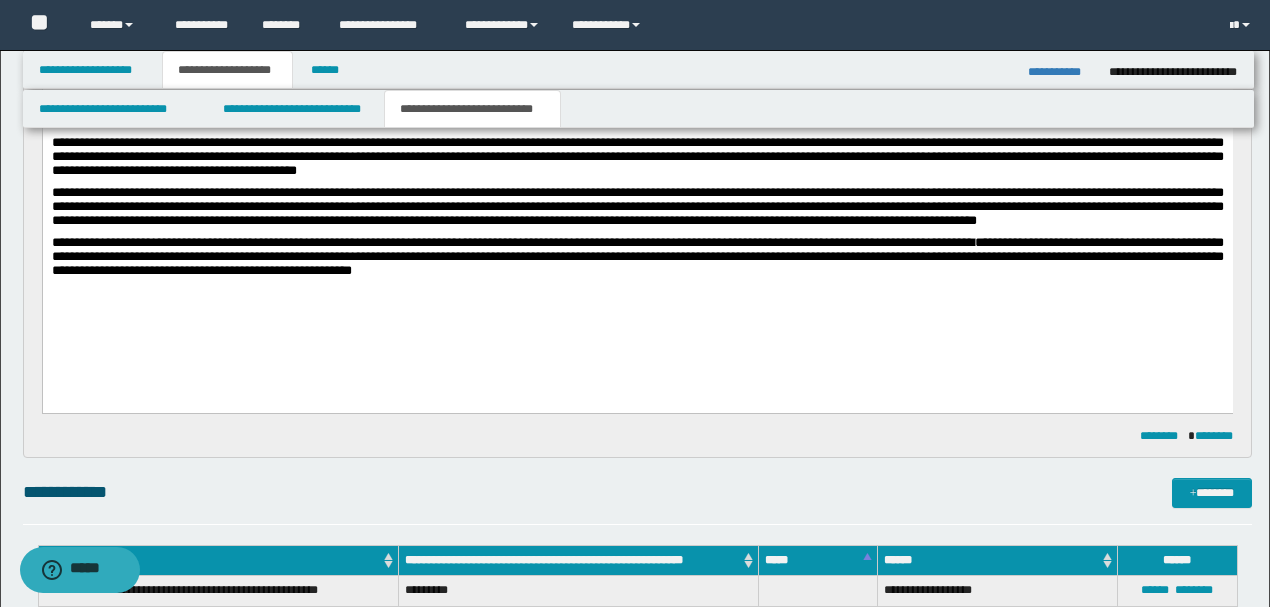 type 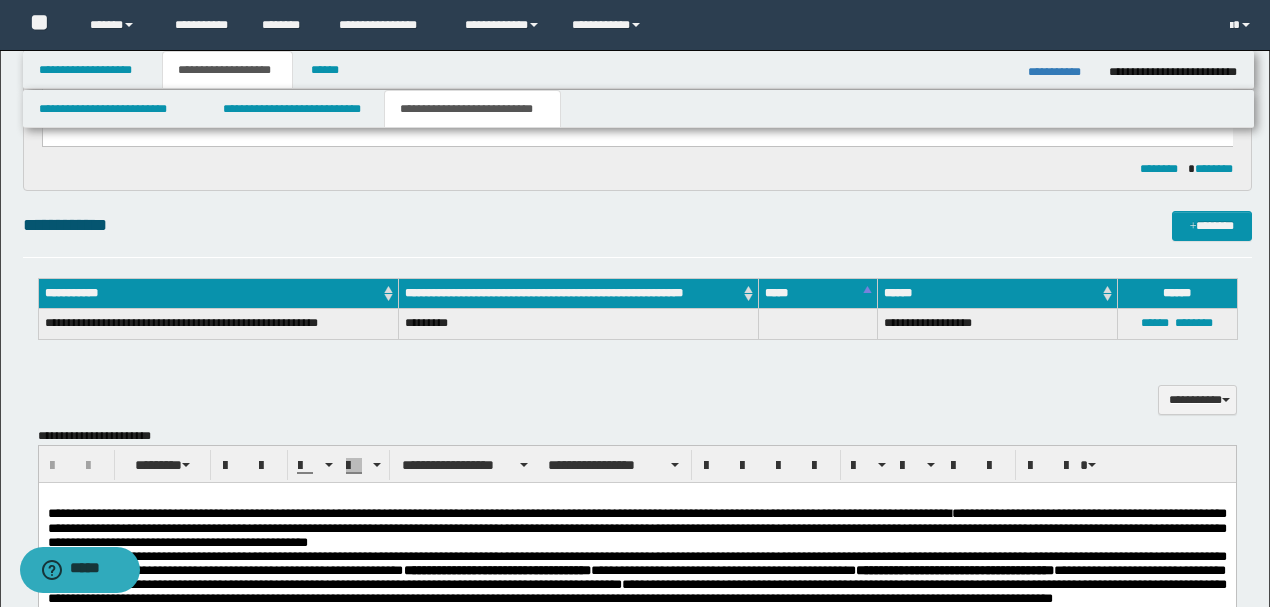 scroll, scrollTop: 600, scrollLeft: 0, axis: vertical 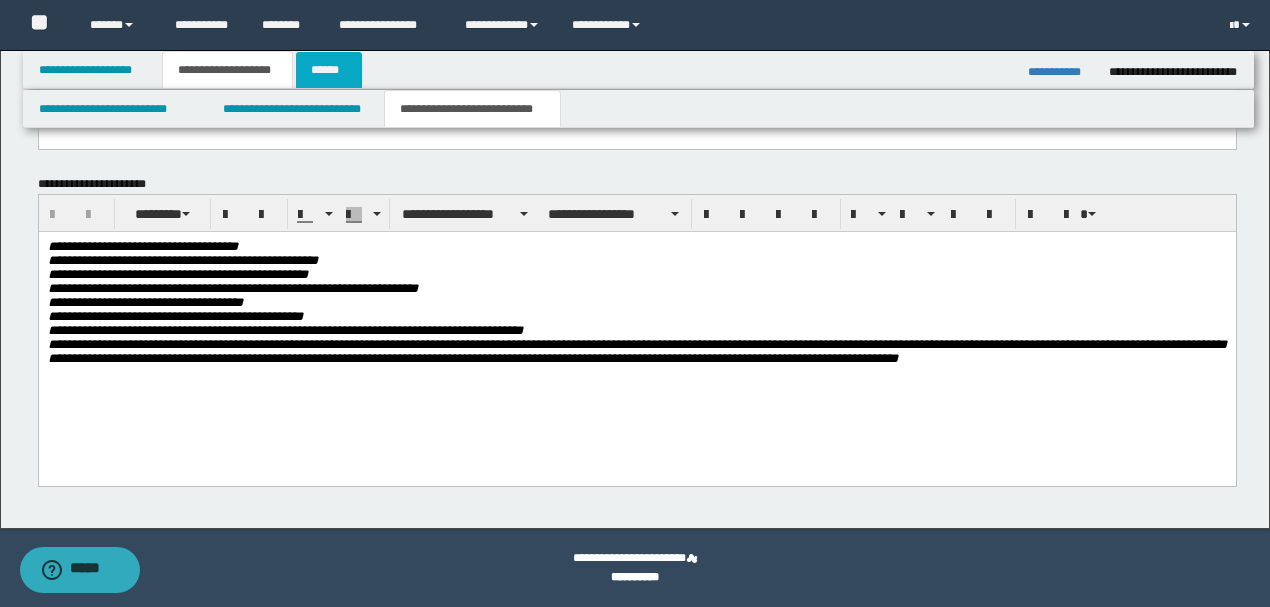 click on "******" at bounding box center (329, 70) 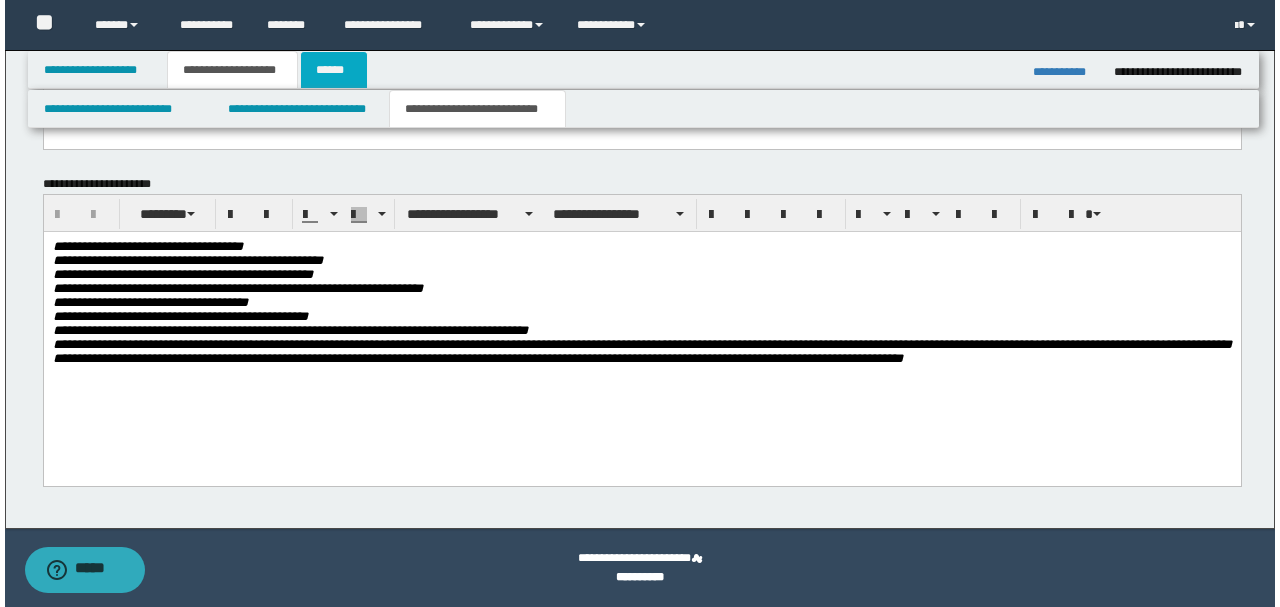 scroll, scrollTop: 0, scrollLeft: 0, axis: both 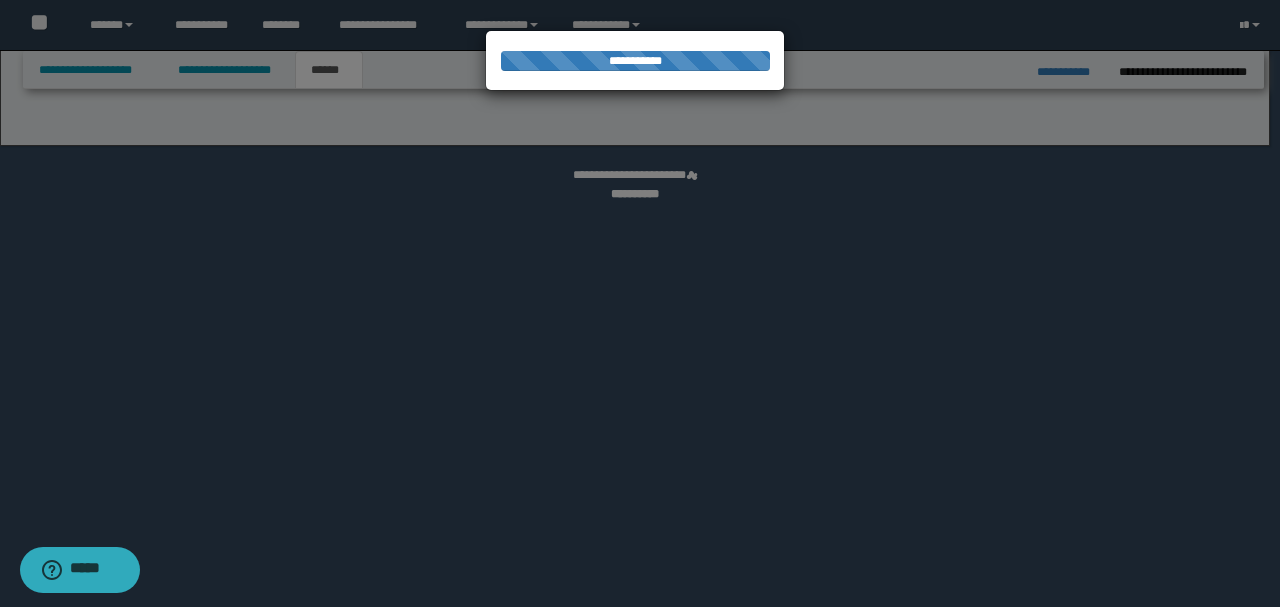 select on "*" 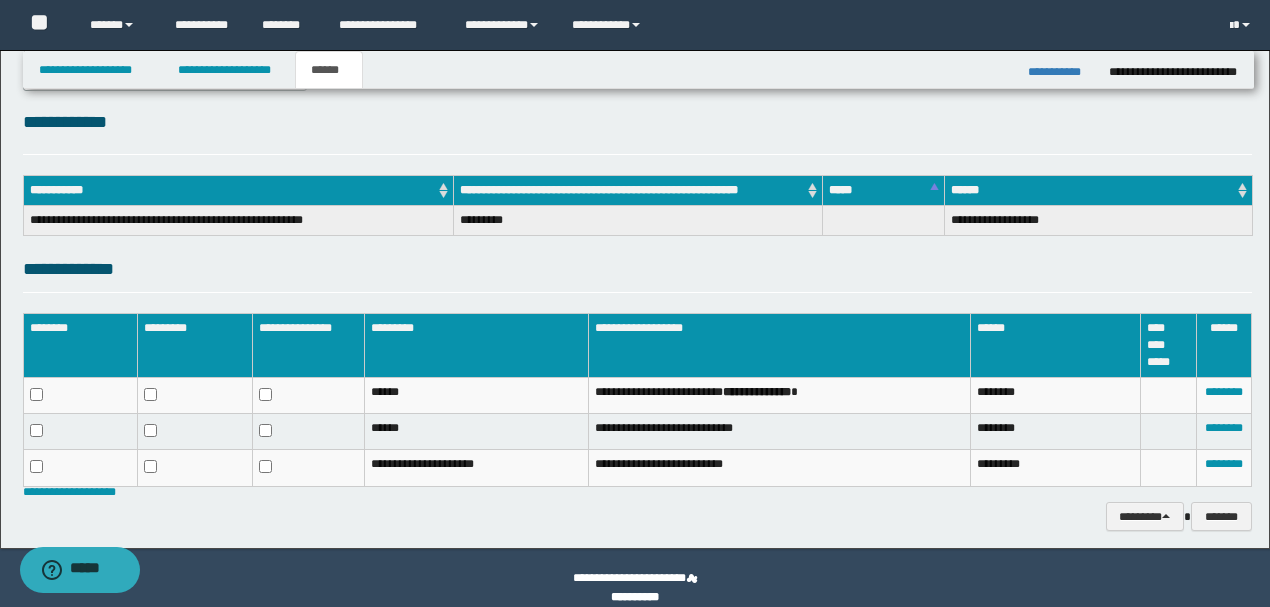 scroll, scrollTop: 254, scrollLeft: 0, axis: vertical 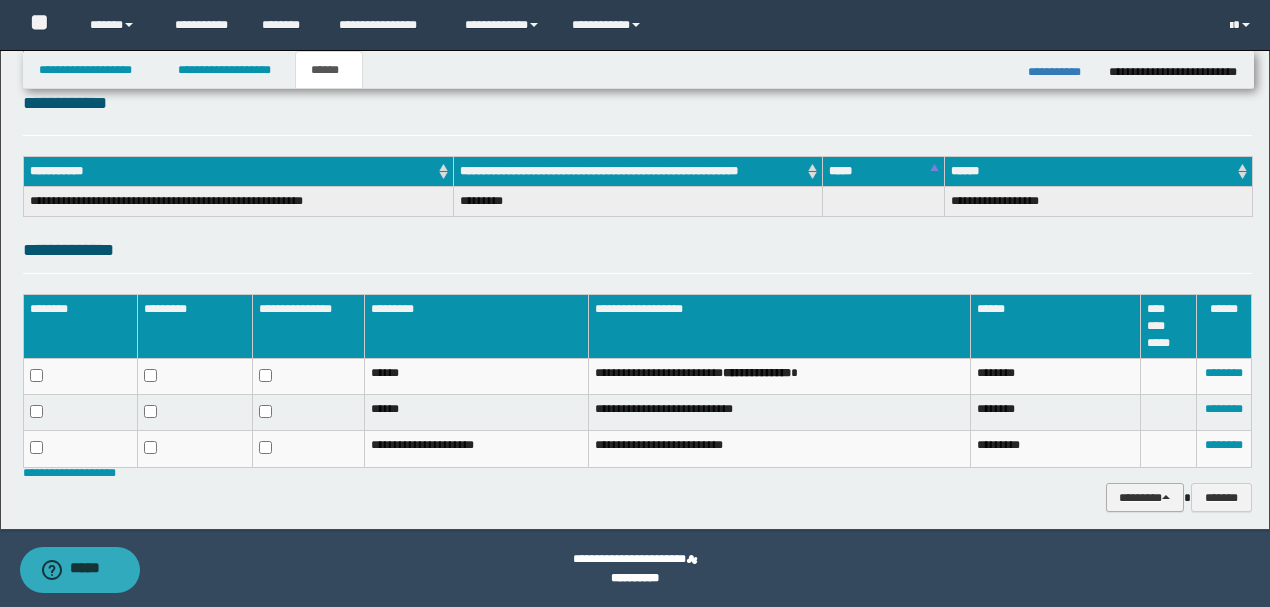 click on "********" at bounding box center (1145, 497) 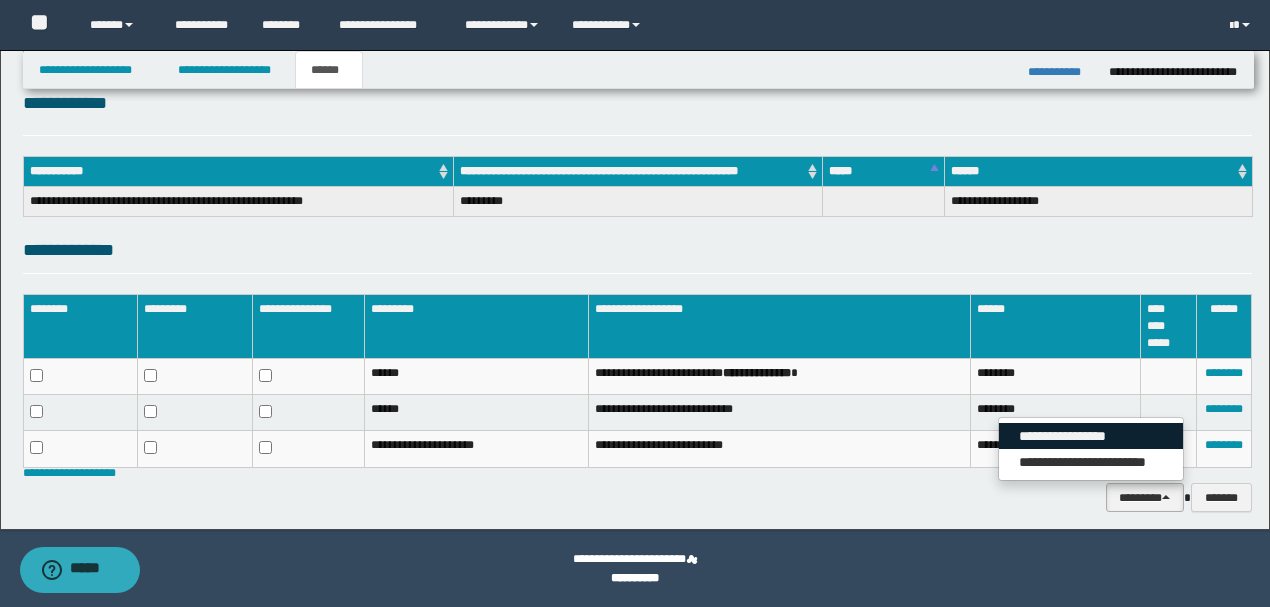 click on "**********" at bounding box center [1091, 436] 